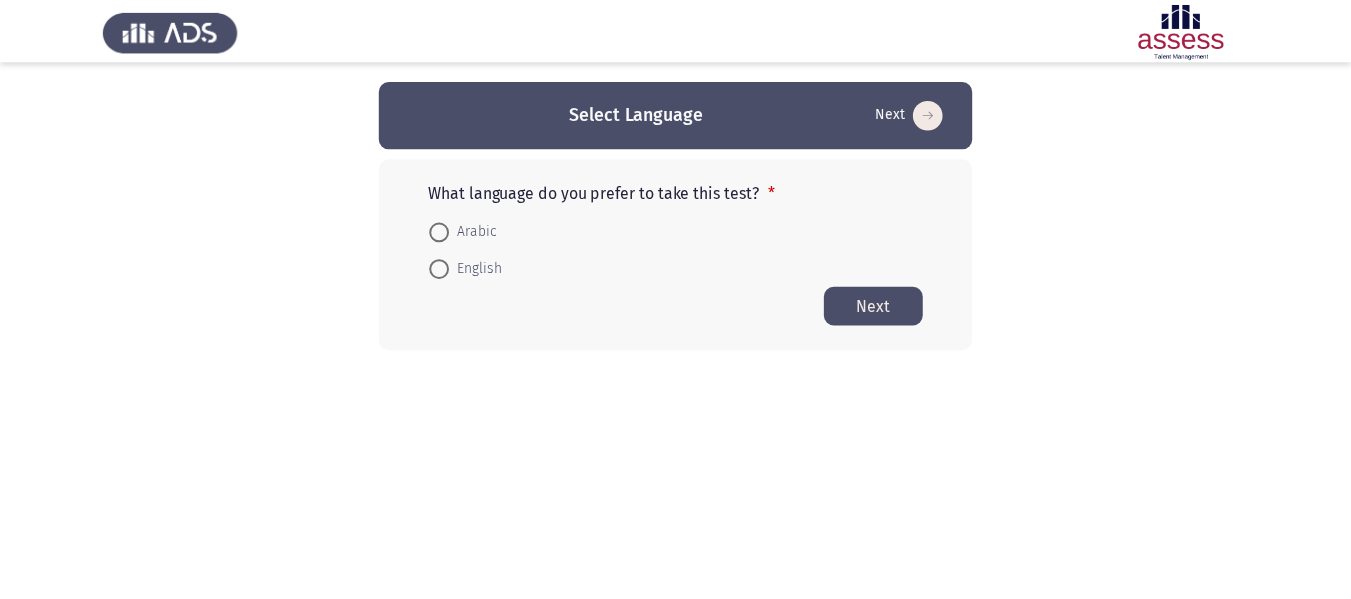 scroll, scrollTop: 0, scrollLeft: 0, axis: both 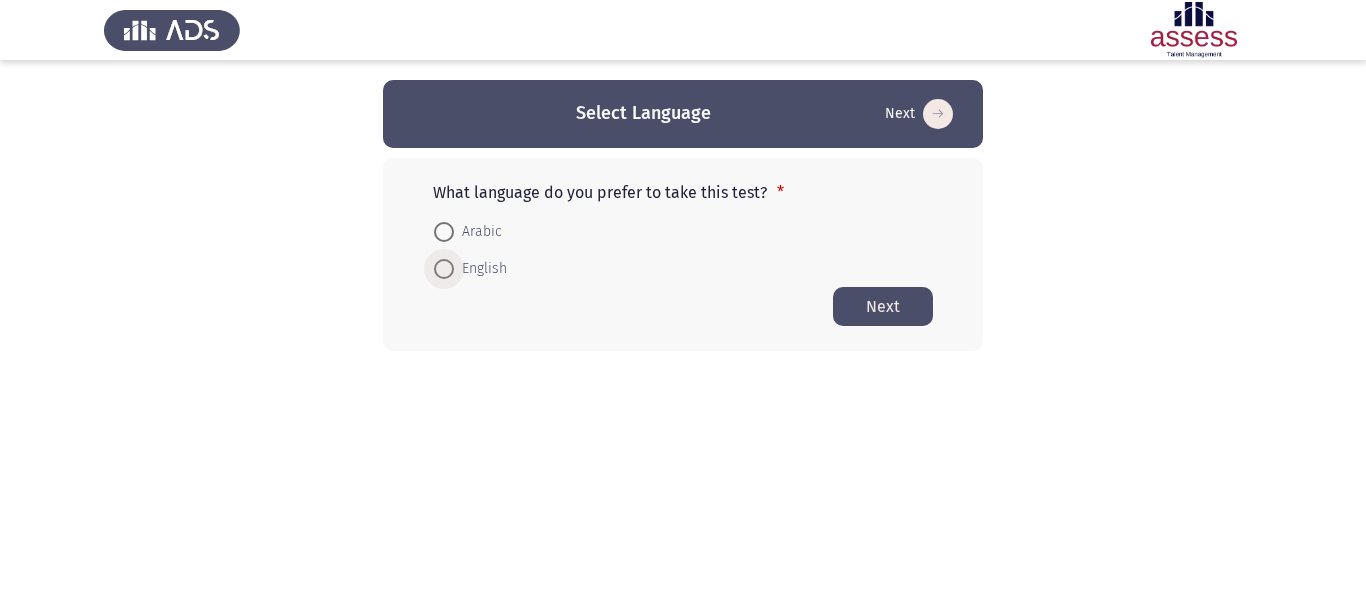 click at bounding box center (444, 269) 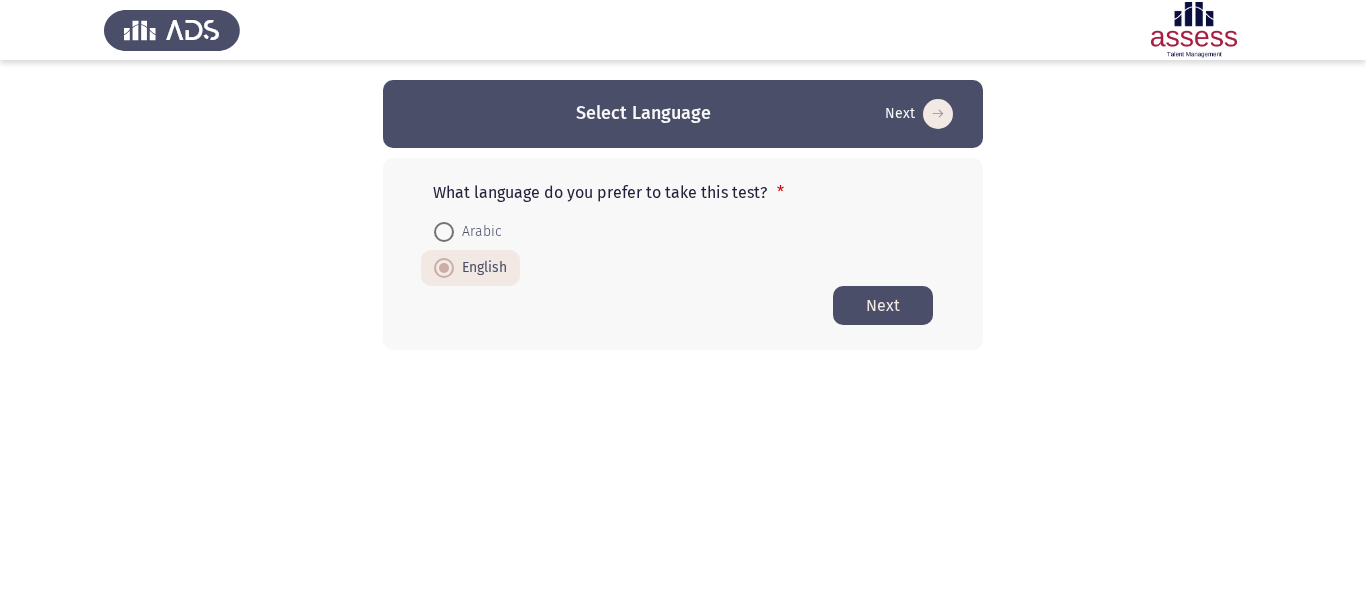 click on "Next" 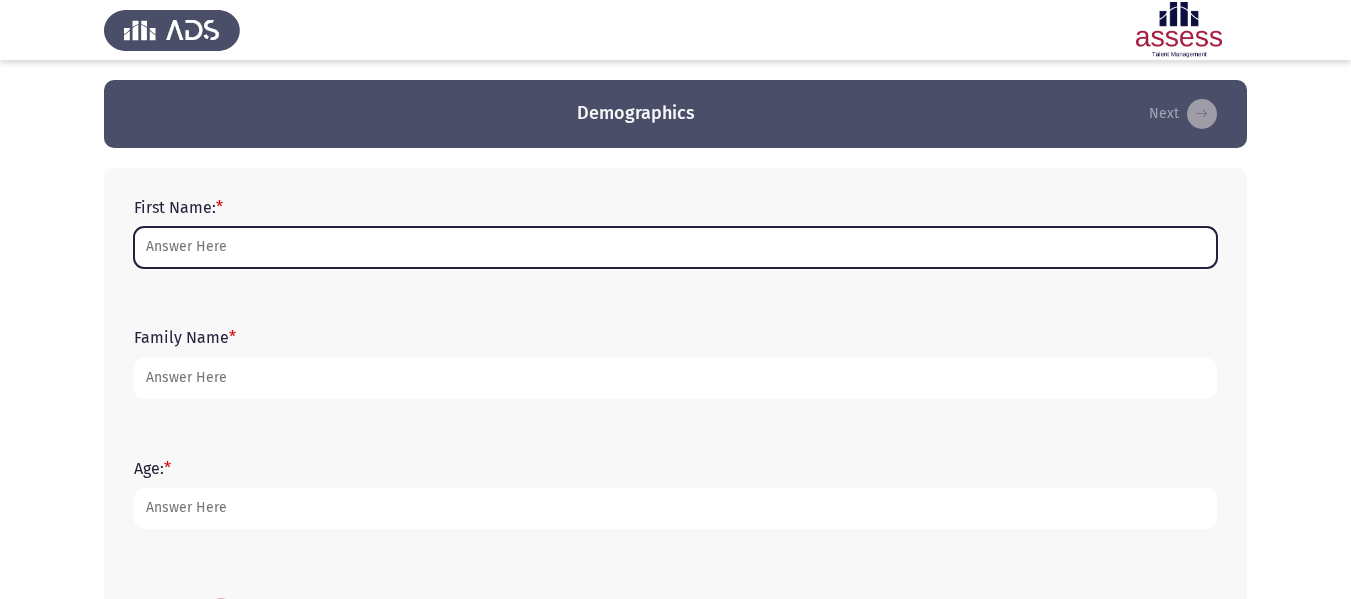 click on "First Name:   *" at bounding box center (675, 247) 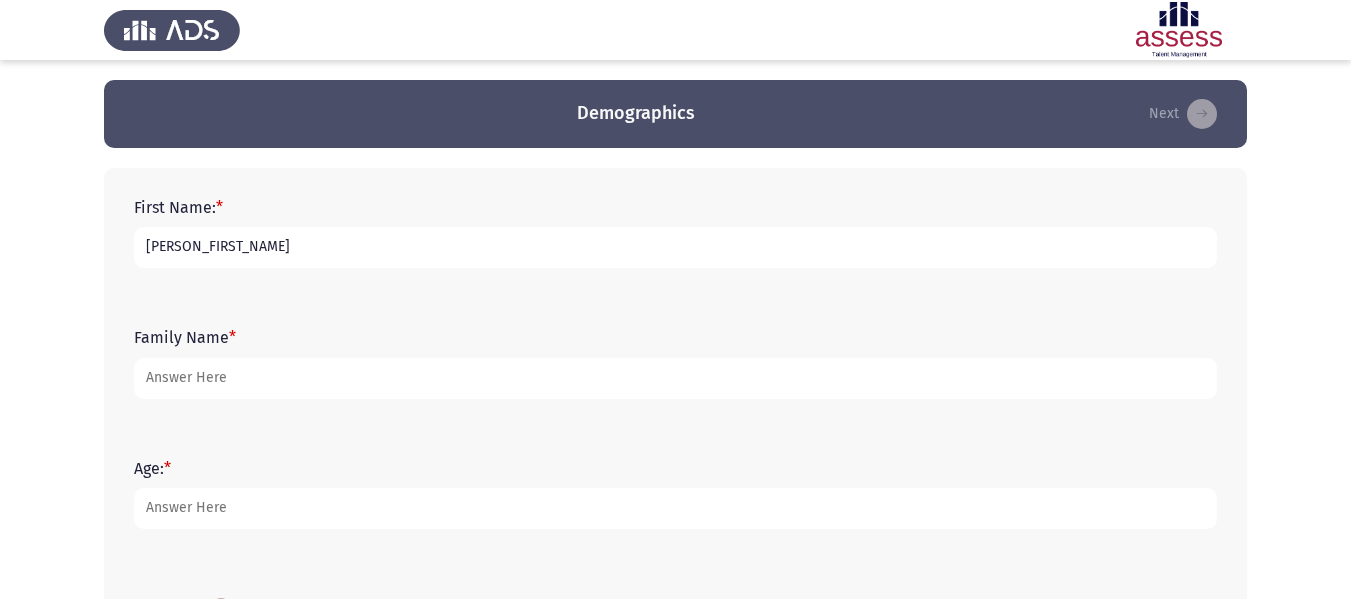 type on "[PERSON_FIRST_NAME]" 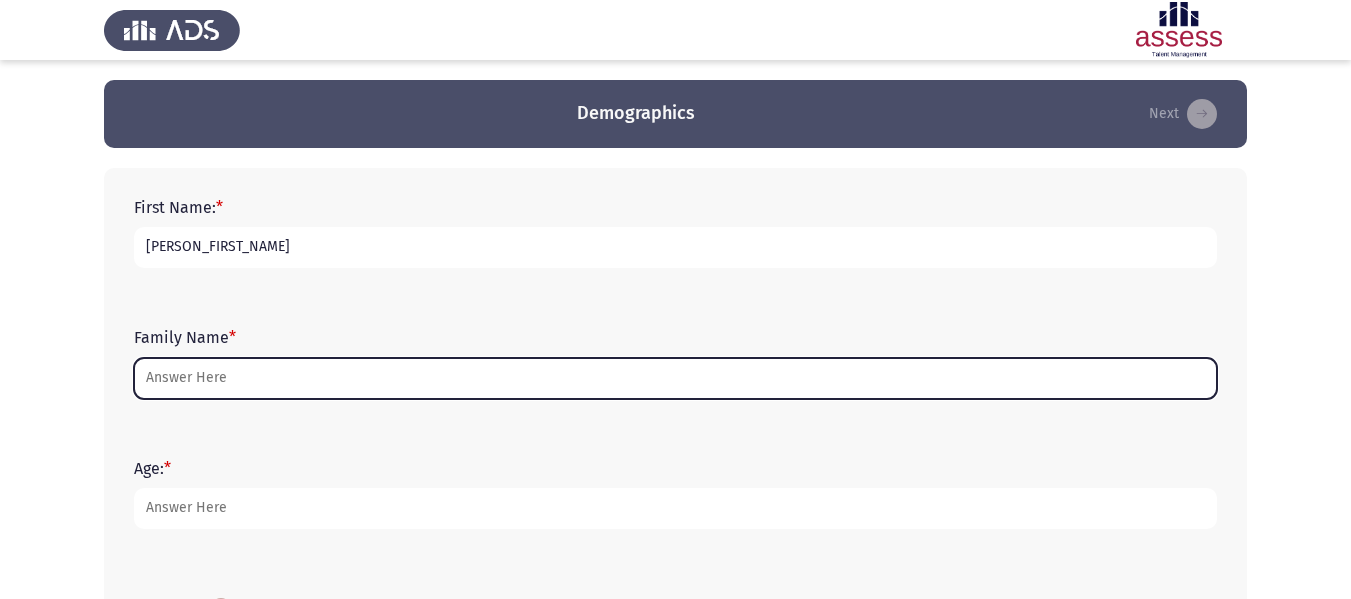 click on "Family Name   *" at bounding box center (675, 378) 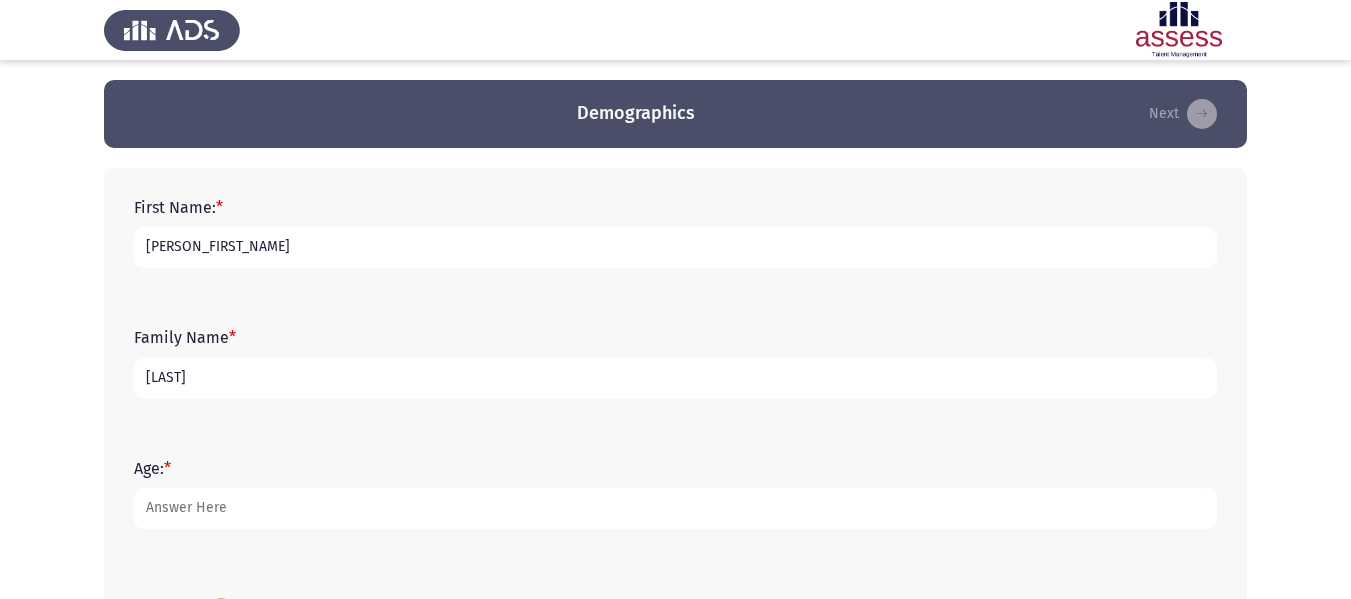 type on "[LAST]" 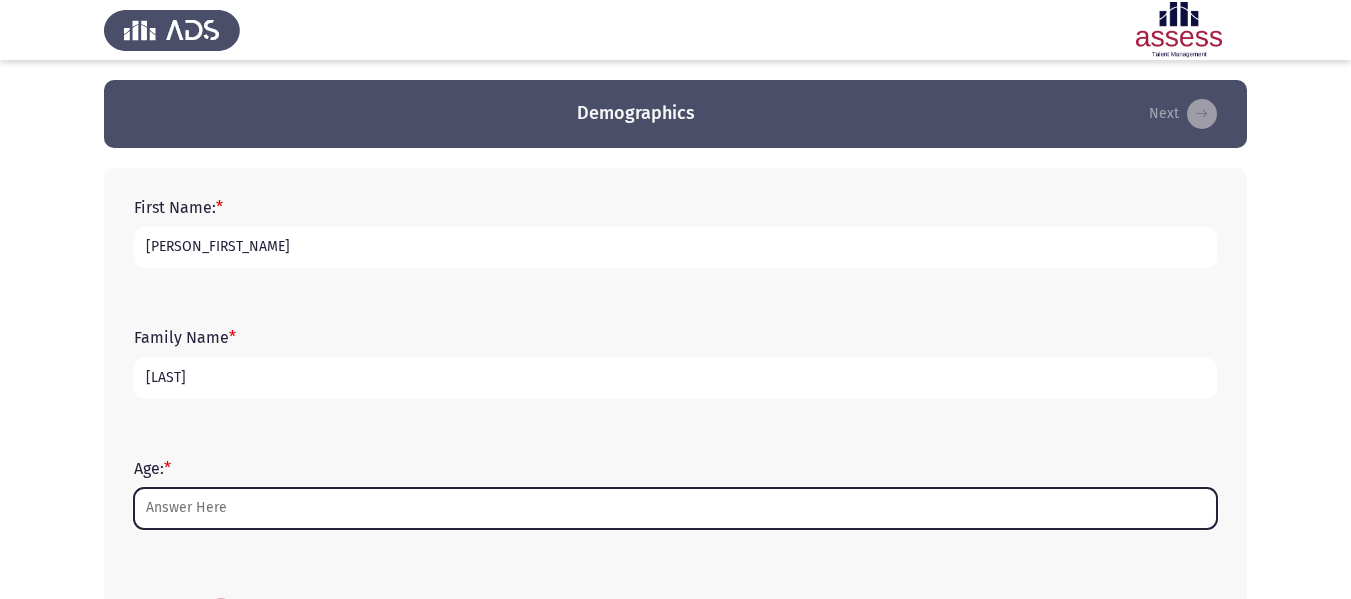 click on "Age:   *" at bounding box center [675, 508] 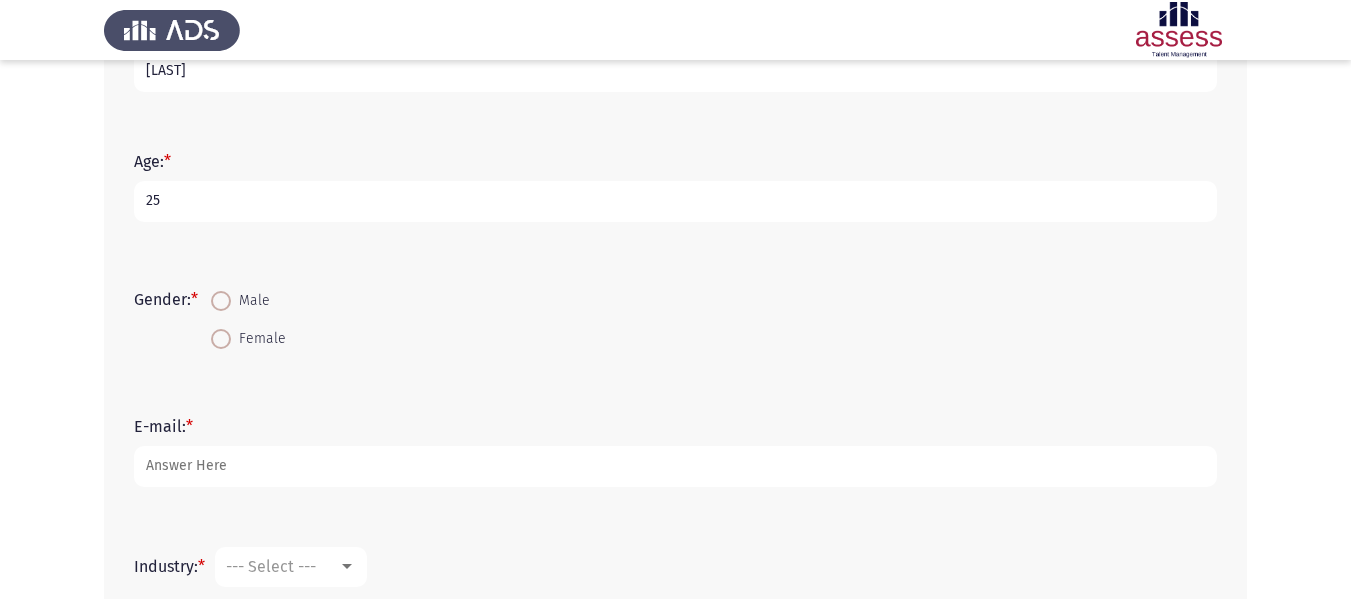 scroll, scrollTop: 315, scrollLeft: 0, axis: vertical 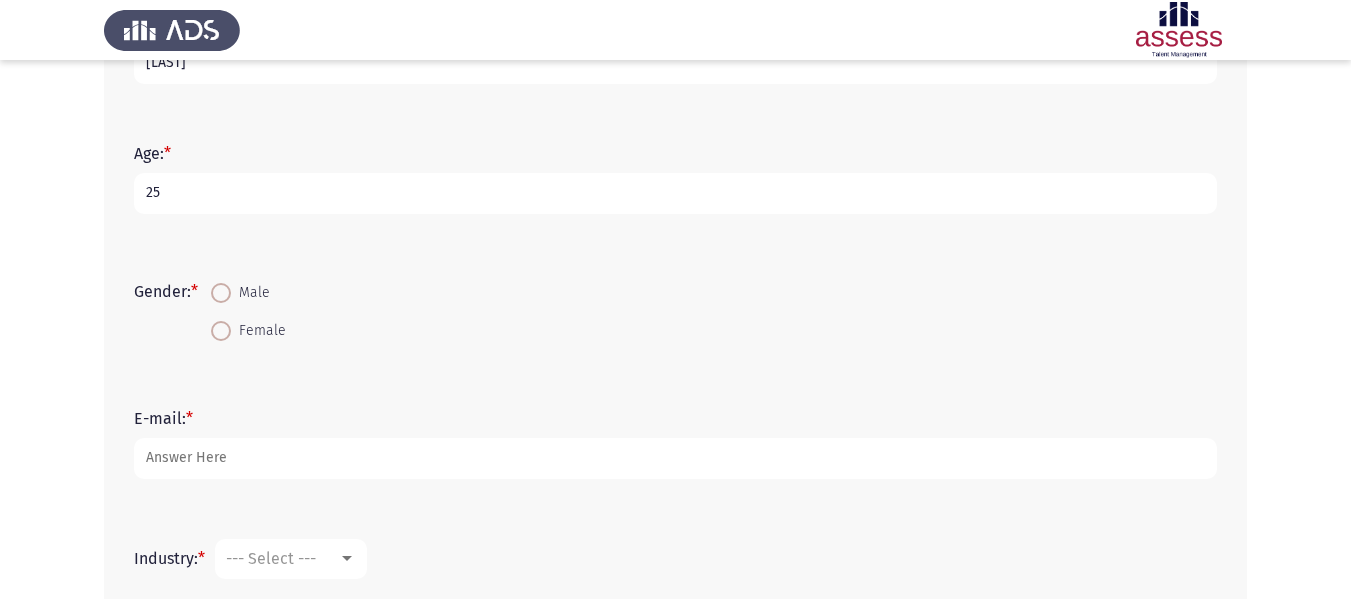 type on "25" 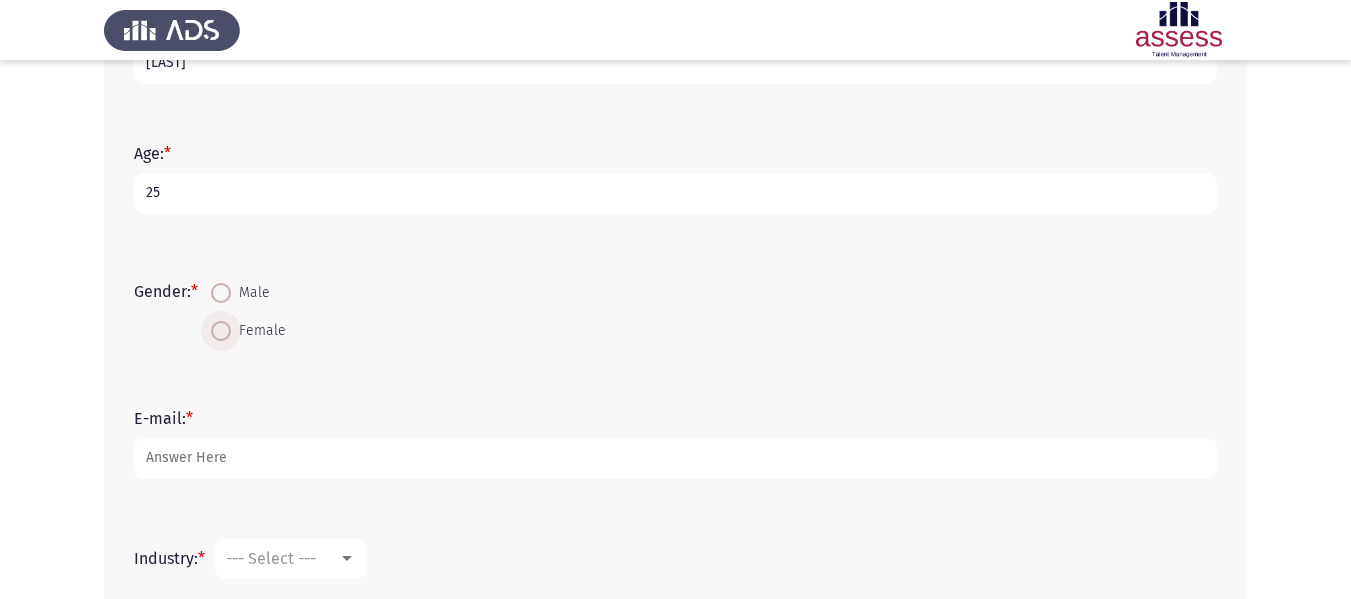 click at bounding box center [221, 331] 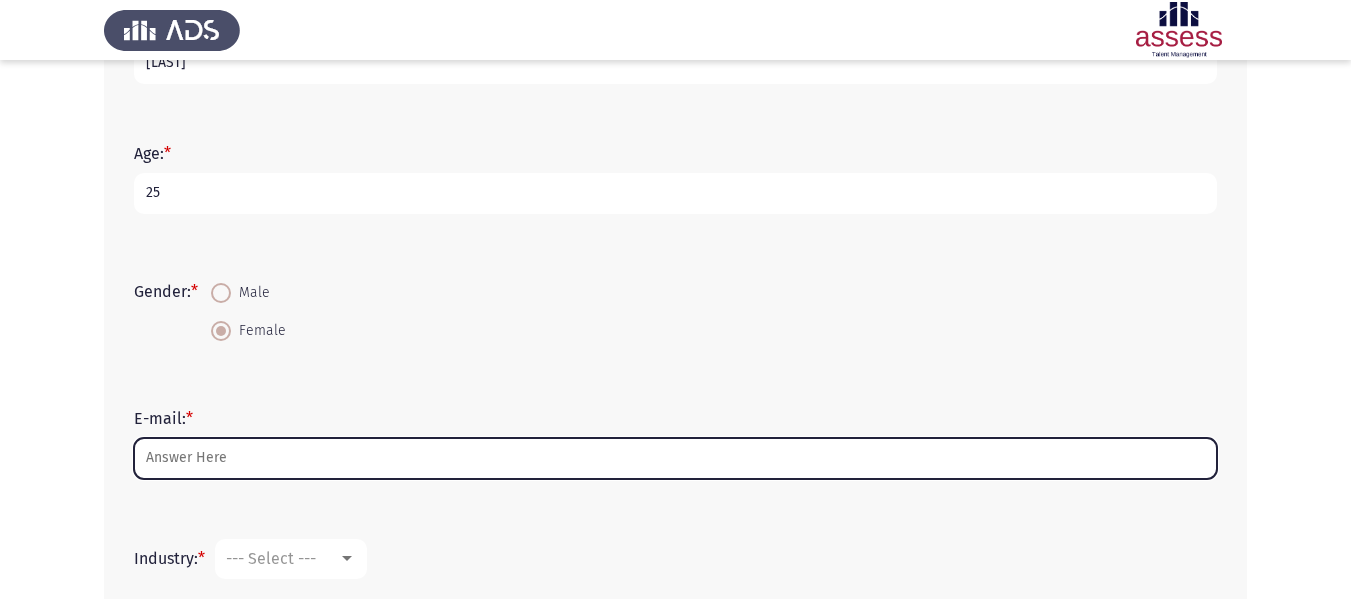 click on "E-mail:   *" at bounding box center (675, 458) 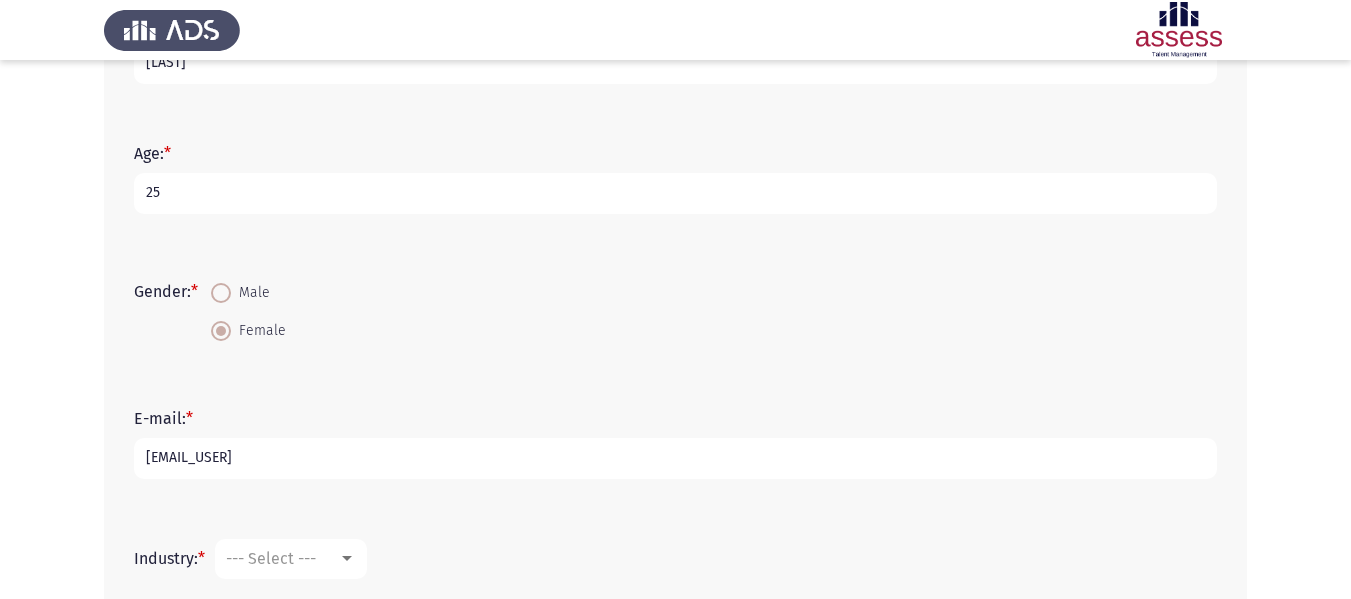 click on "[EMAIL_USER]" at bounding box center [675, 458] 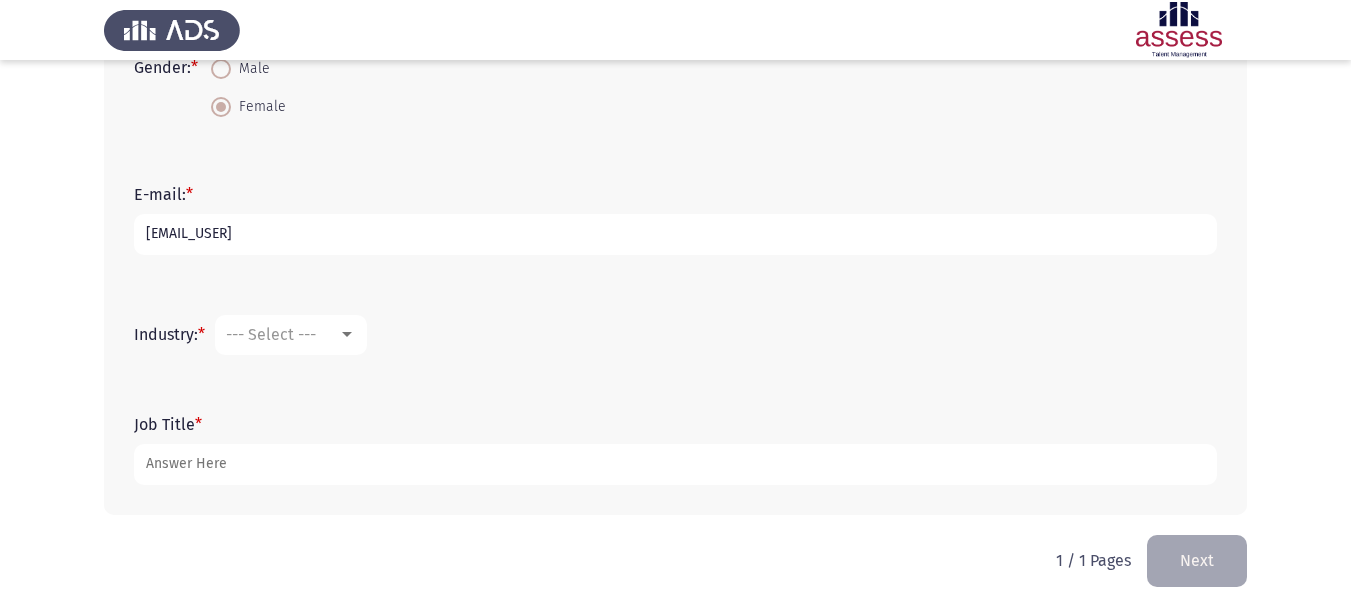 scroll, scrollTop: 555, scrollLeft: 0, axis: vertical 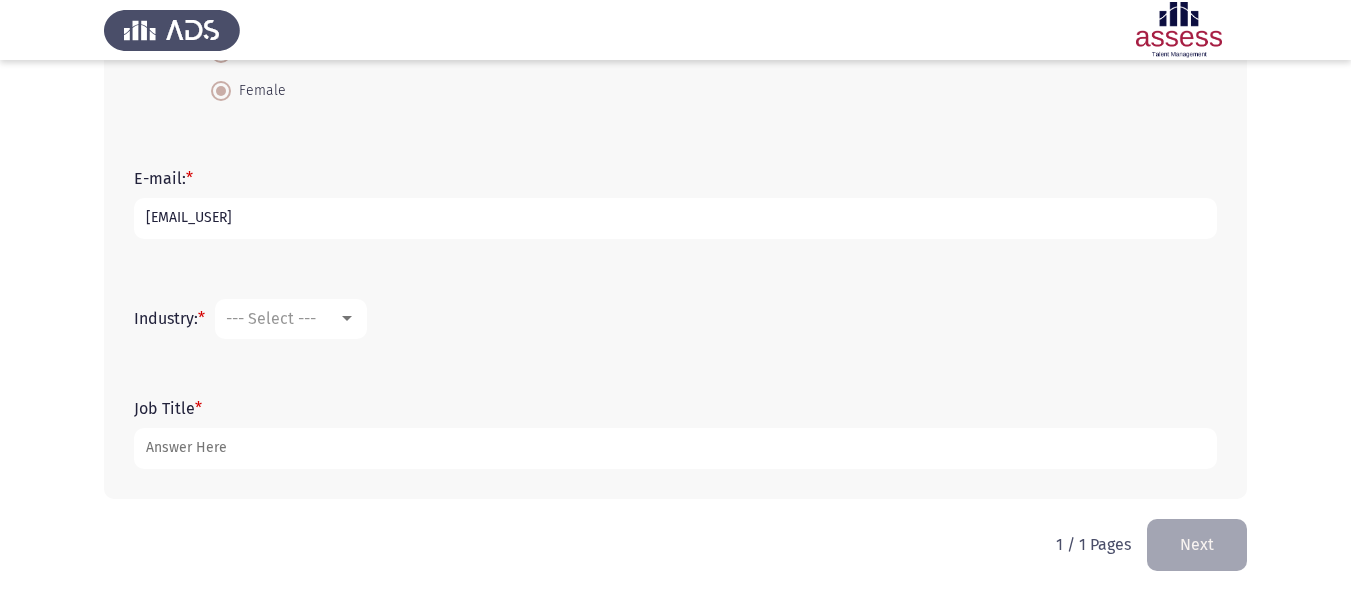 type on "[EMAIL_USER]" 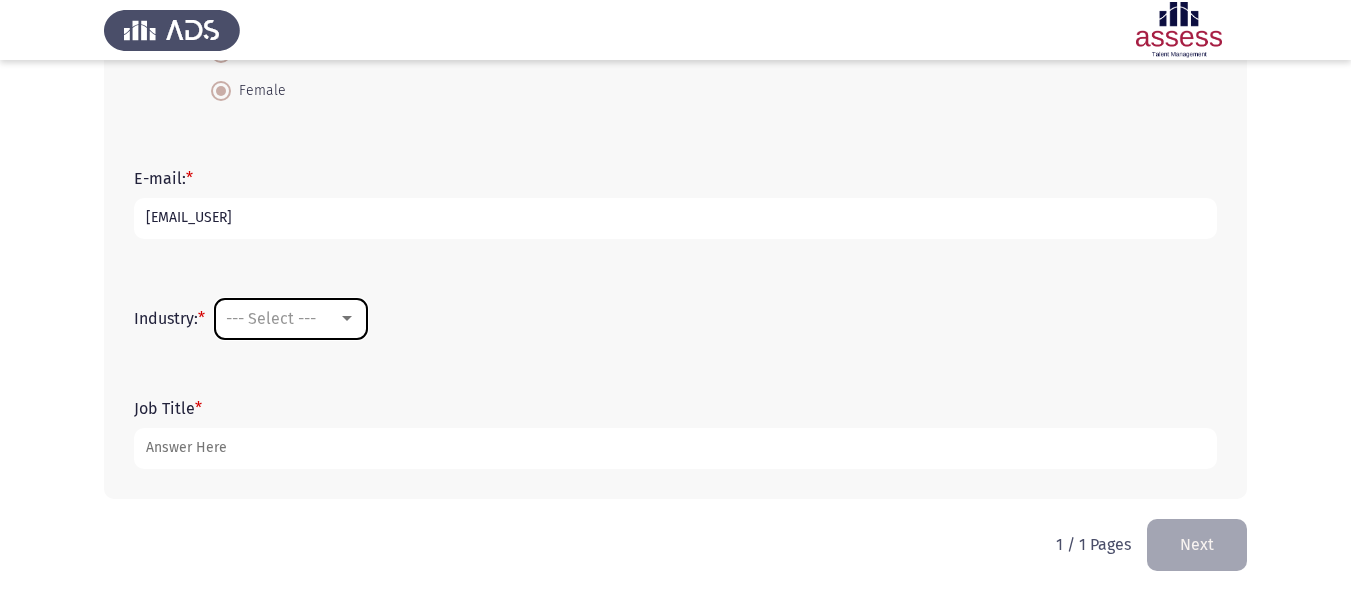 click on "--- Select ---" at bounding box center (291, 319) 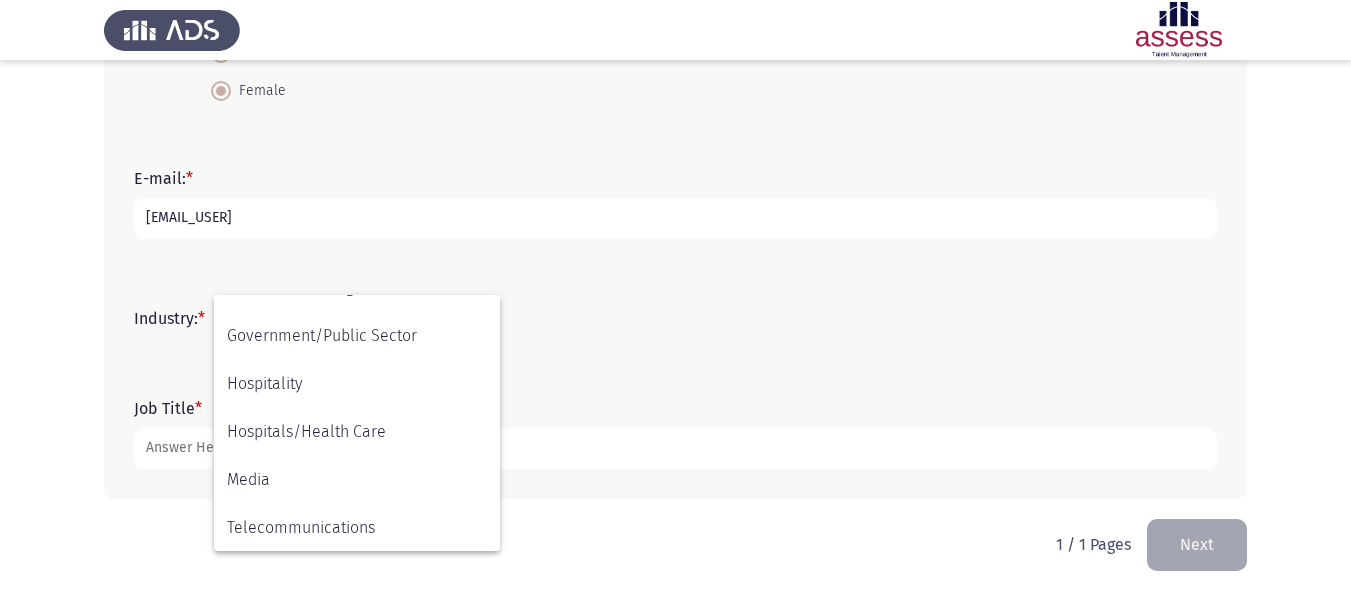 scroll, scrollTop: 411, scrollLeft: 0, axis: vertical 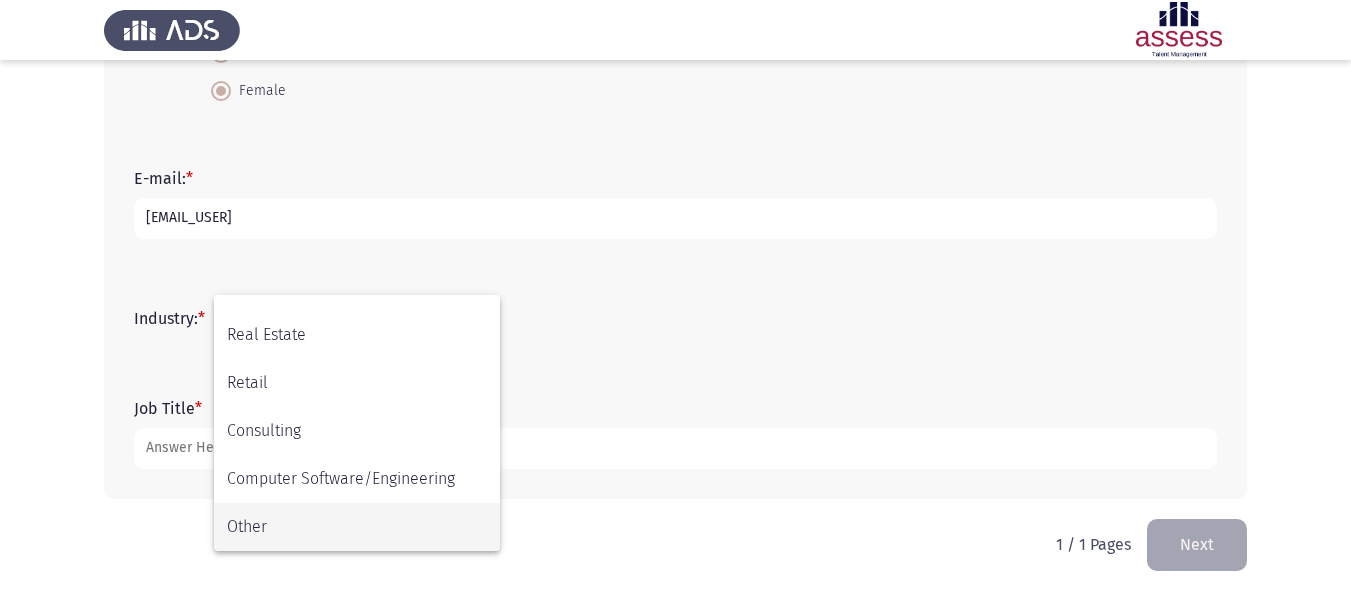 click on "Other" at bounding box center (357, 527) 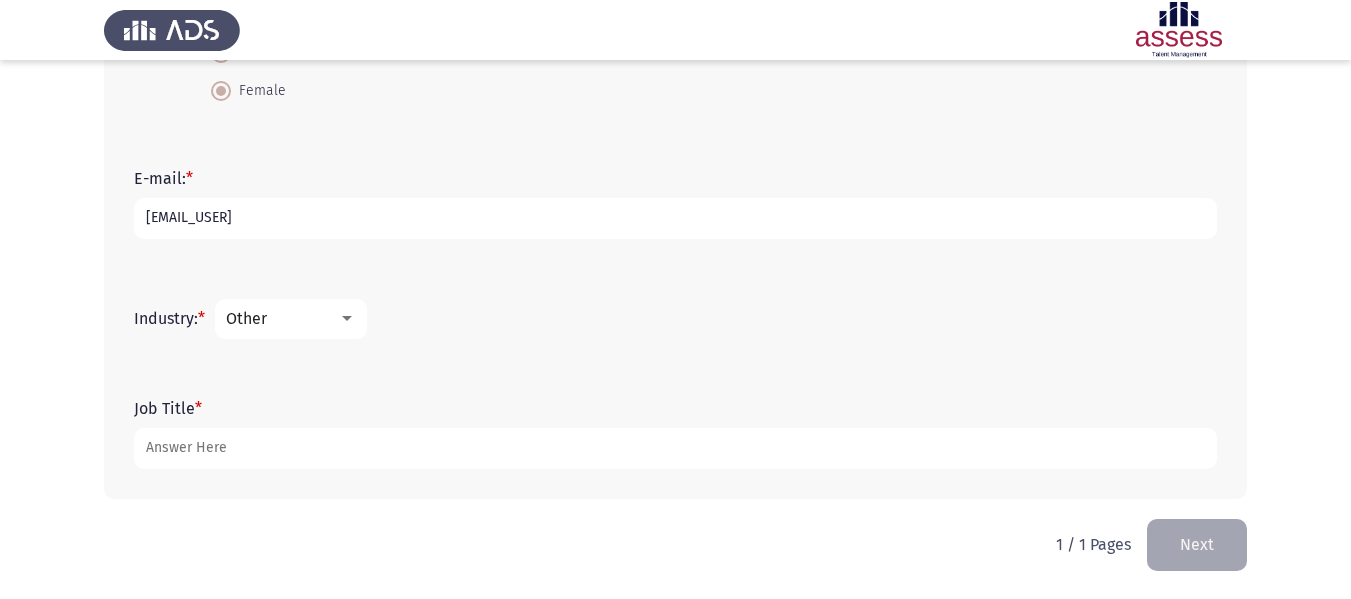 click at bounding box center [347, 318] 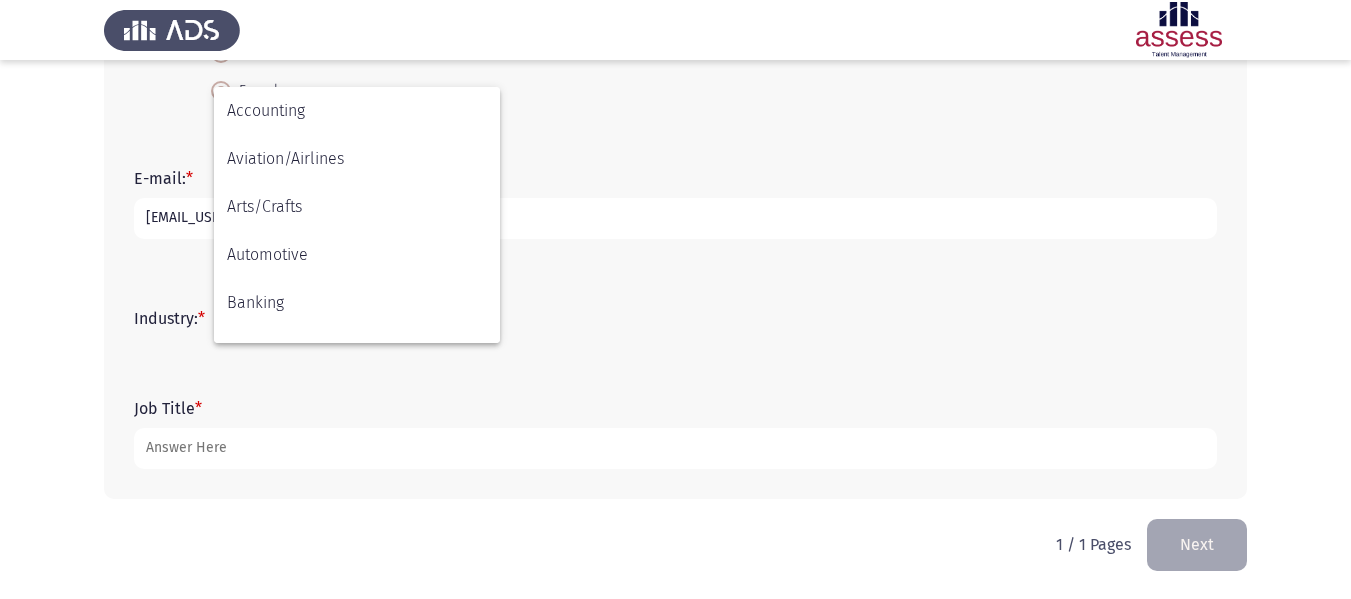 scroll, scrollTop: 656, scrollLeft: 0, axis: vertical 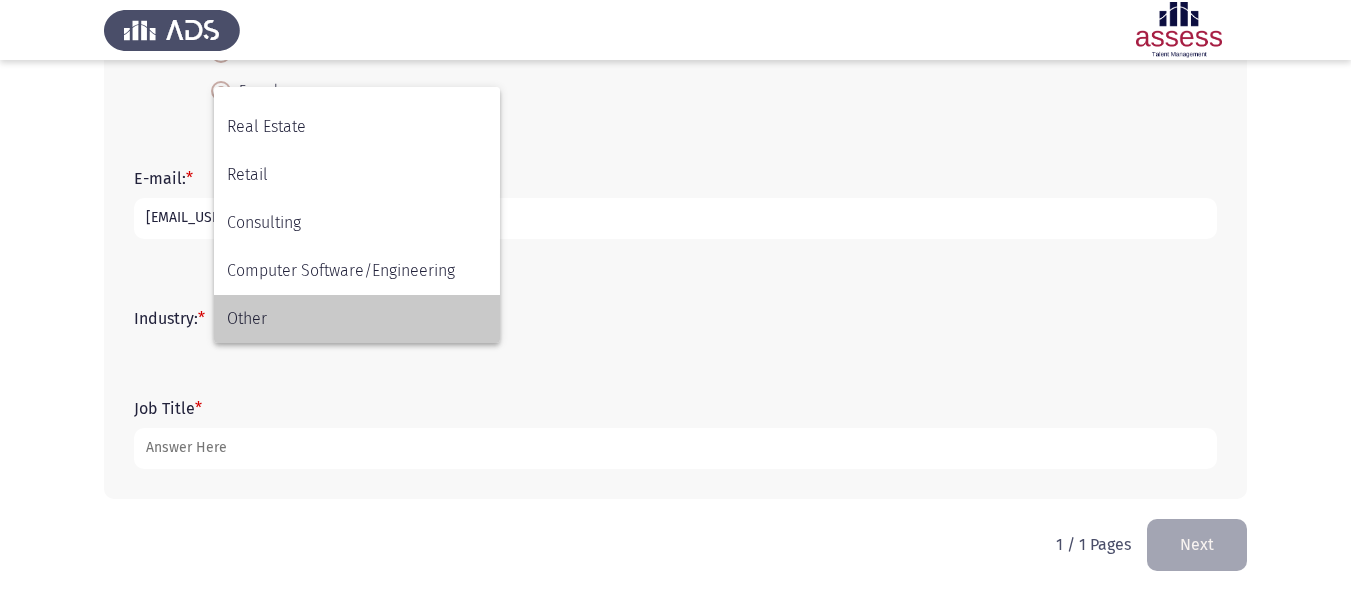 click on "Other" at bounding box center [357, 319] 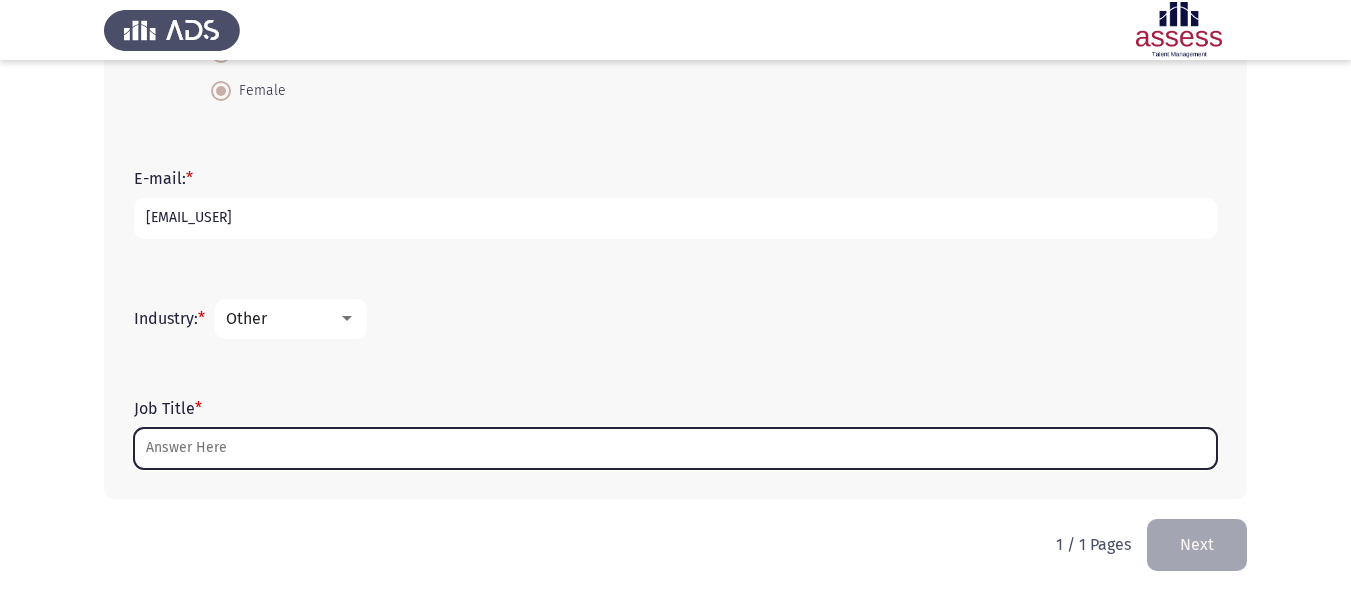 click on "Job Title   *" at bounding box center (675, 448) 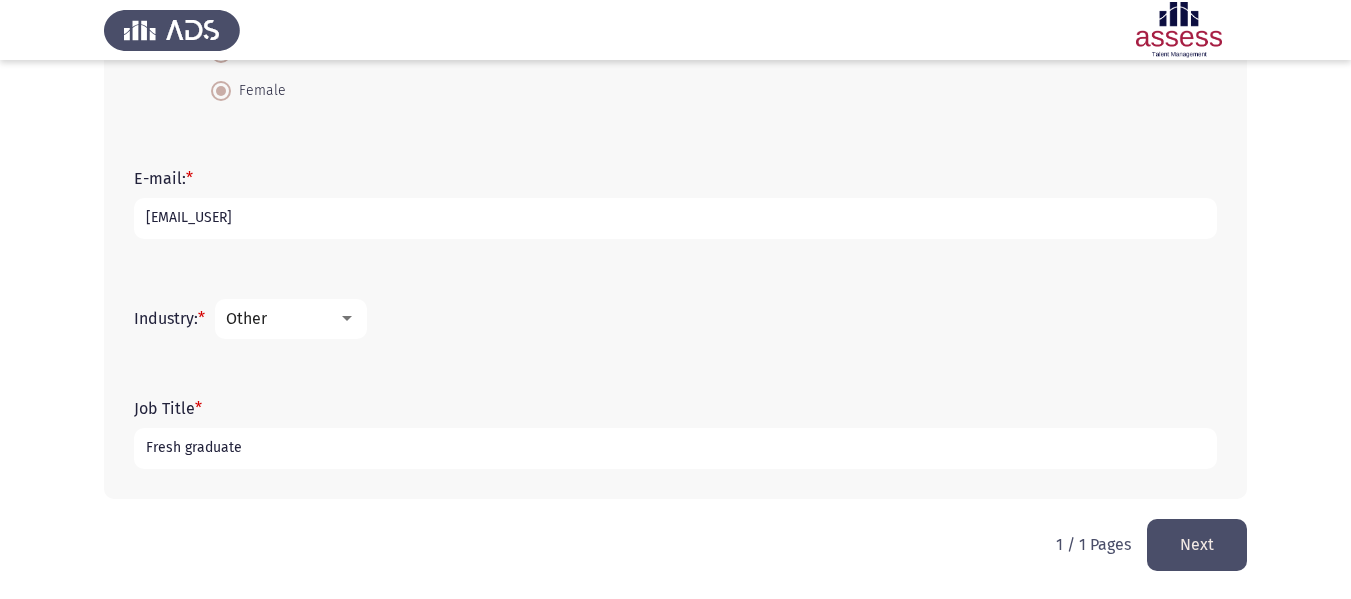 type on "Fresh graduate" 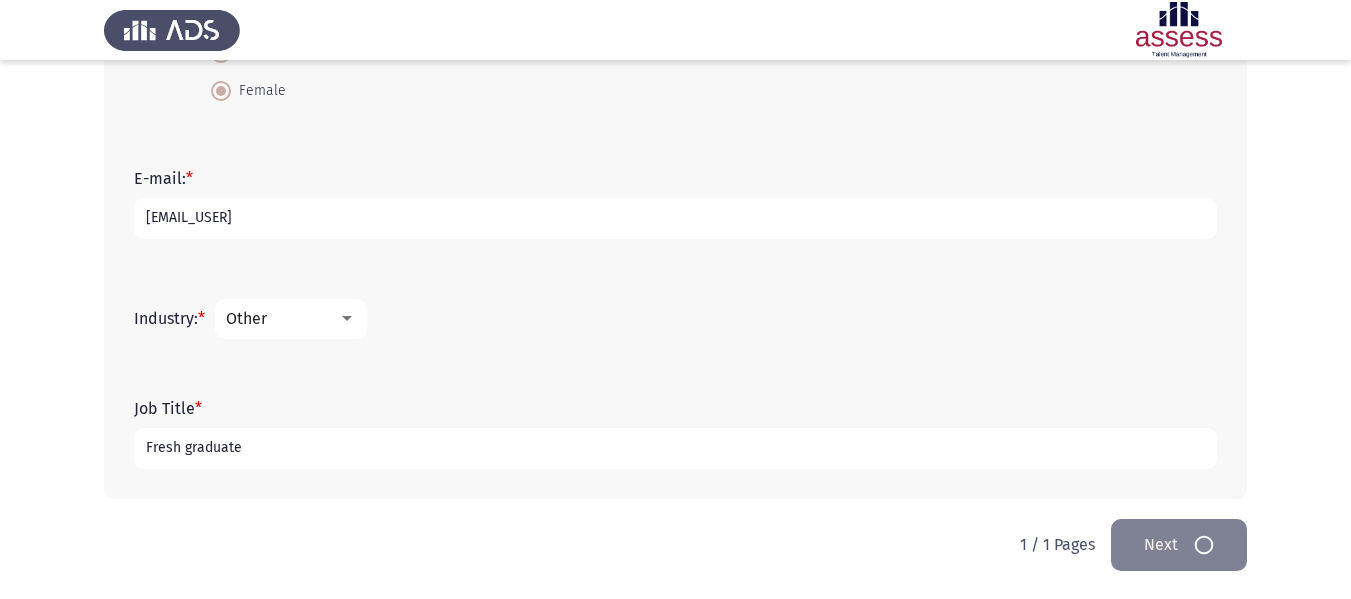 scroll, scrollTop: 0, scrollLeft: 0, axis: both 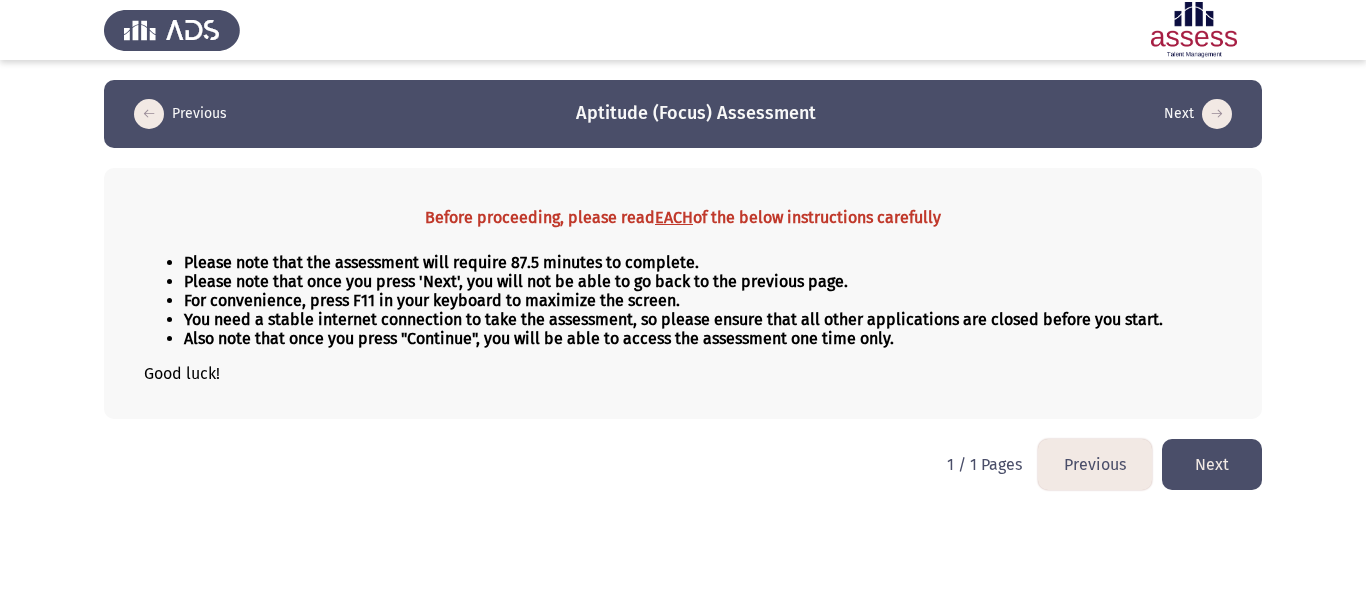 click on "Next" 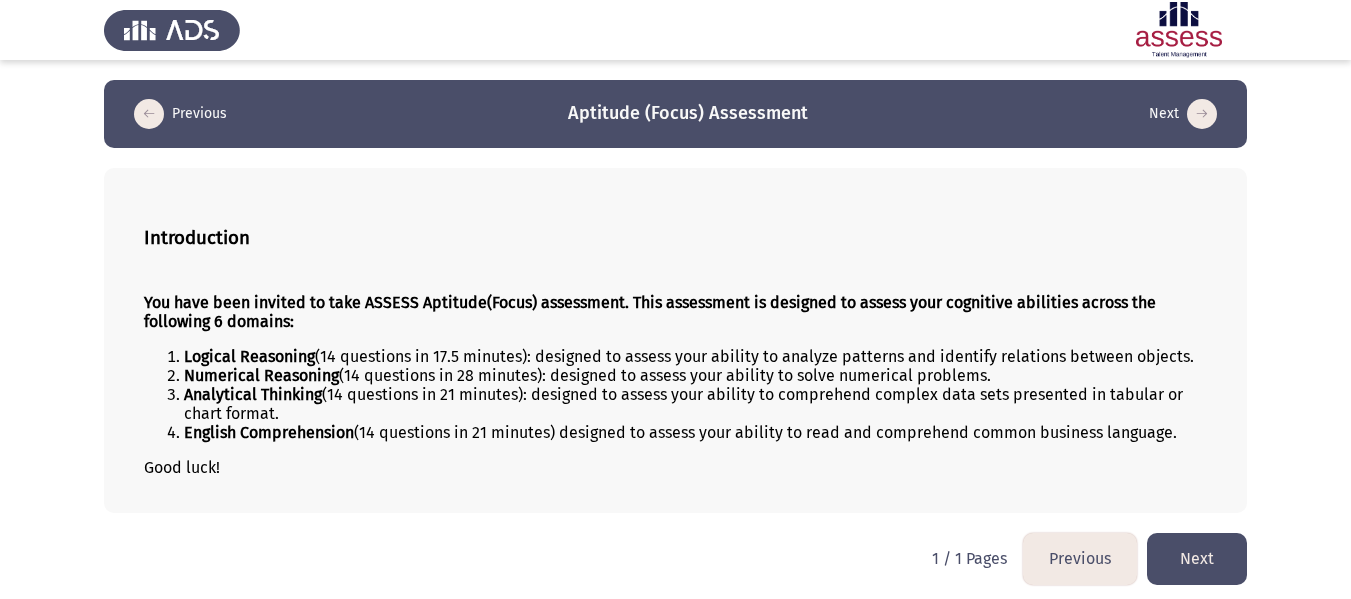 scroll, scrollTop: 6, scrollLeft: 0, axis: vertical 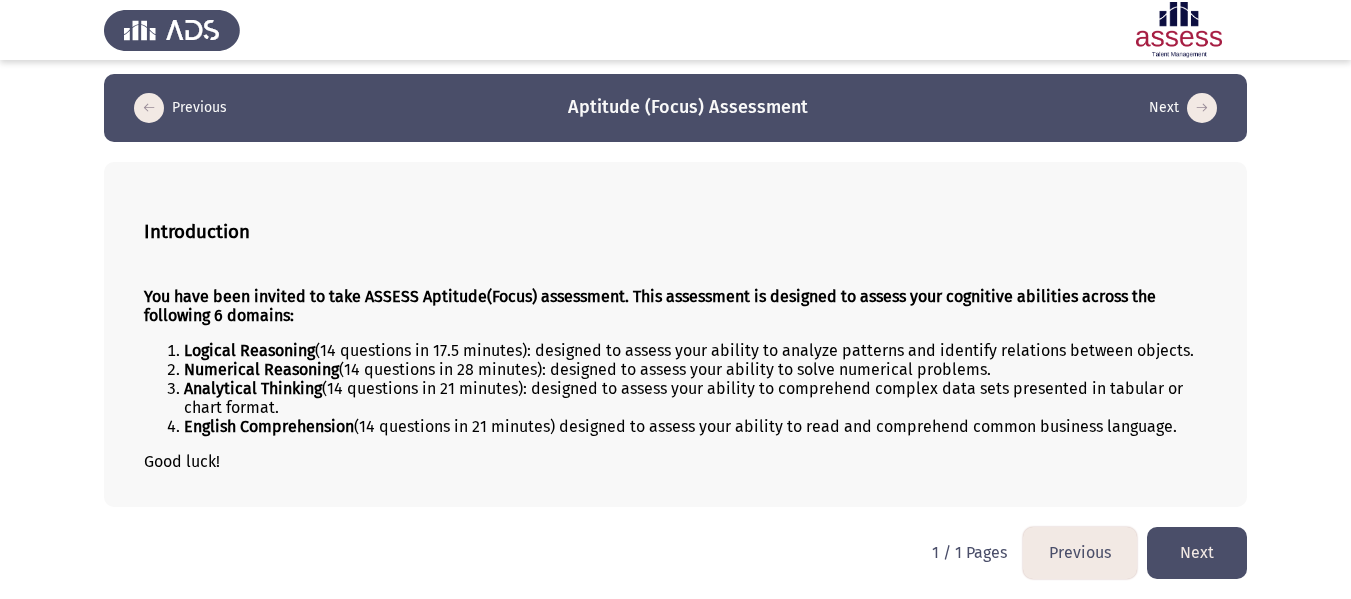 click on "Next" 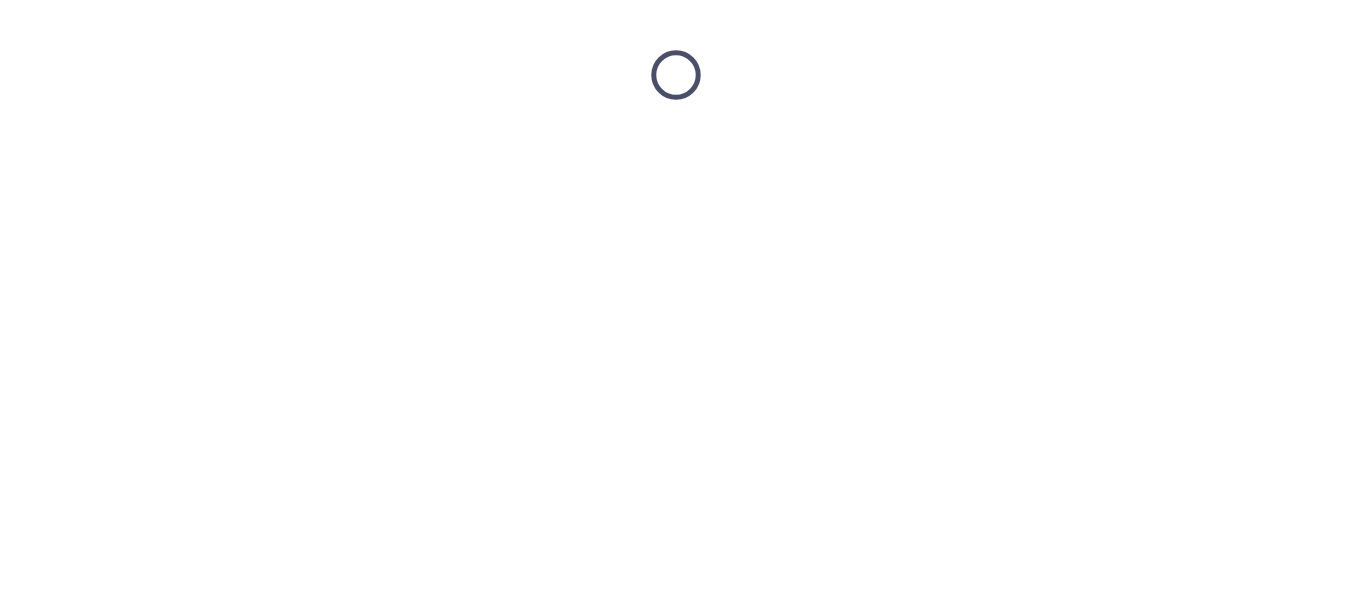 scroll, scrollTop: 0, scrollLeft: 0, axis: both 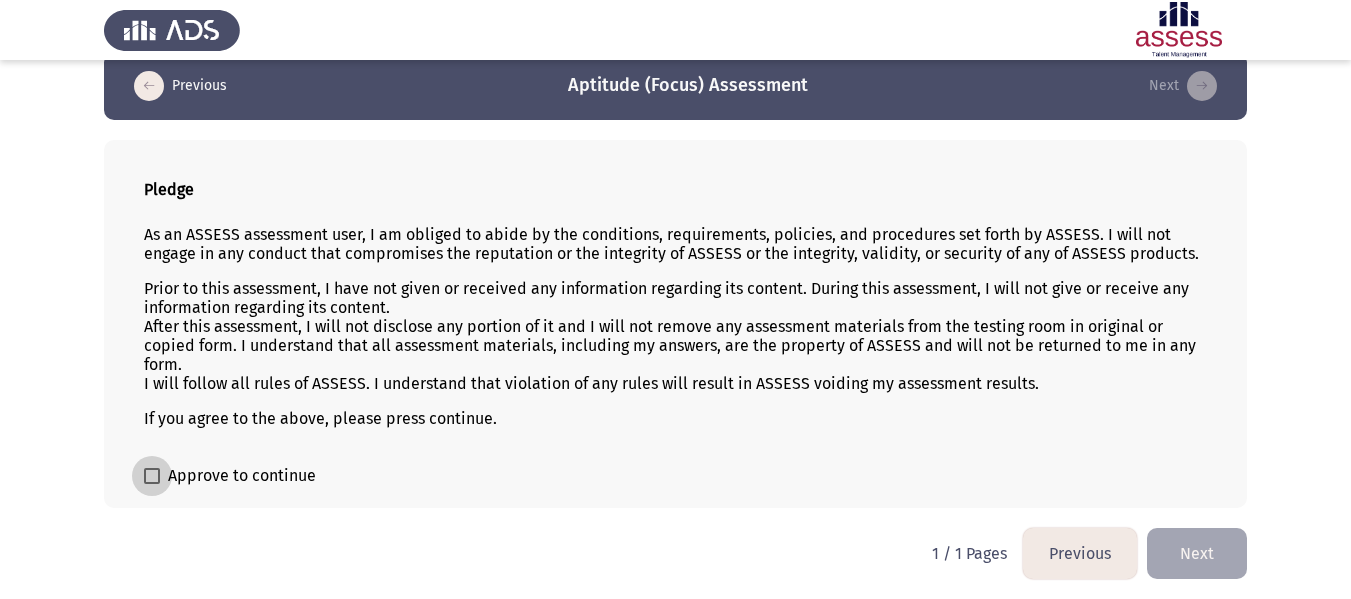 click at bounding box center (152, 476) 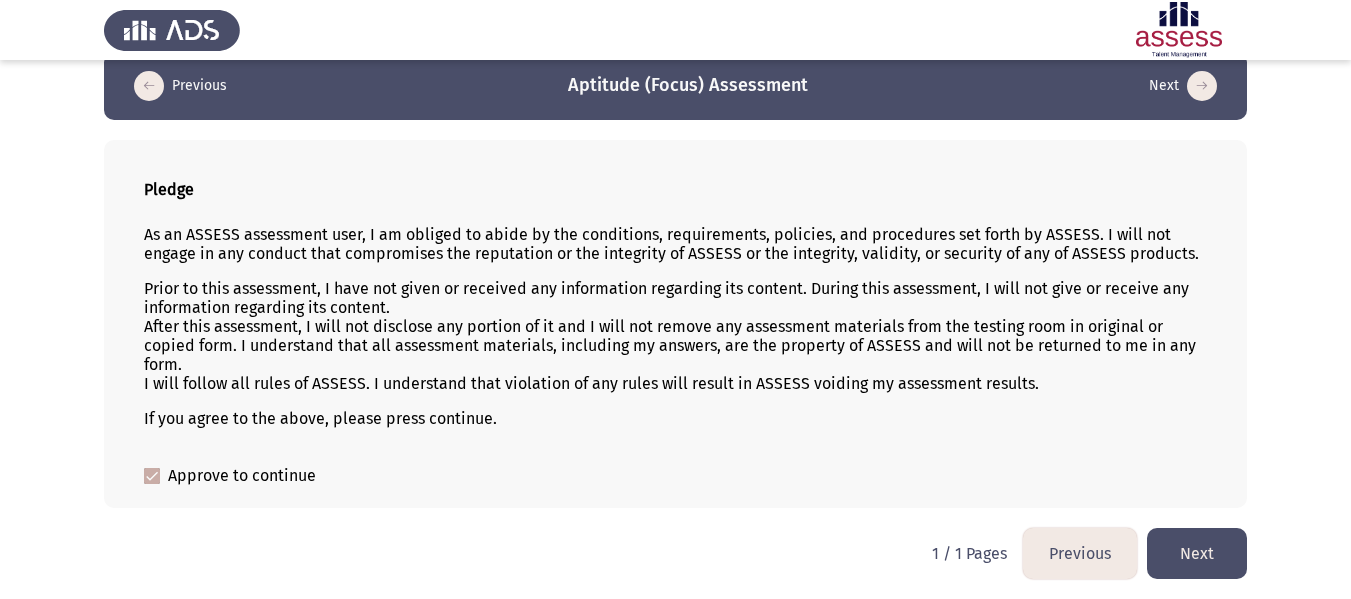 click on "Next" 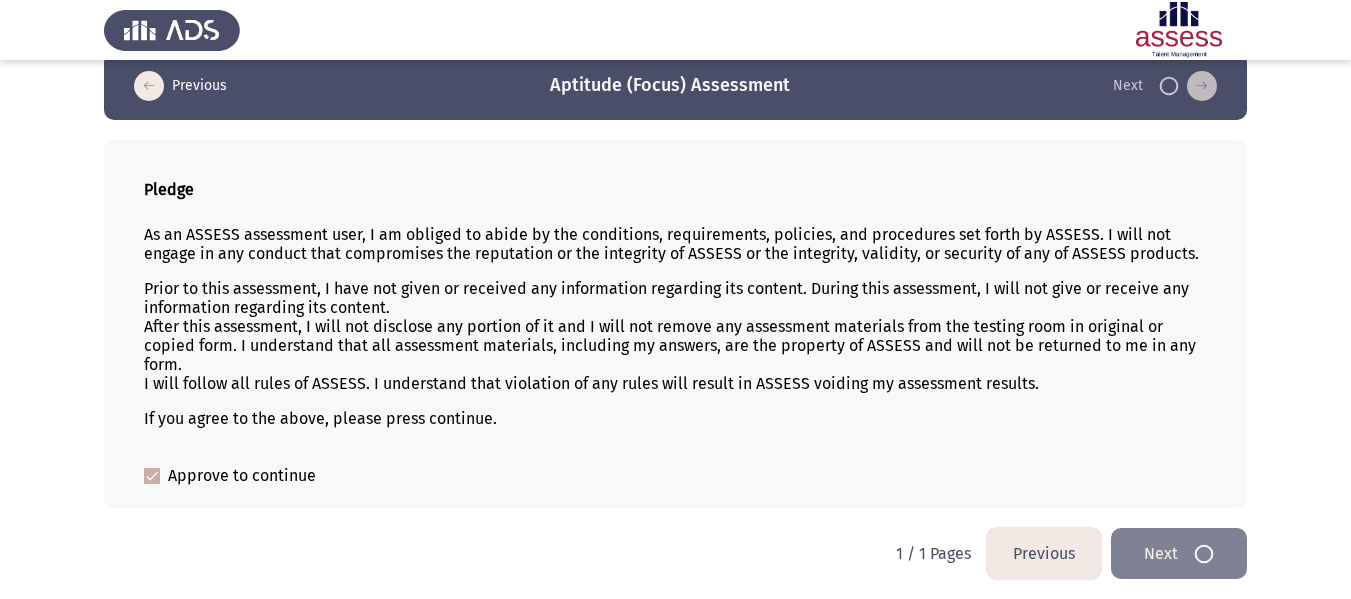 scroll, scrollTop: 0, scrollLeft: 0, axis: both 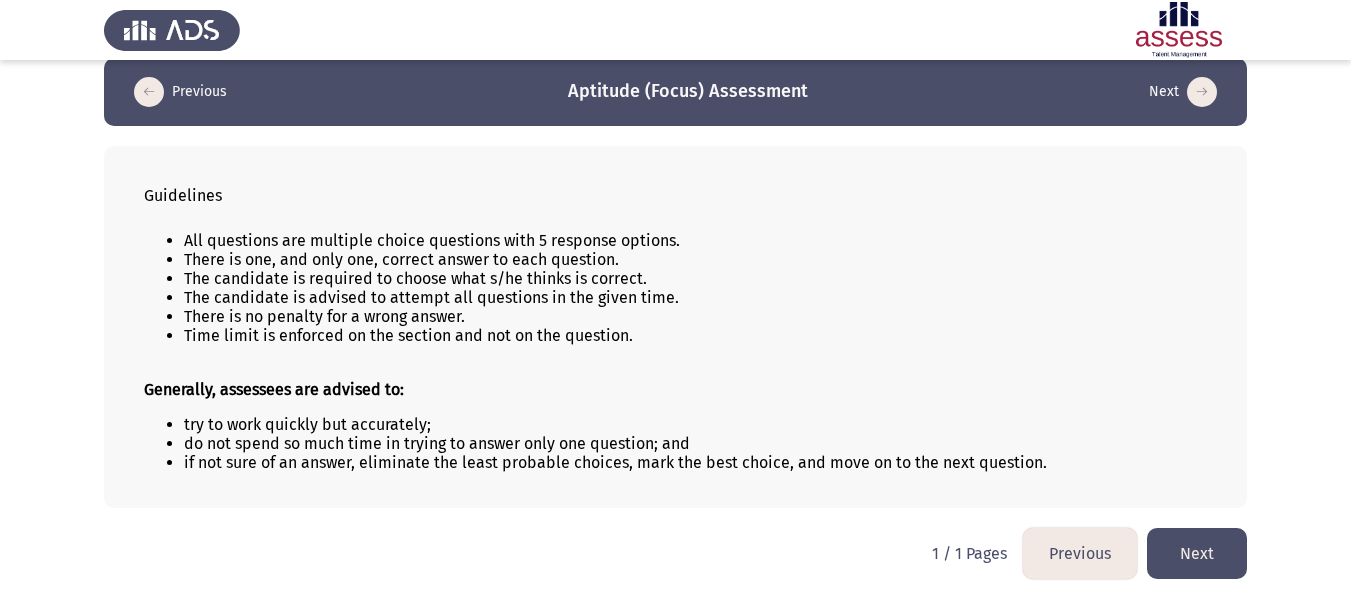 click on "Next" 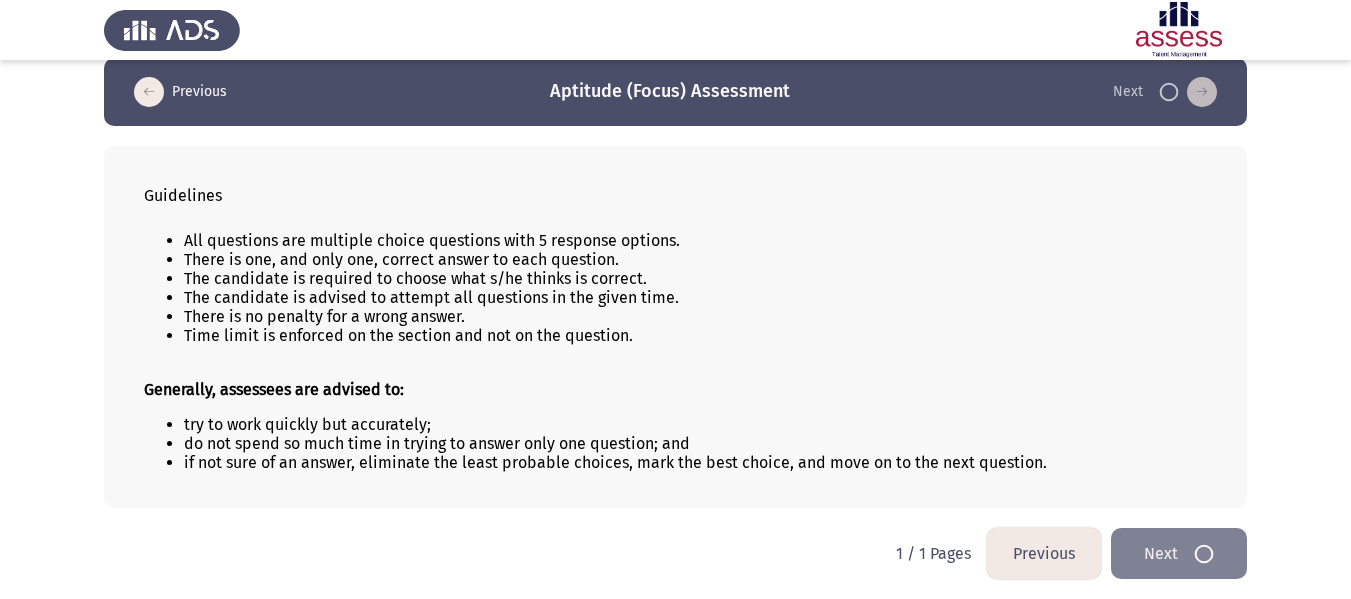 scroll, scrollTop: 0, scrollLeft: 0, axis: both 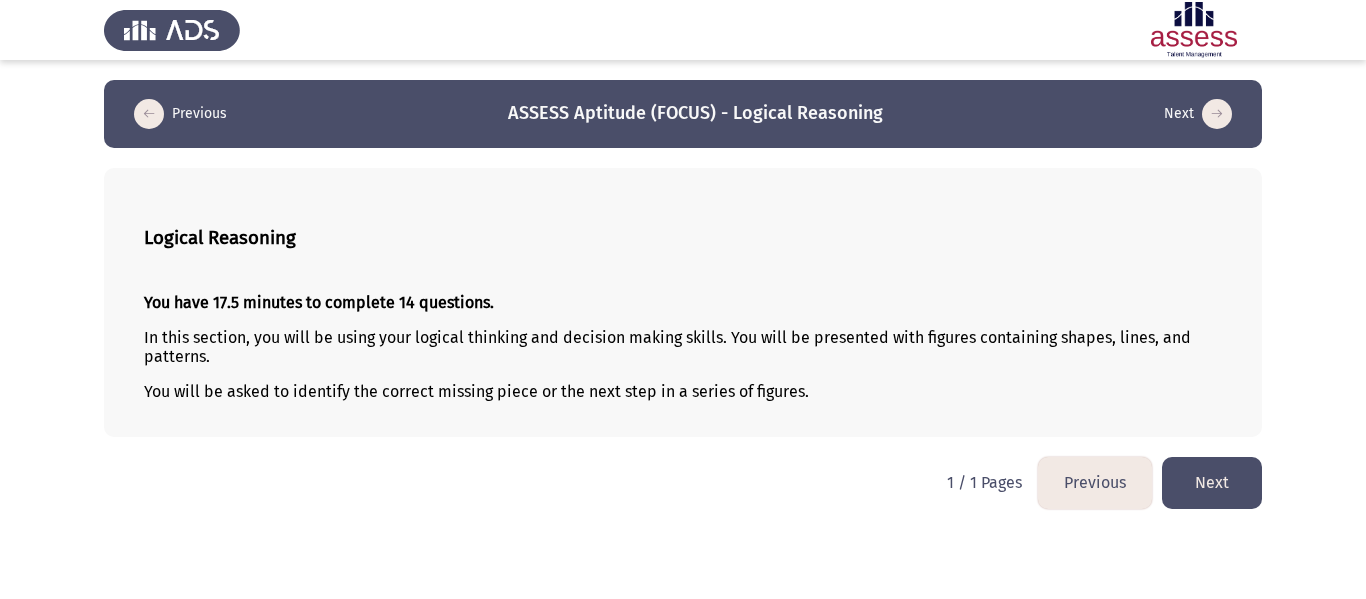 click on "Next" 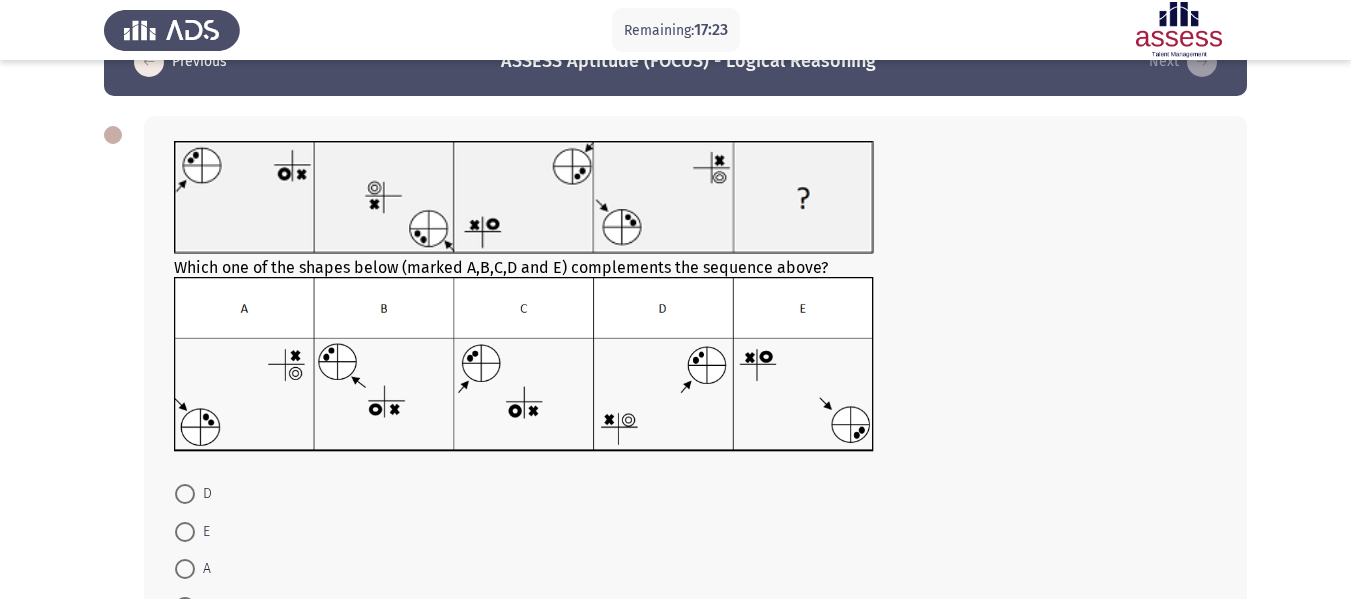 scroll, scrollTop: 54, scrollLeft: 0, axis: vertical 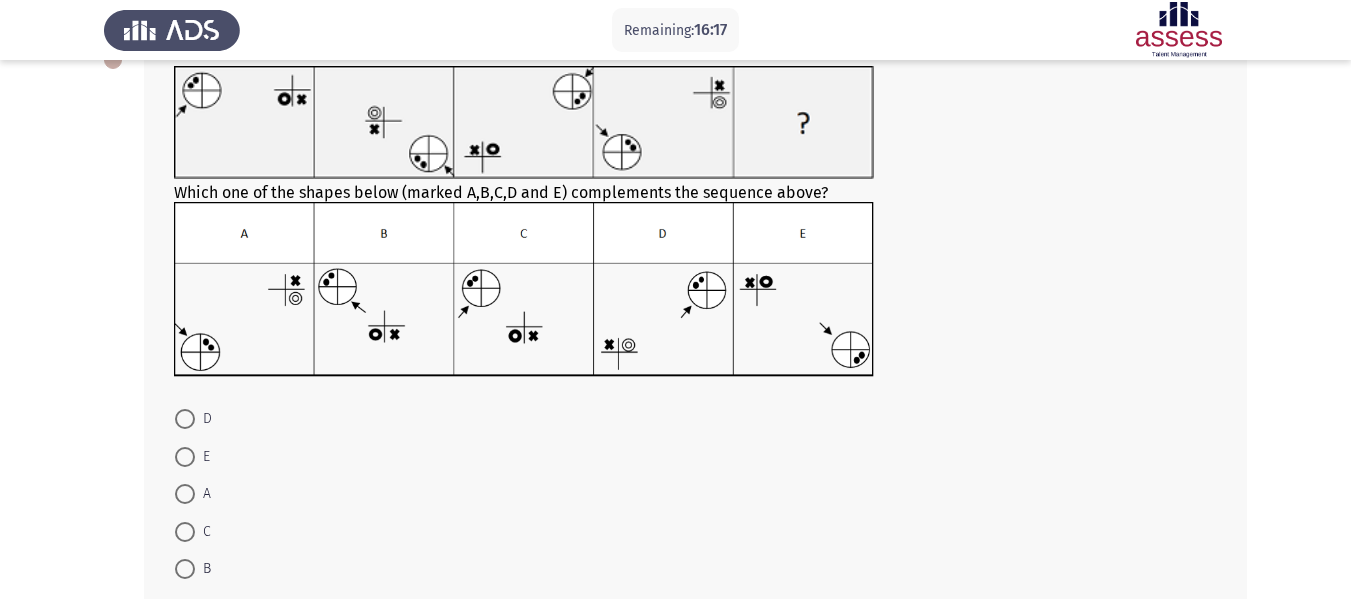 click at bounding box center [185, 457] 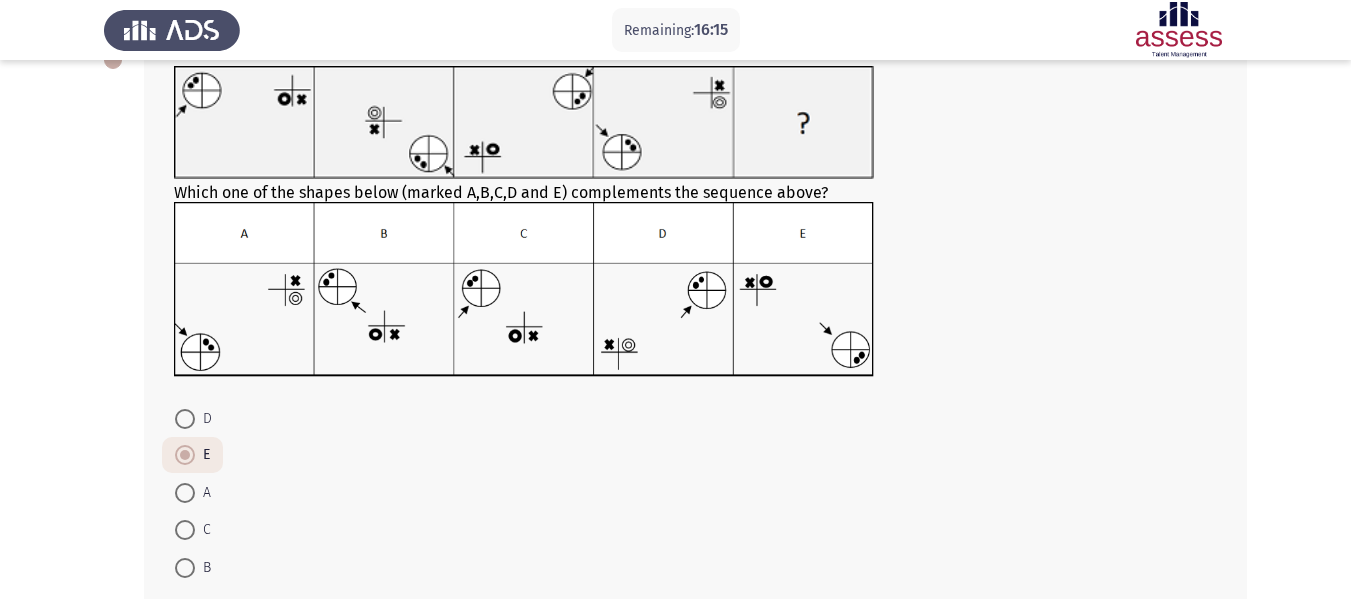 scroll, scrollTop: 239, scrollLeft: 0, axis: vertical 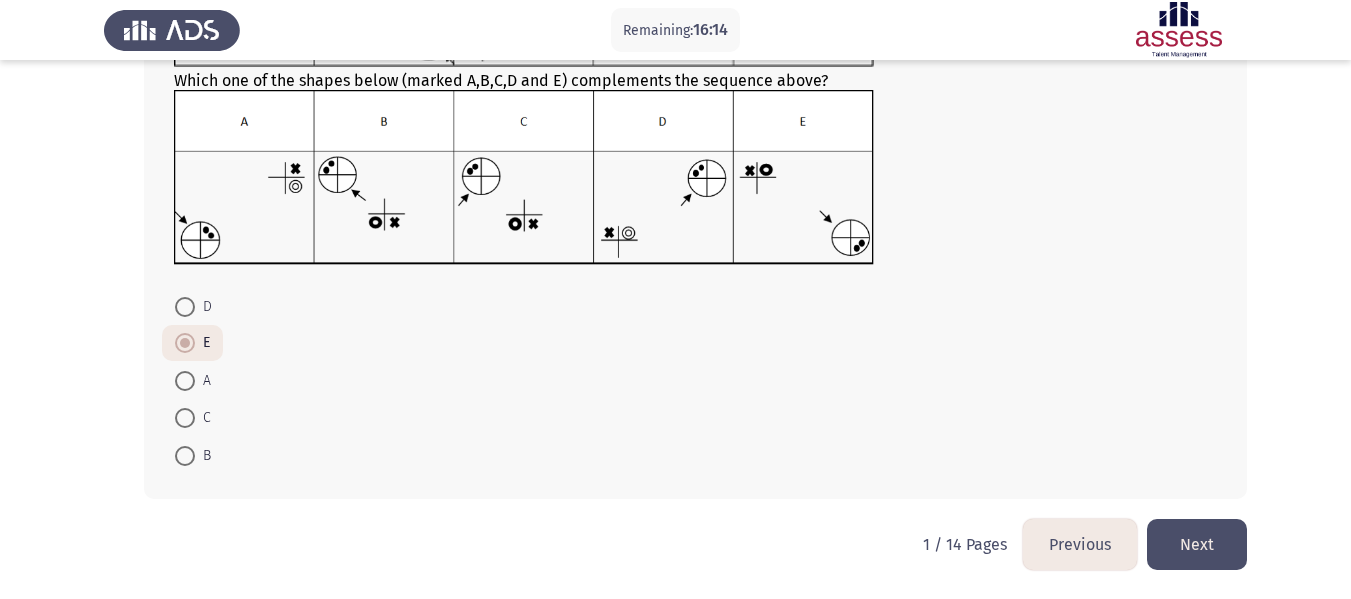 click on "Next" 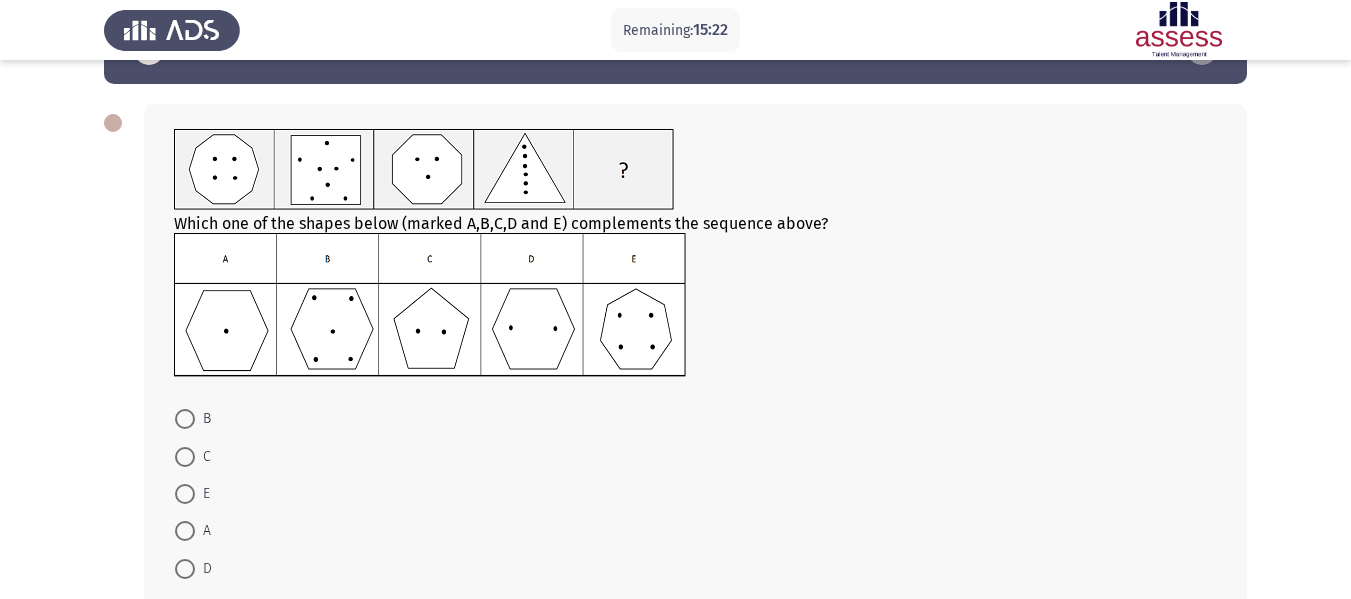 scroll, scrollTop: 62, scrollLeft: 0, axis: vertical 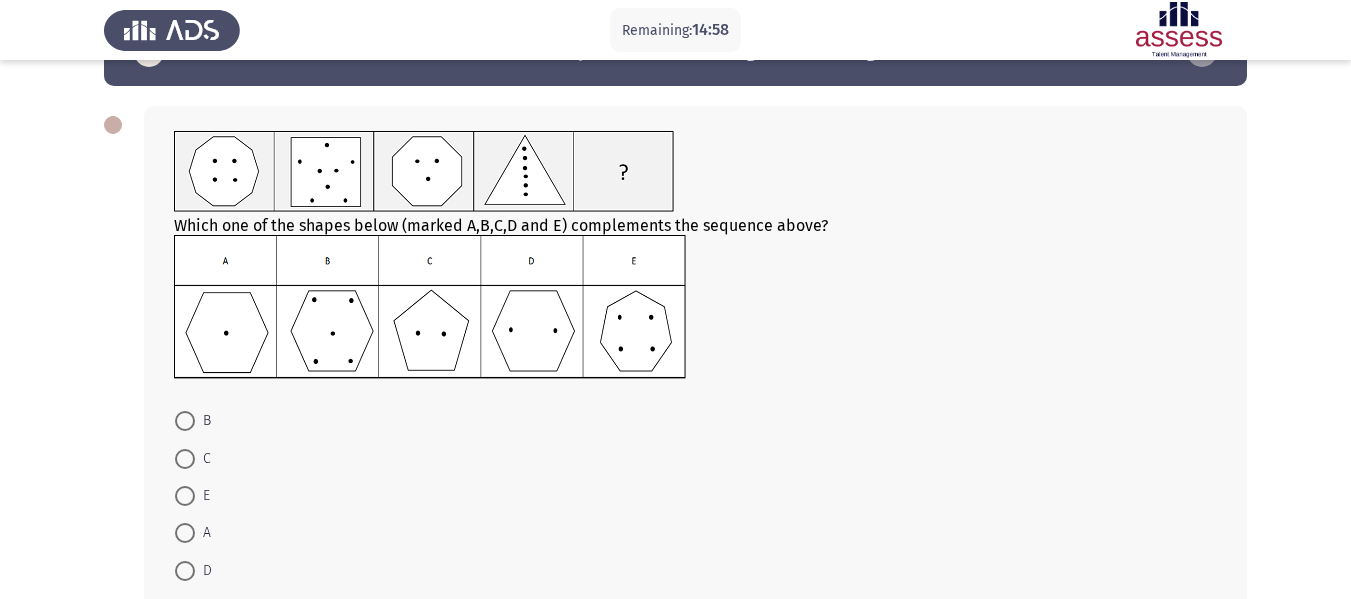 click at bounding box center (185, 496) 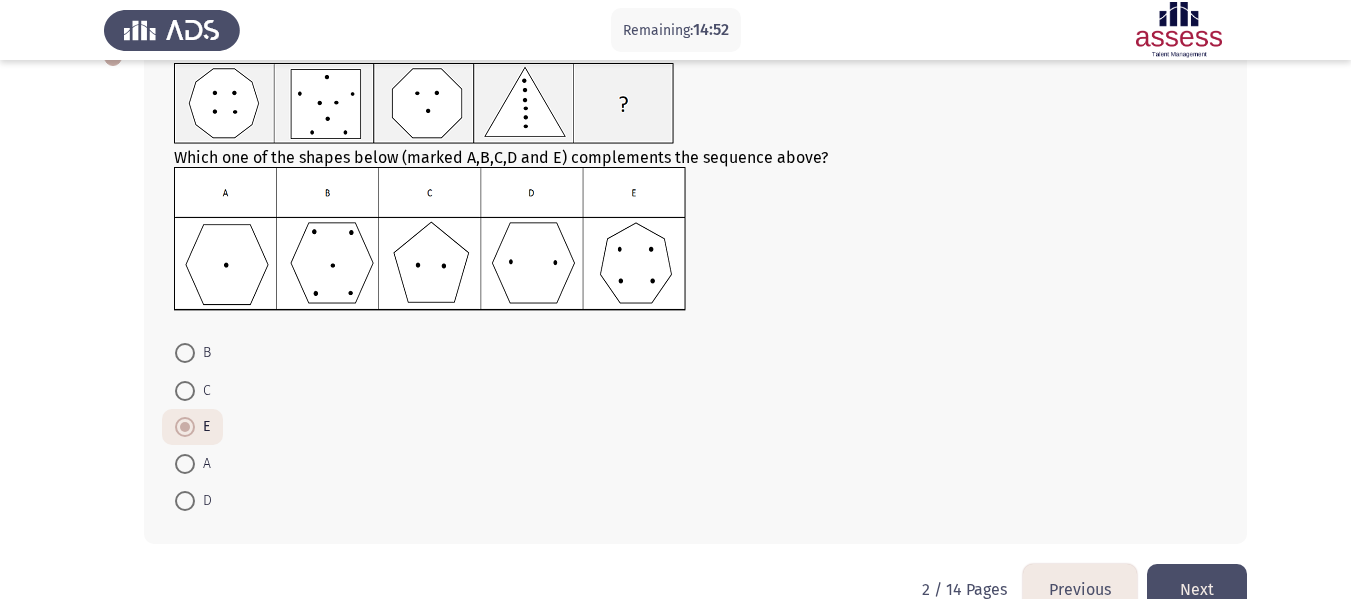 scroll, scrollTop: 133, scrollLeft: 0, axis: vertical 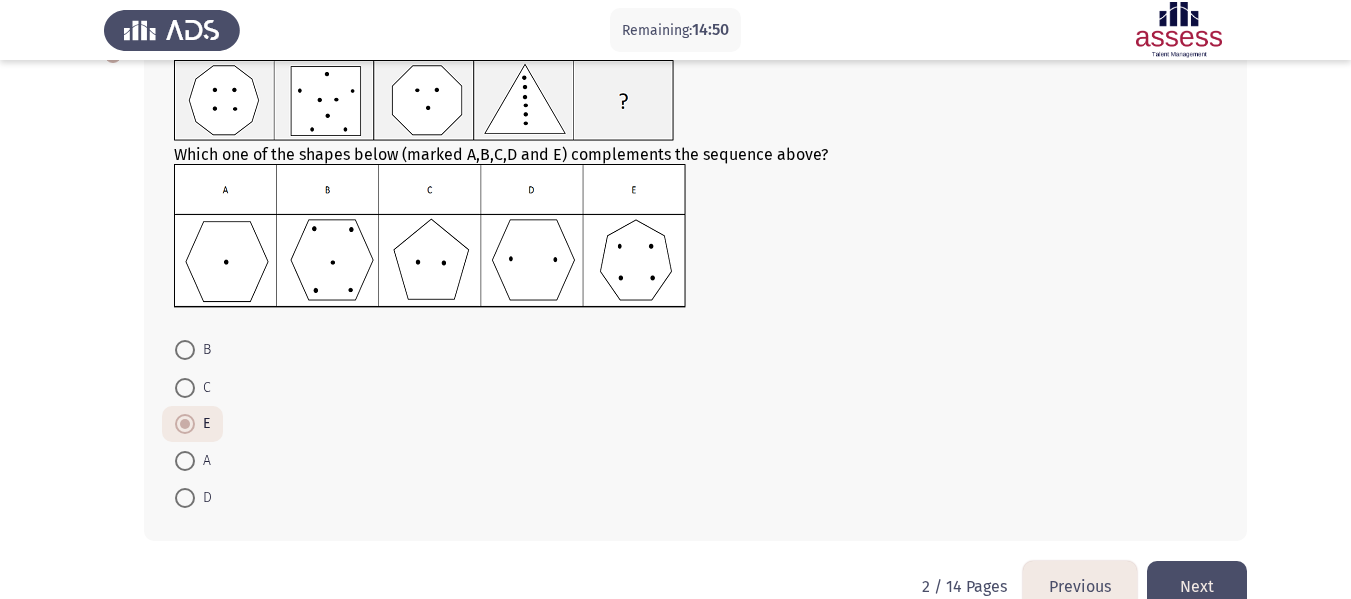 click at bounding box center [185, 388] 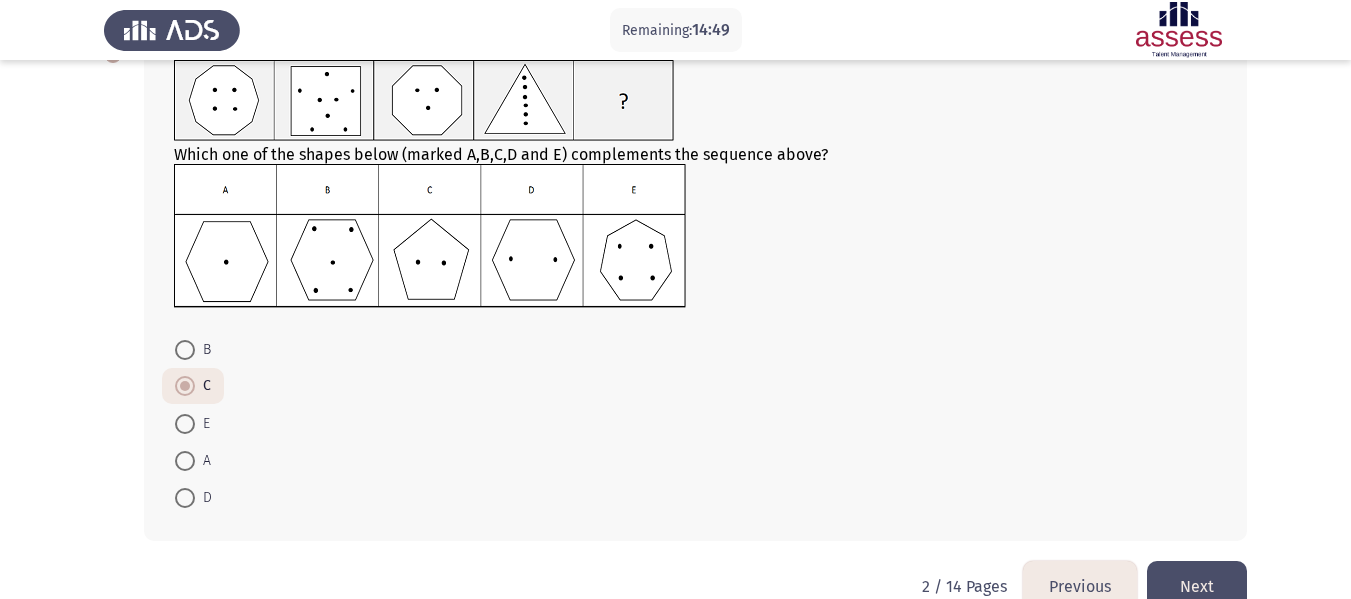 scroll, scrollTop: 175, scrollLeft: 0, axis: vertical 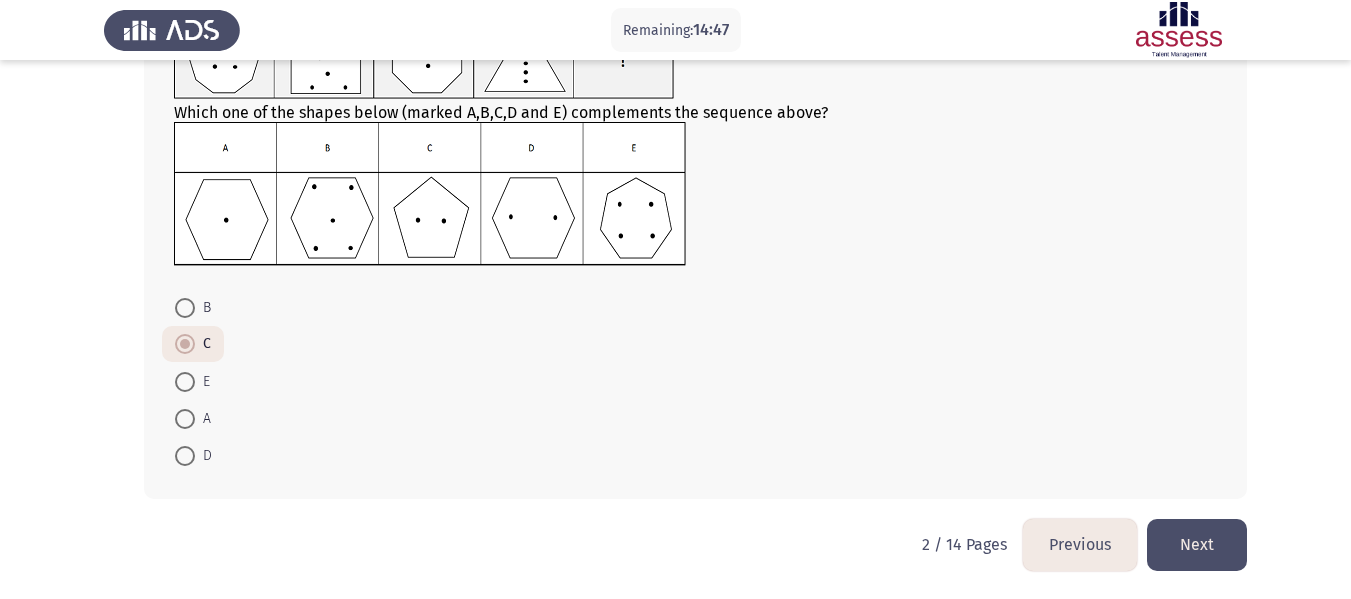 click on "Next" 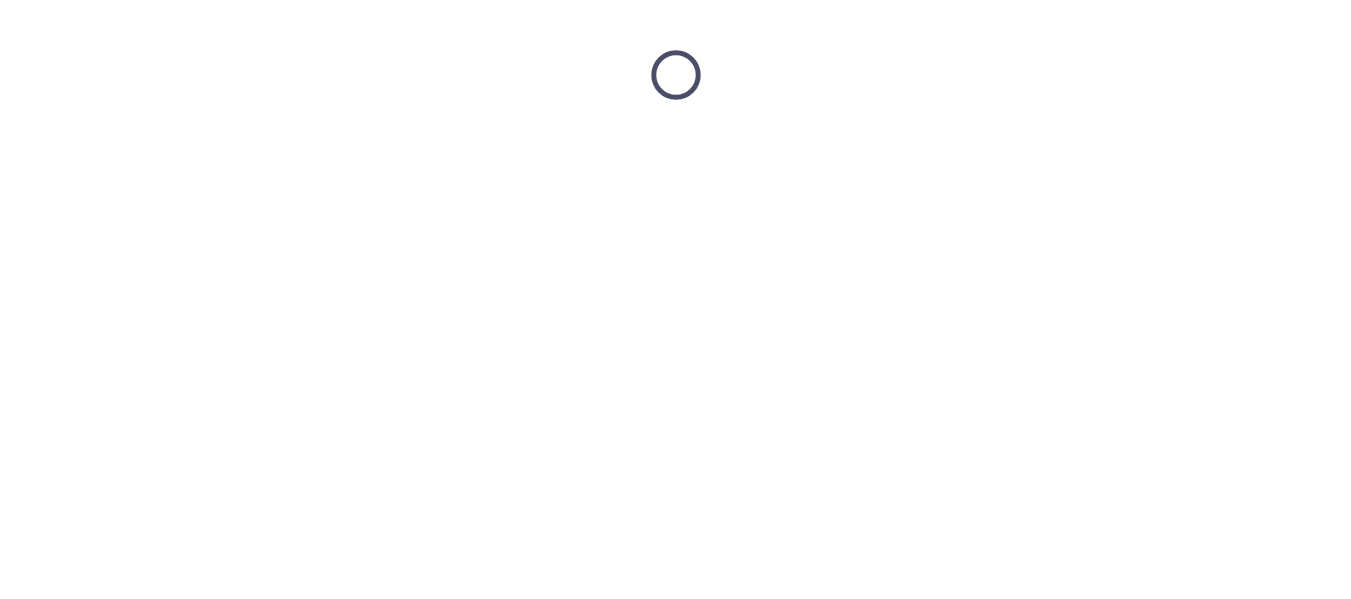 scroll, scrollTop: 0, scrollLeft: 0, axis: both 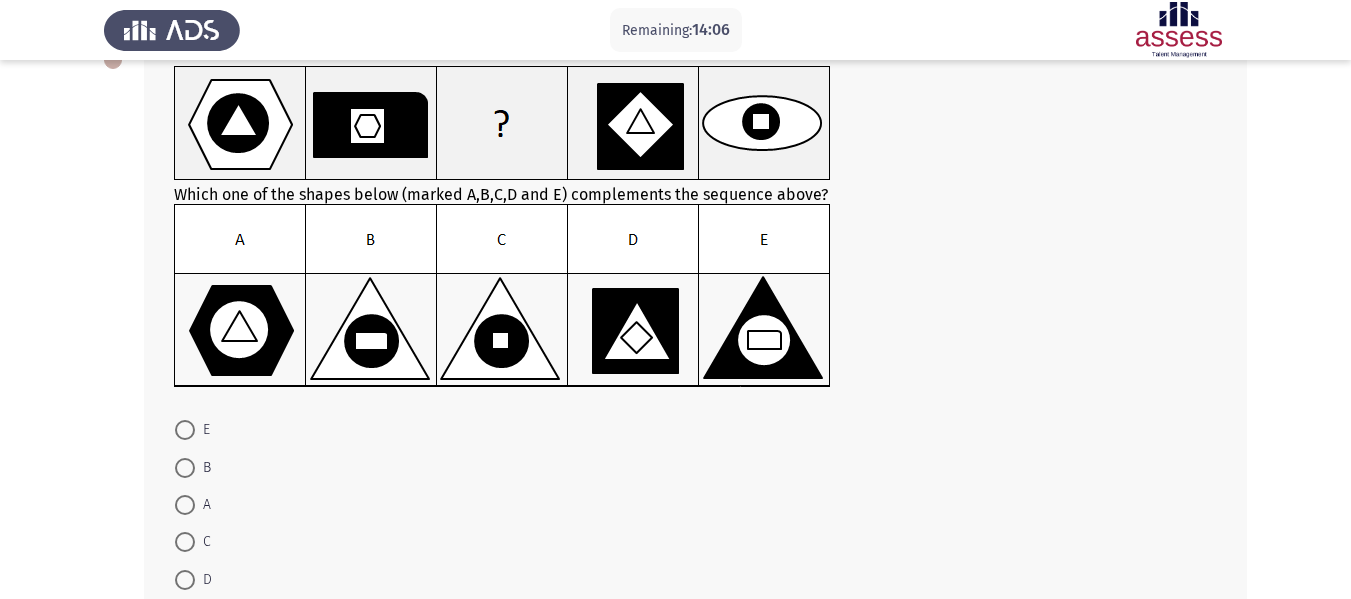 click 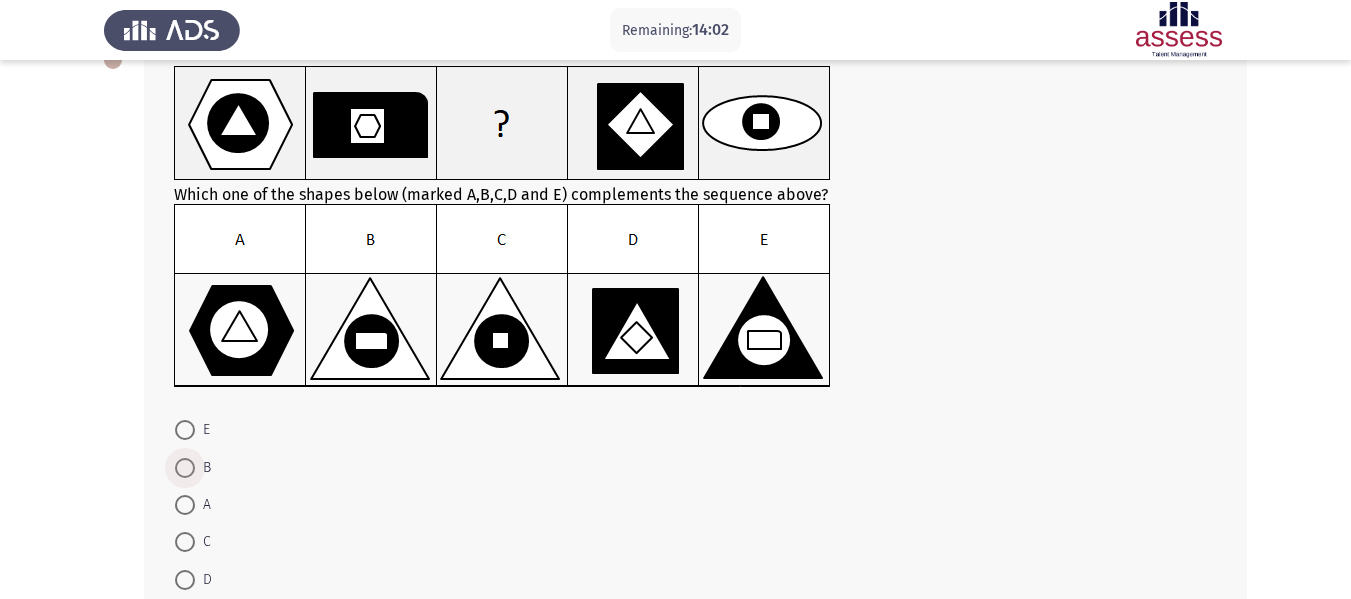 click at bounding box center (185, 468) 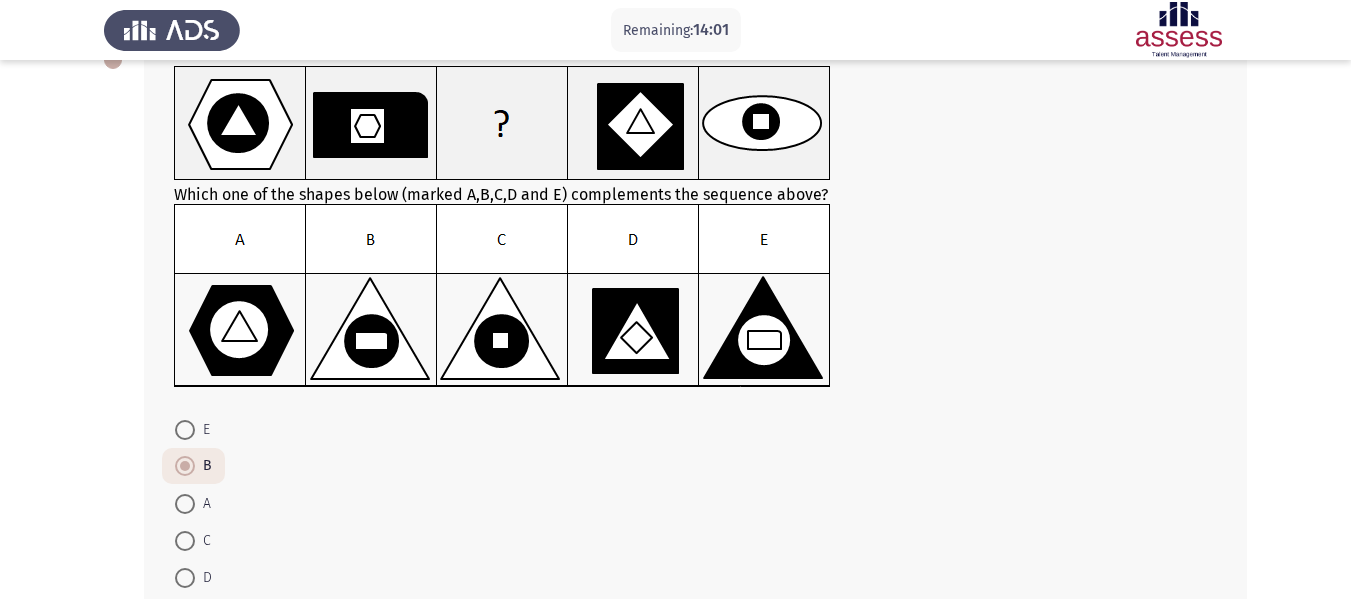 scroll, scrollTop: 249, scrollLeft: 0, axis: vertical 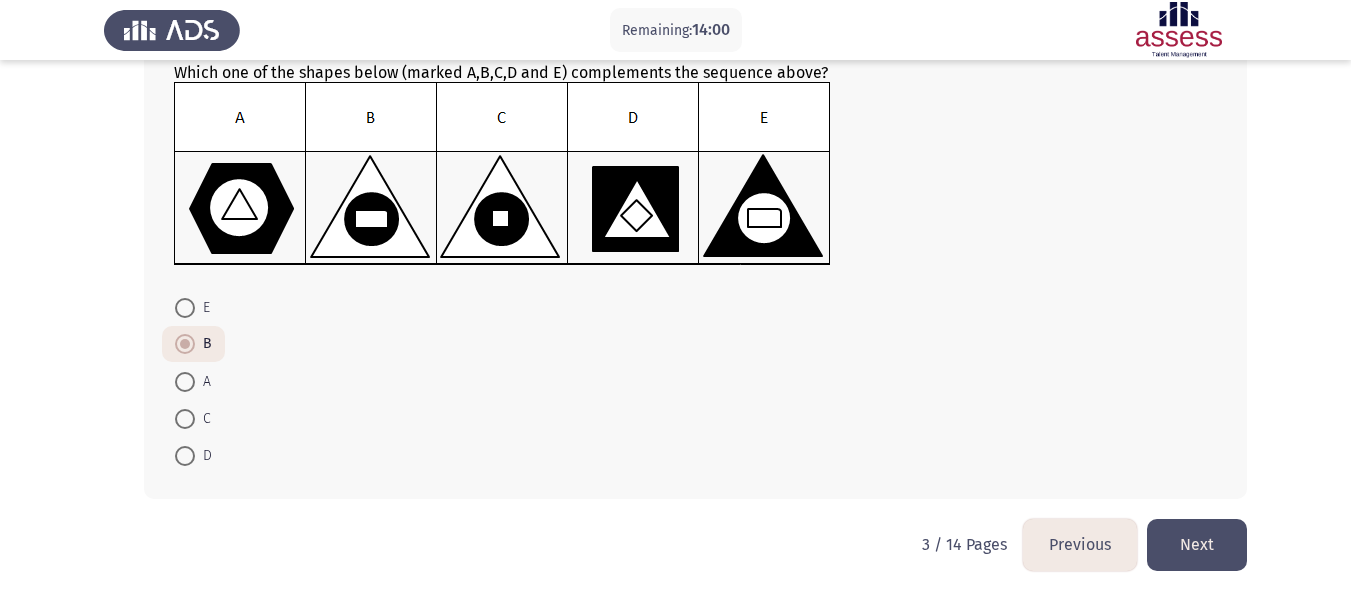 click on "Next" 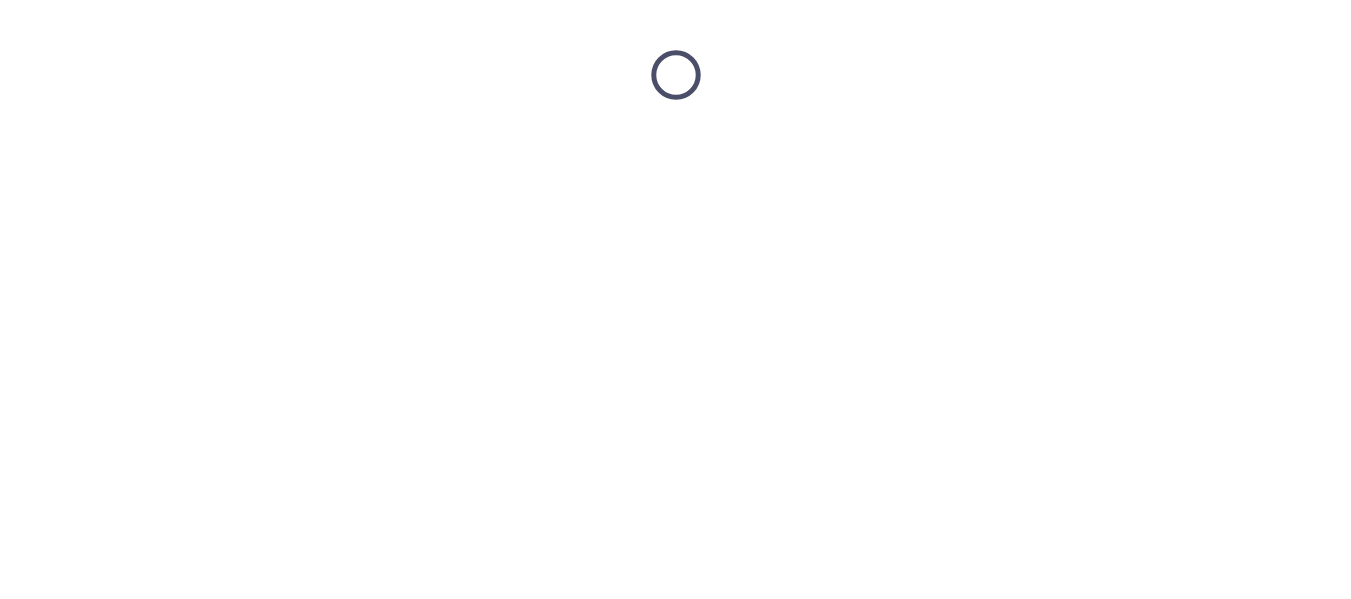 scroll, scrollTop: 0, scrollLeft: 0, axis: both 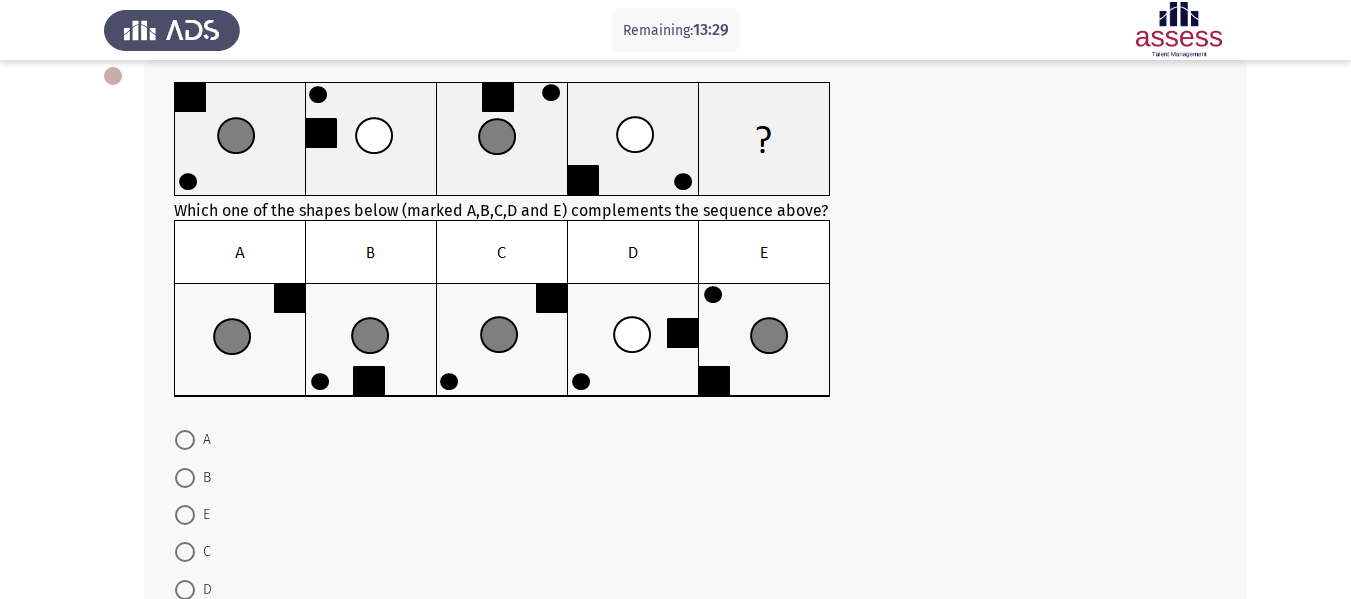 click 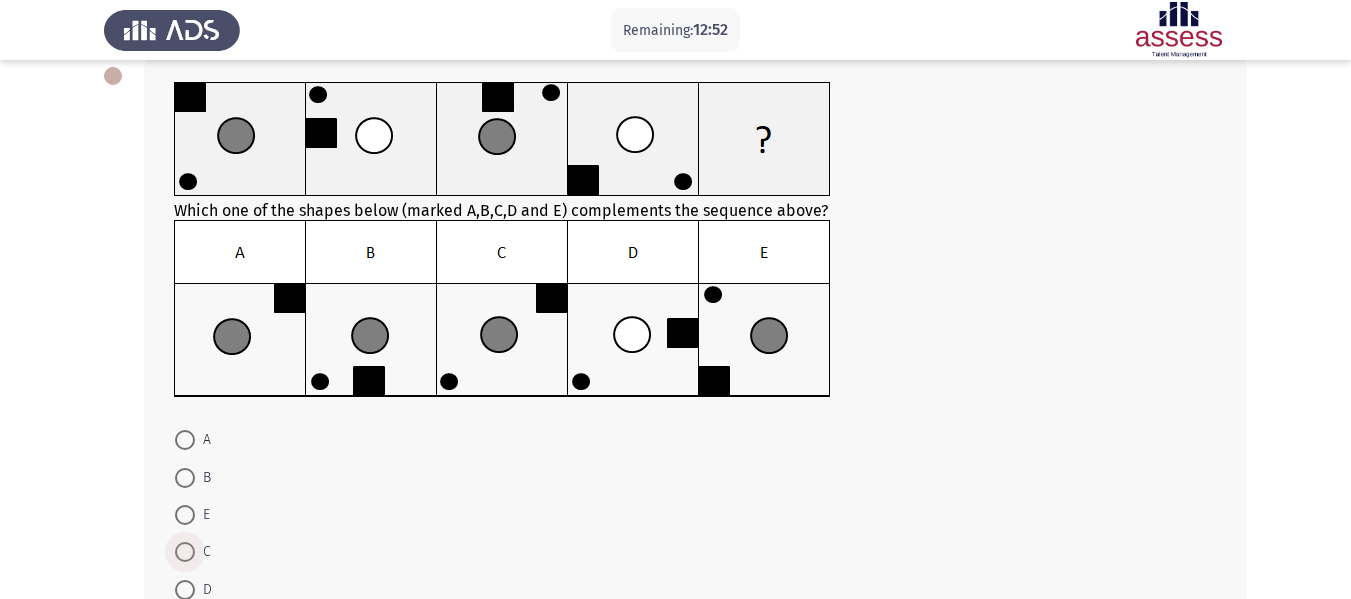 click at bounding box center (185, 552) 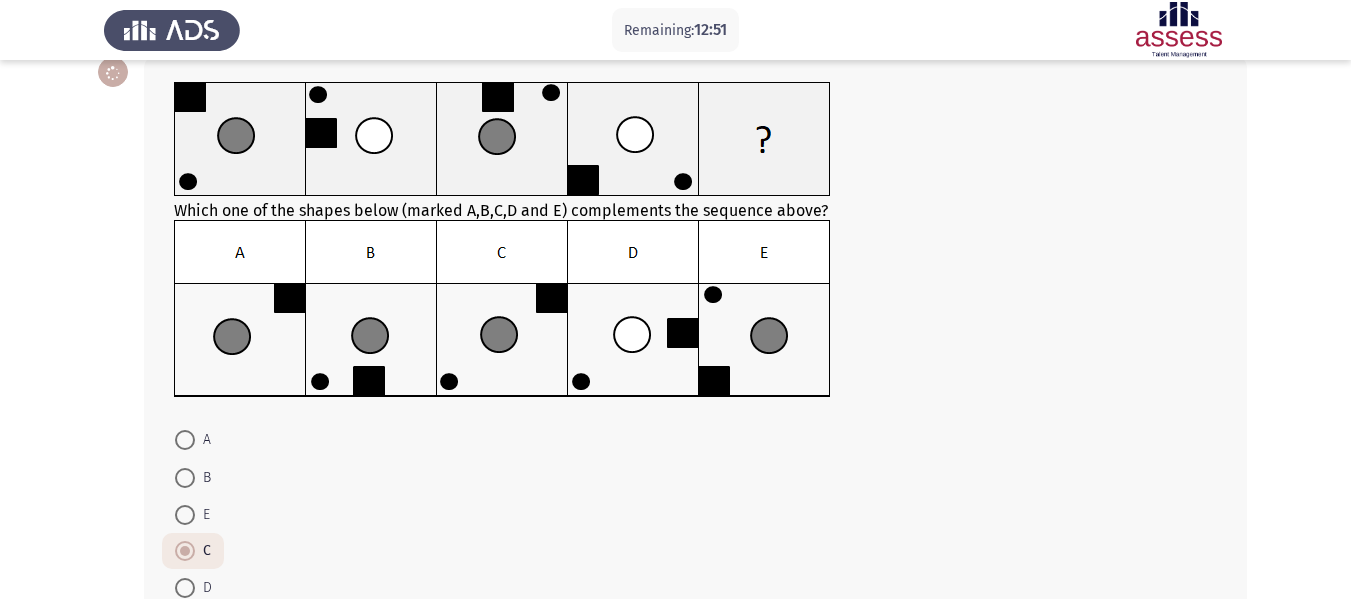 scroll, scrollTop: 243, scrollLeft: 0, axis: vertical 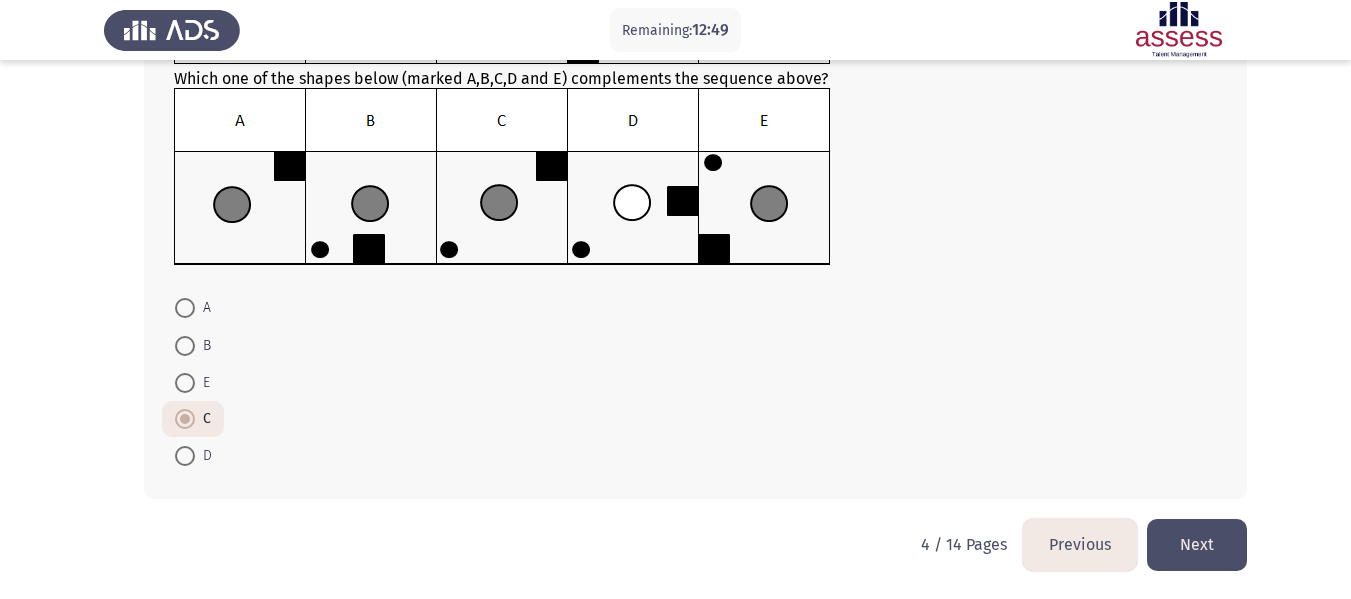 click on "Next" 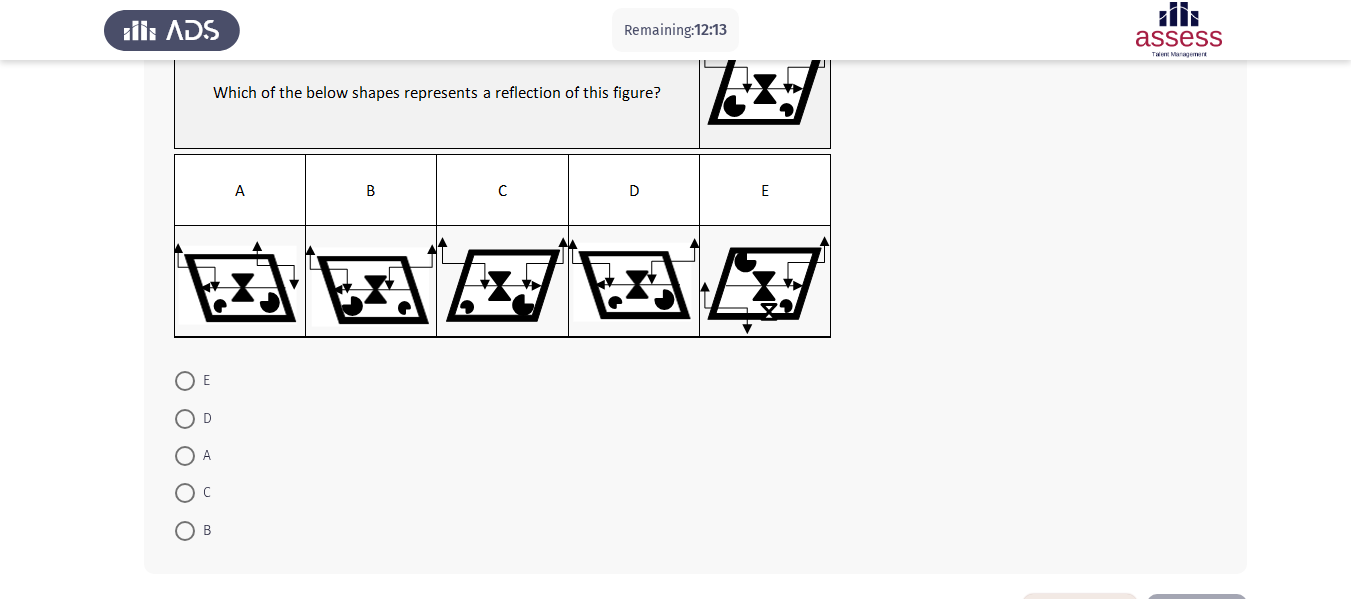 scroll, scrollTop: 213, scrollLeft: 0, axis: vertical 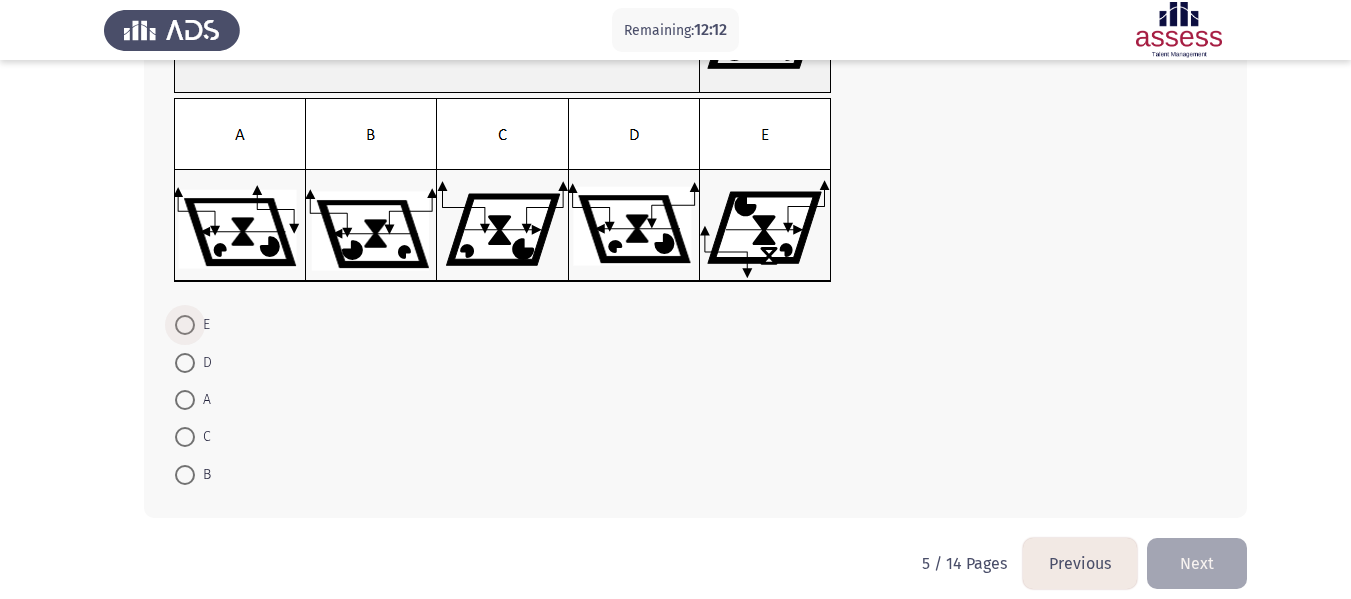 click at bounding box center [185, 325] 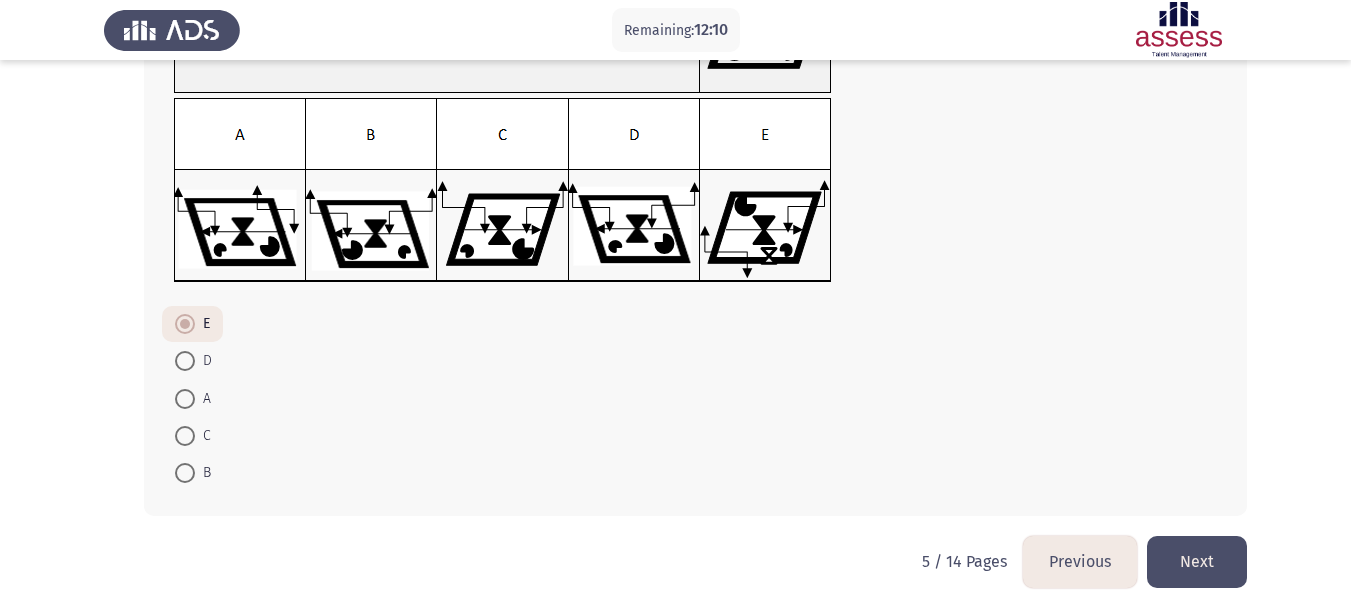 click on "Next" 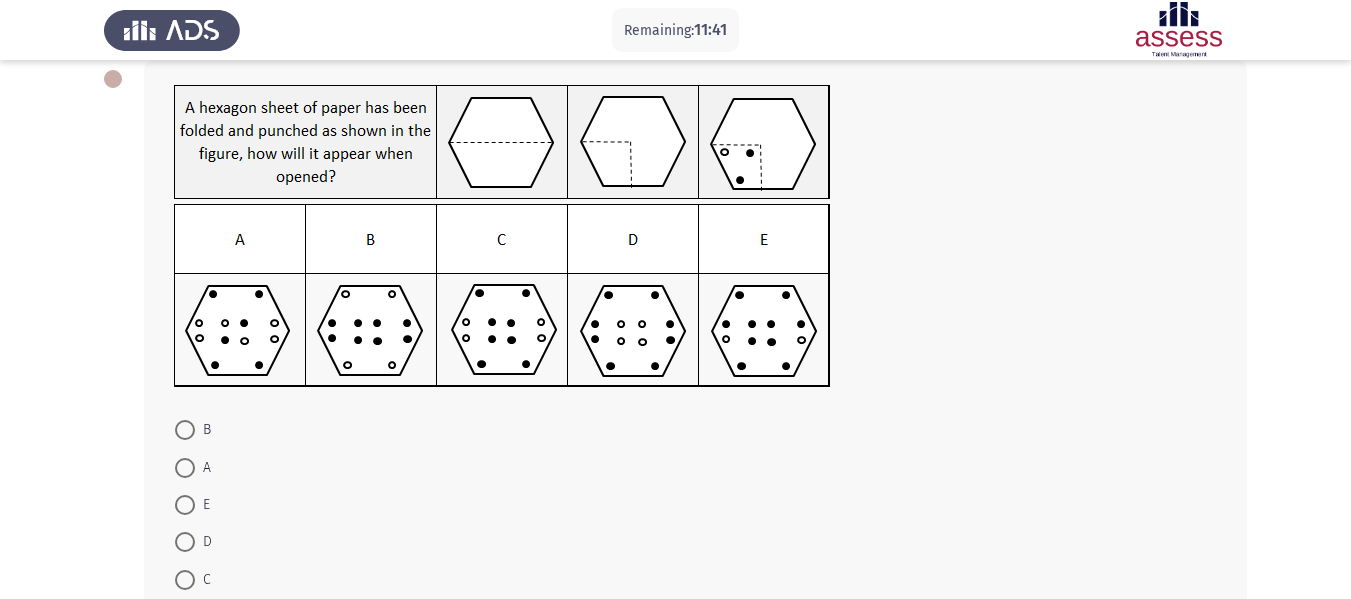 scroll, scrollTop: 111, scrollLeft: 0, axis: vertical 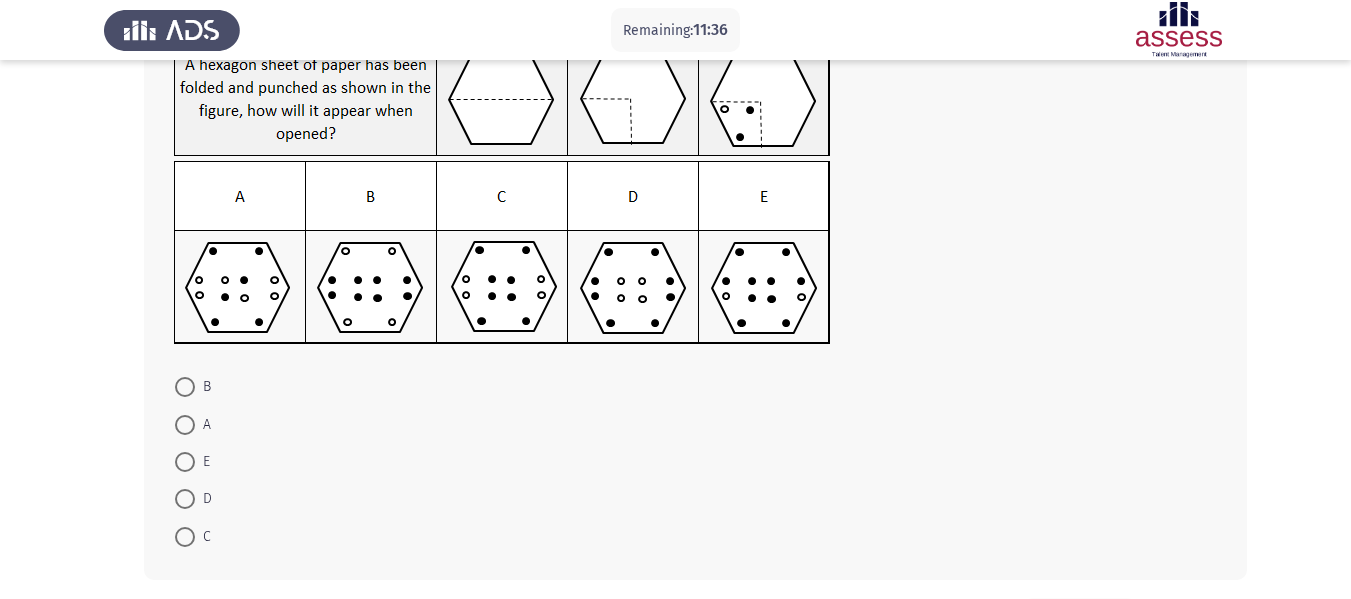 click at bounding box center [185, 425] 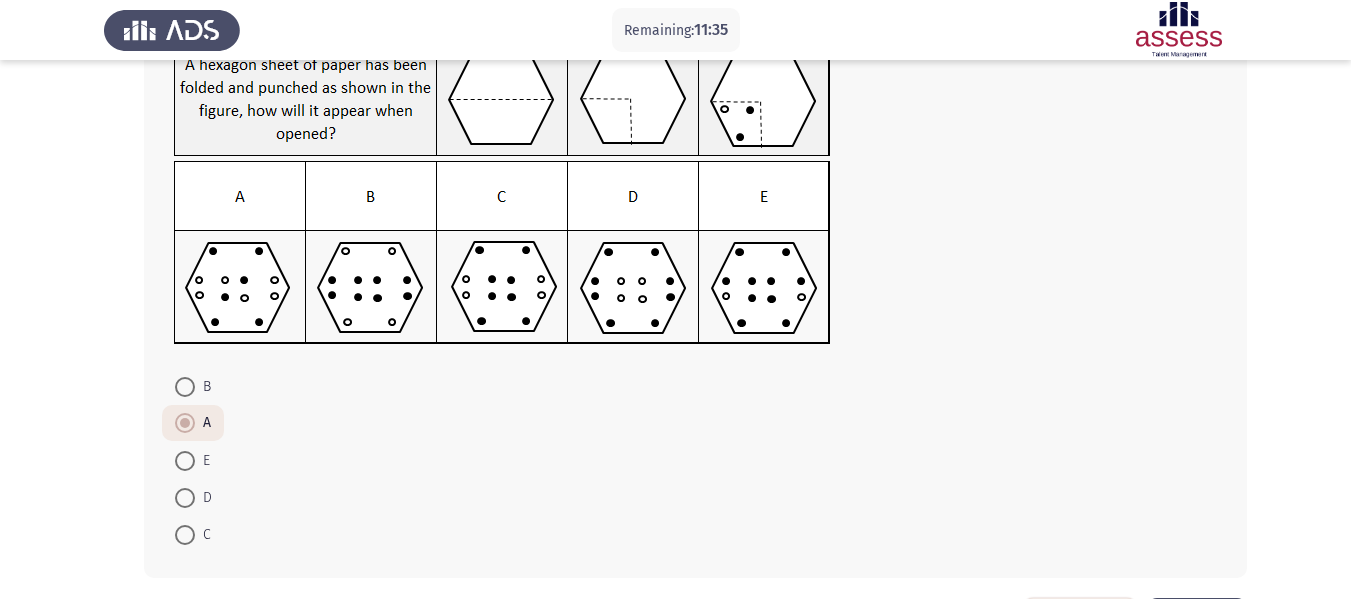 scroll, scrollTop: 230, scrollLeft: 0, axis: vertical 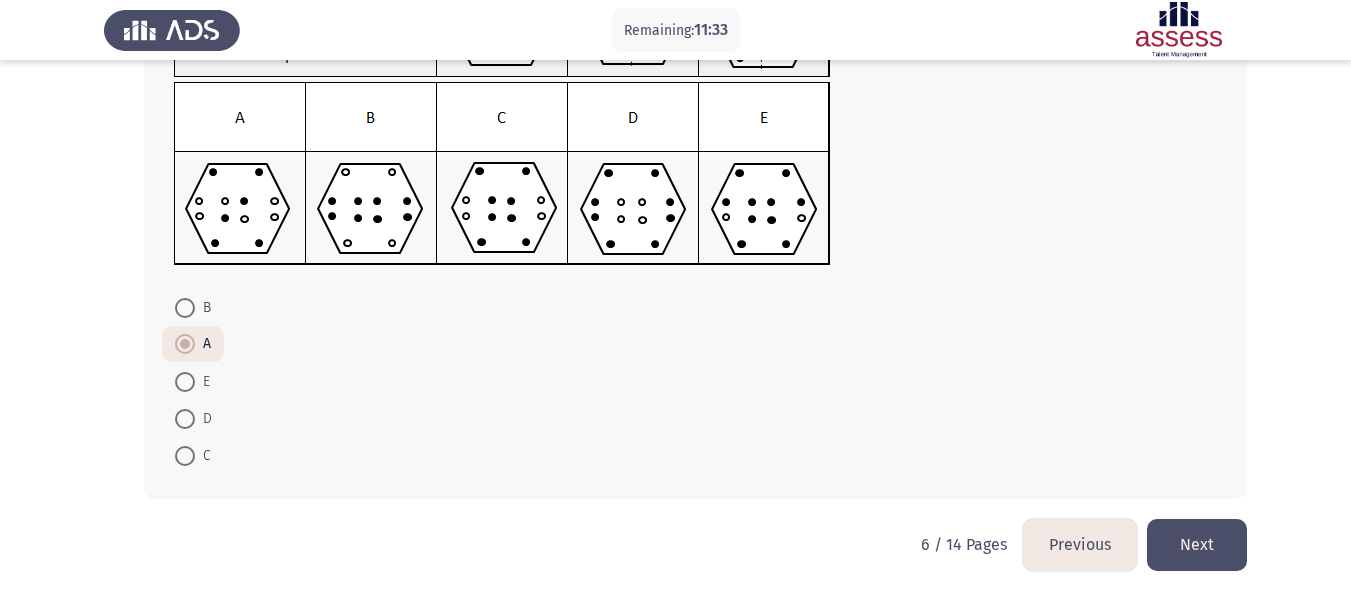 click on "Next" 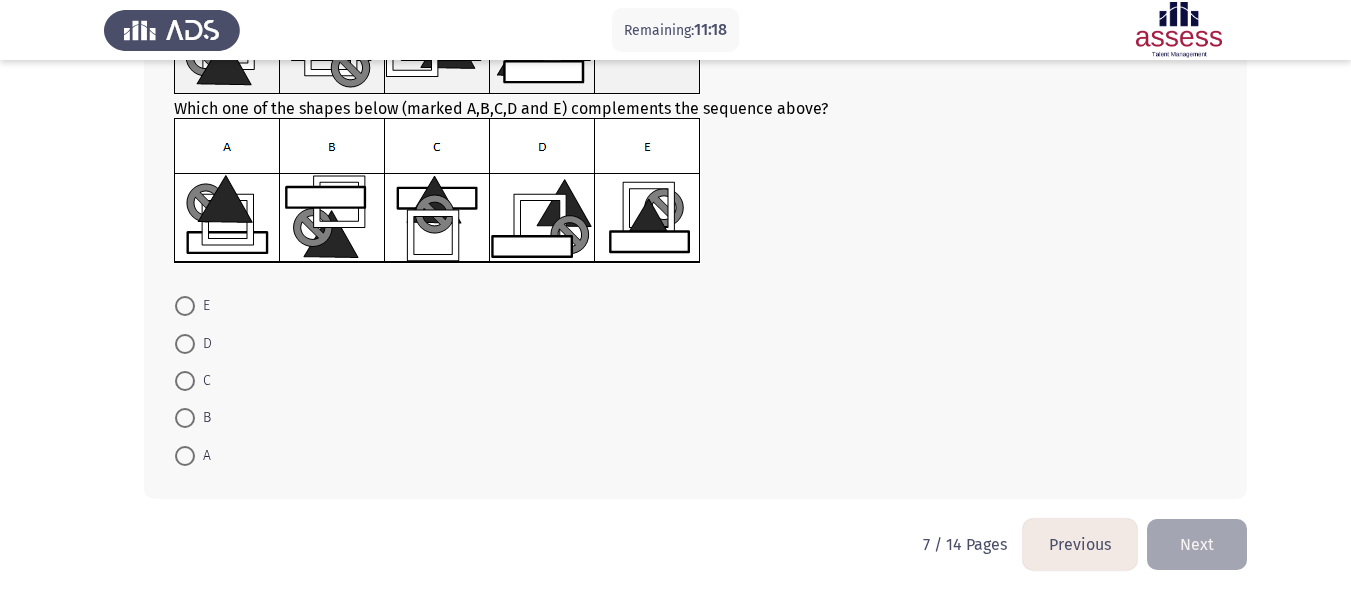 scroll, scrollTop: 0, scrollLeft: 0, axis: both 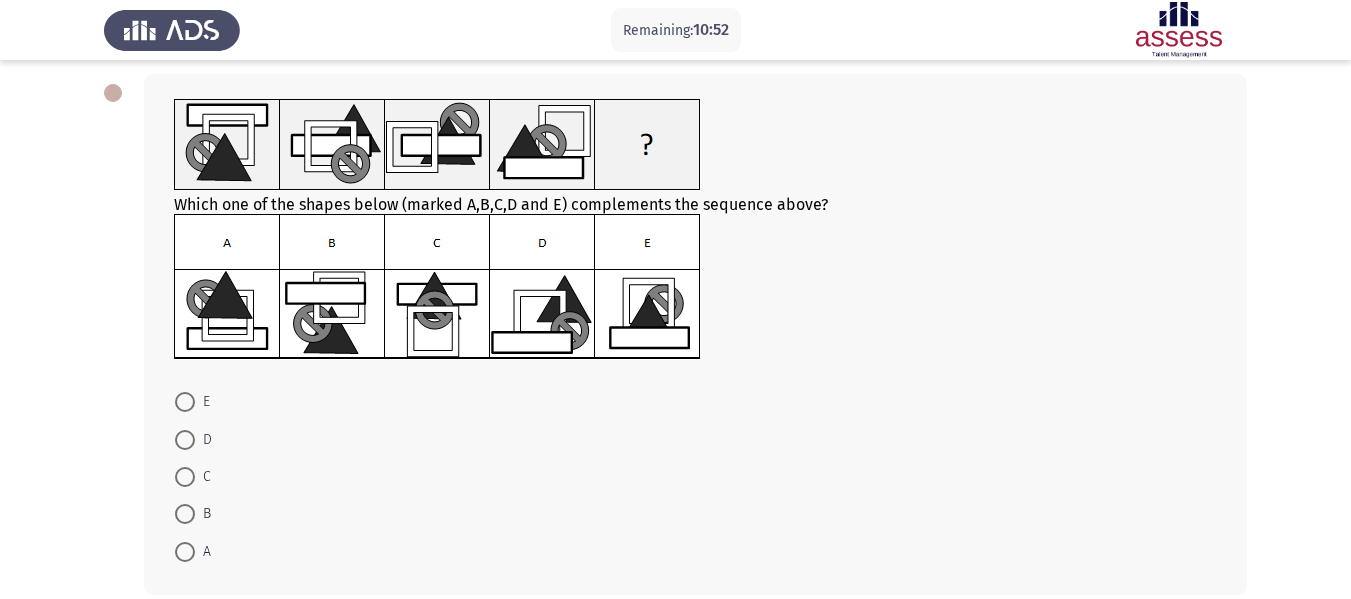 click at bounding box center [185, 477] 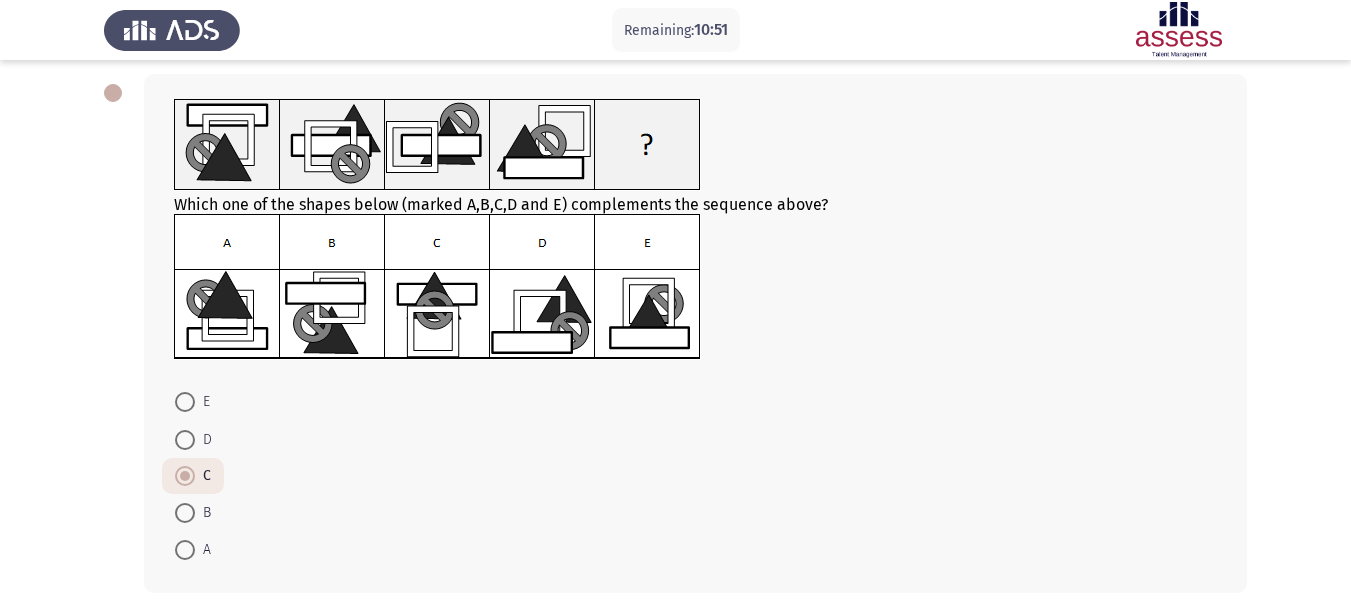 scroll, scrollTop: 188, scrollLeft: 0, axis: vertical 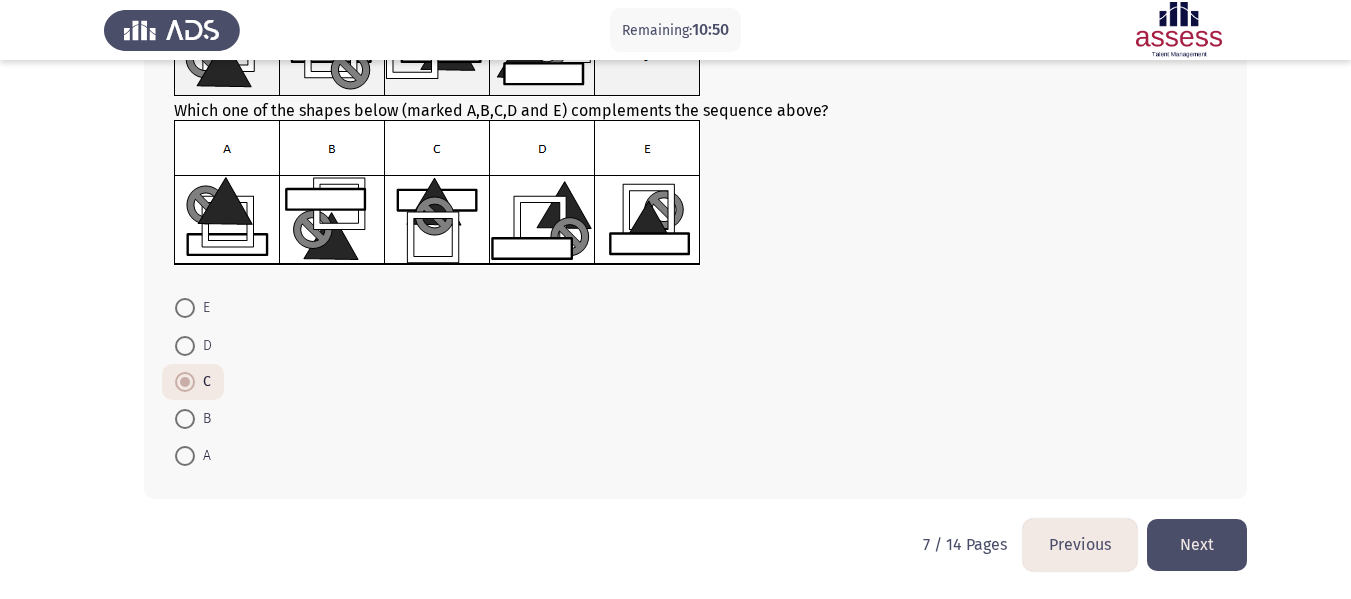click on "Next" 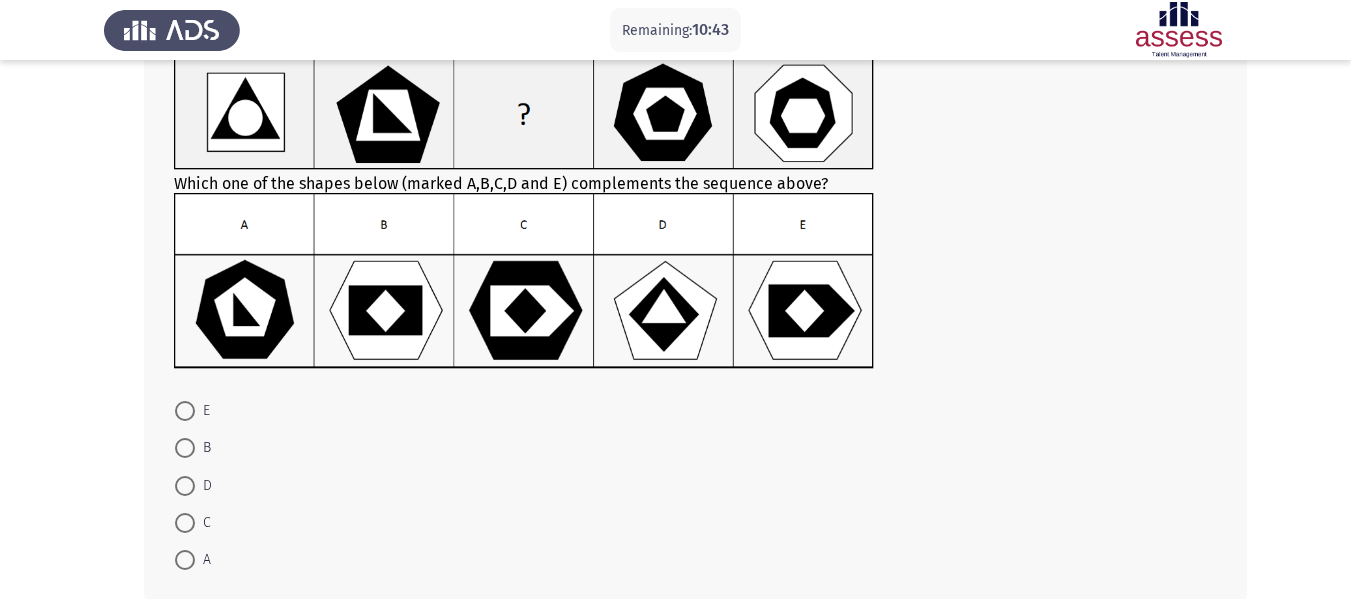 scroll, scrollTop: 139, scrollLeft: 0, axis: vertical 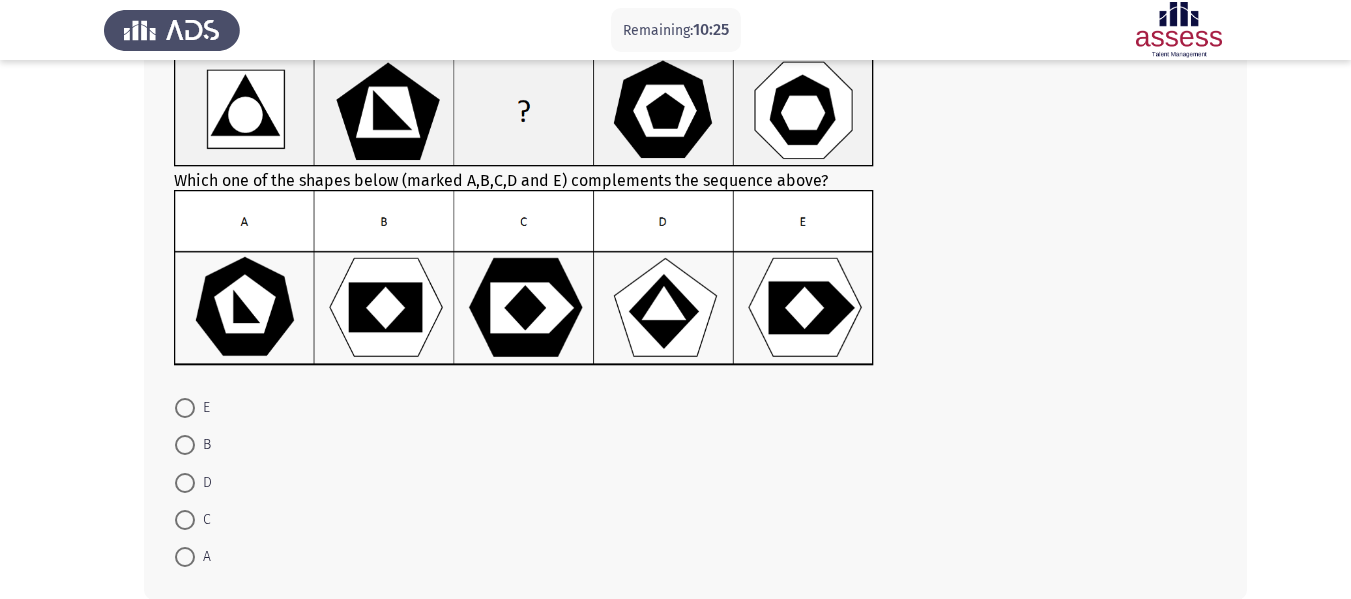 click at bounding box center (185, 408) 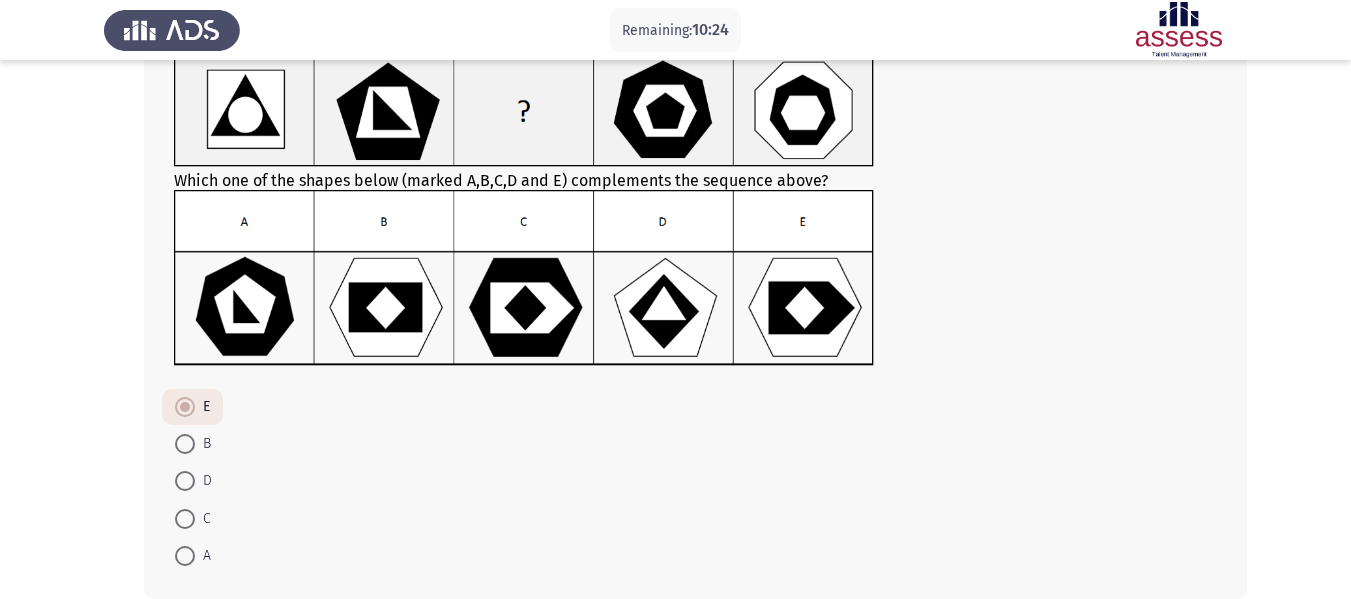 scroll, scrollTop: 239, scrollLeft: 0, axis: vertical 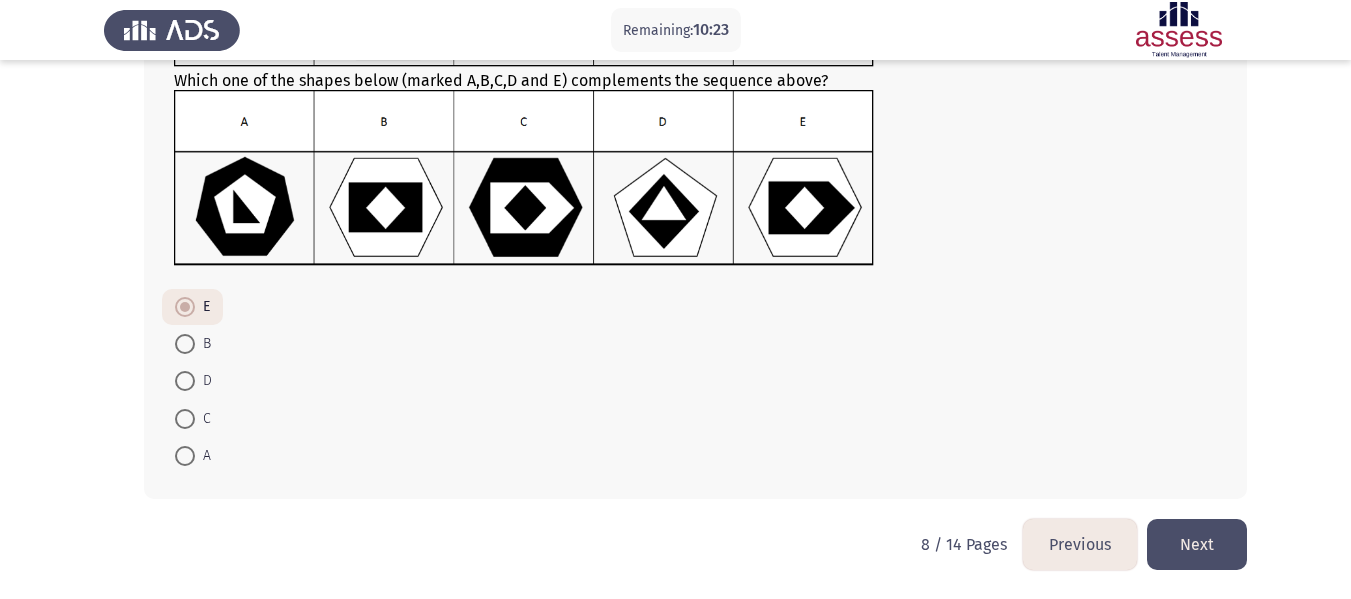 click on "Next" 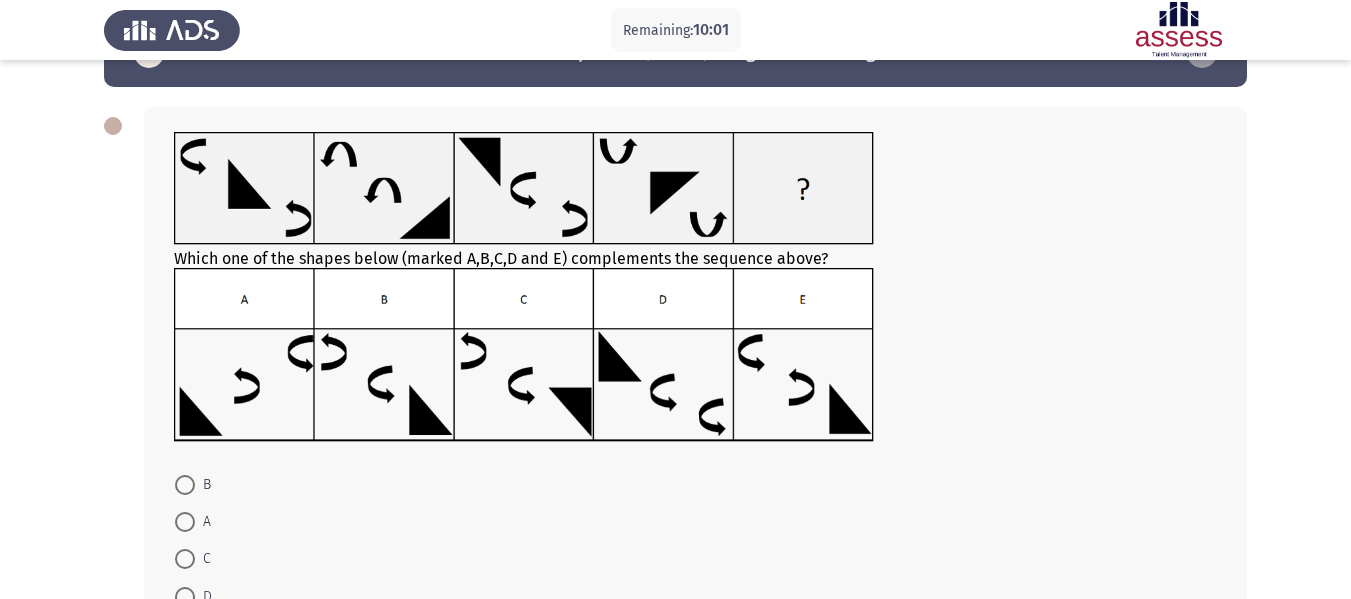 scroll, scrollTop: 62, scrollLeft: 0, axis: vertical 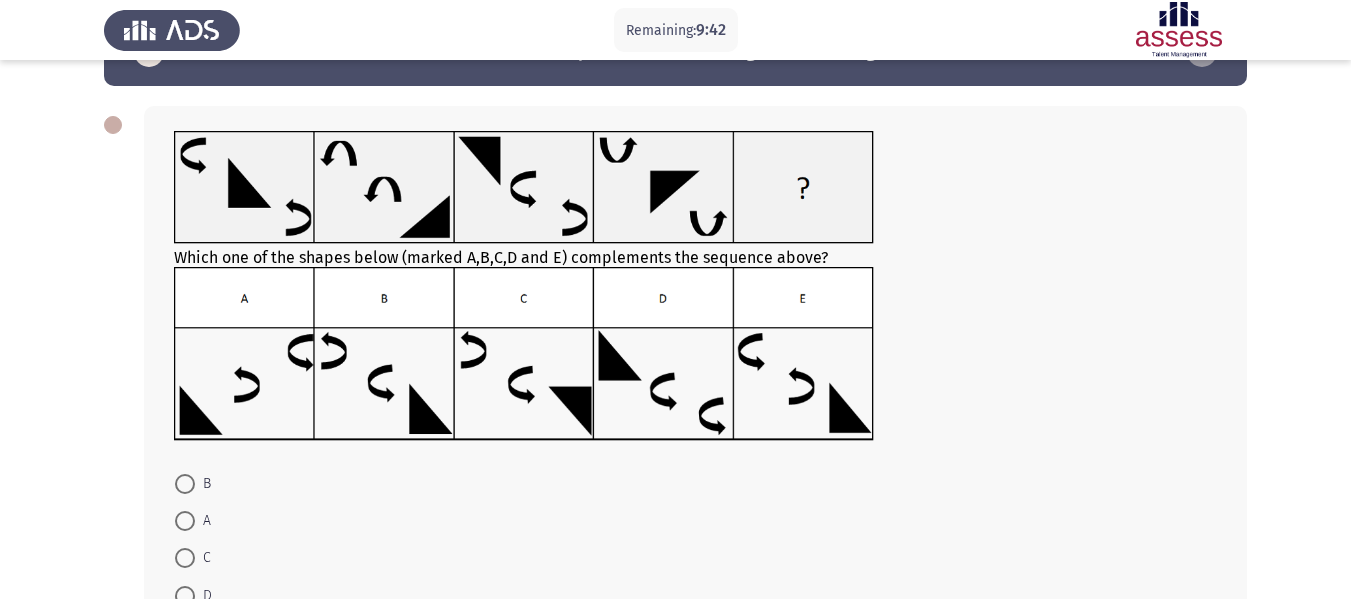 click at bounding box center [185, 596] 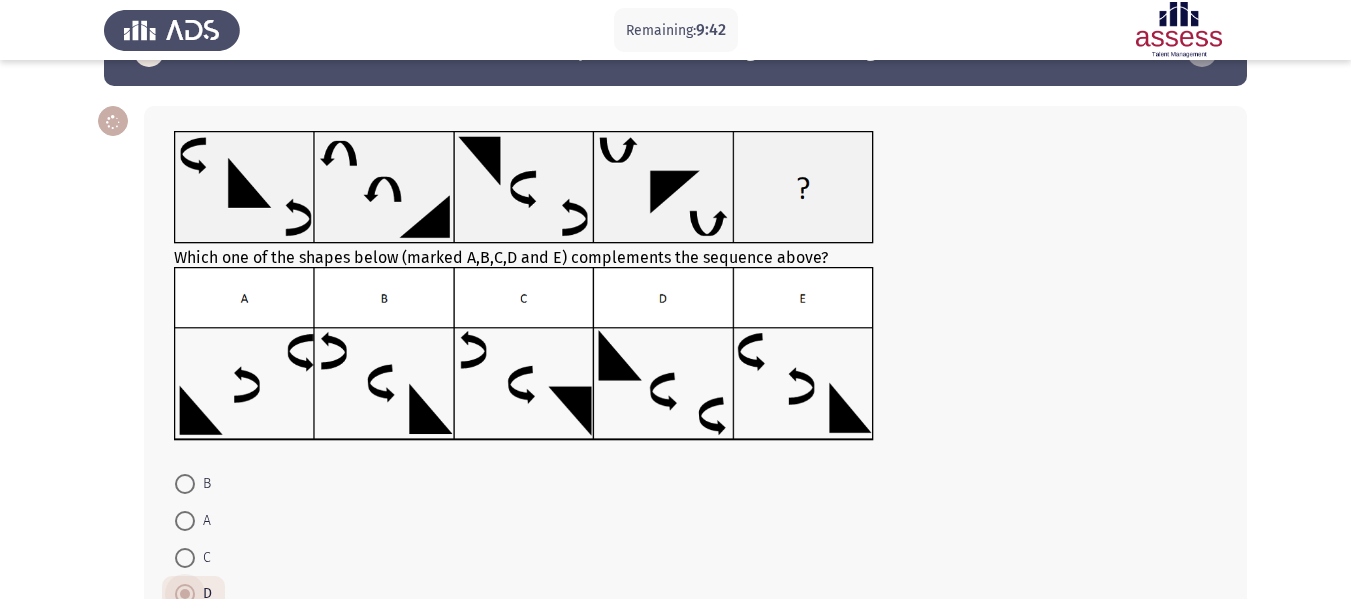 scroll, scrollTop: 69, scrollLeft: 0, axis: vertical 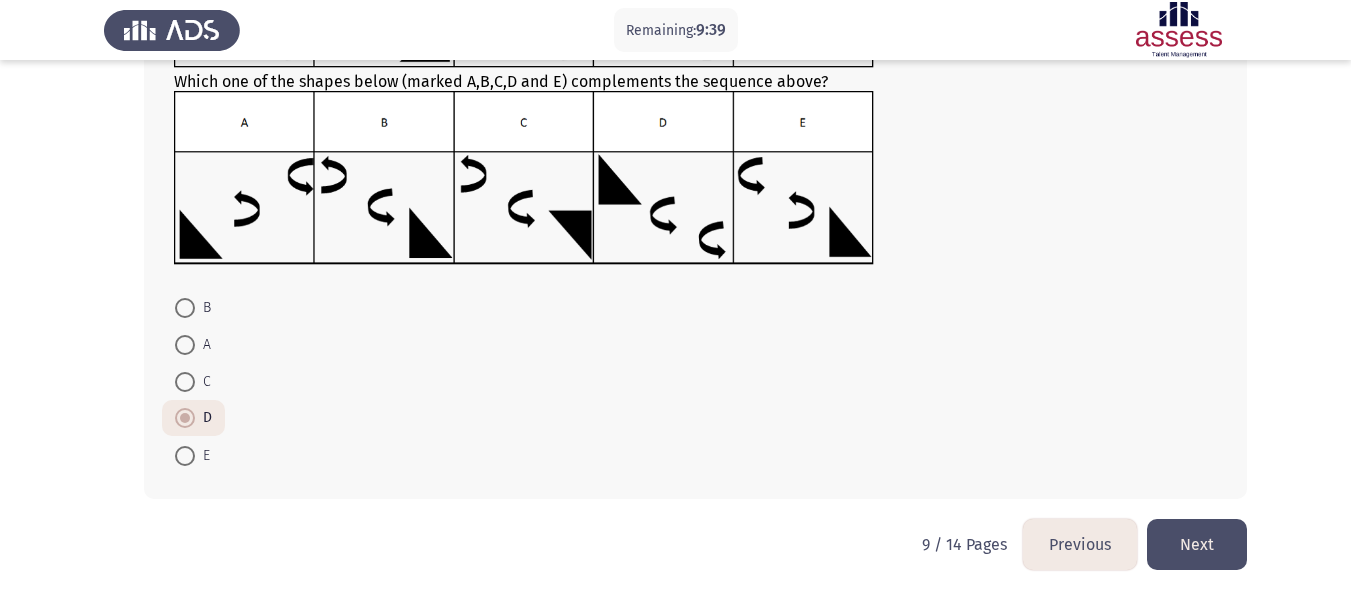 click on "Next" 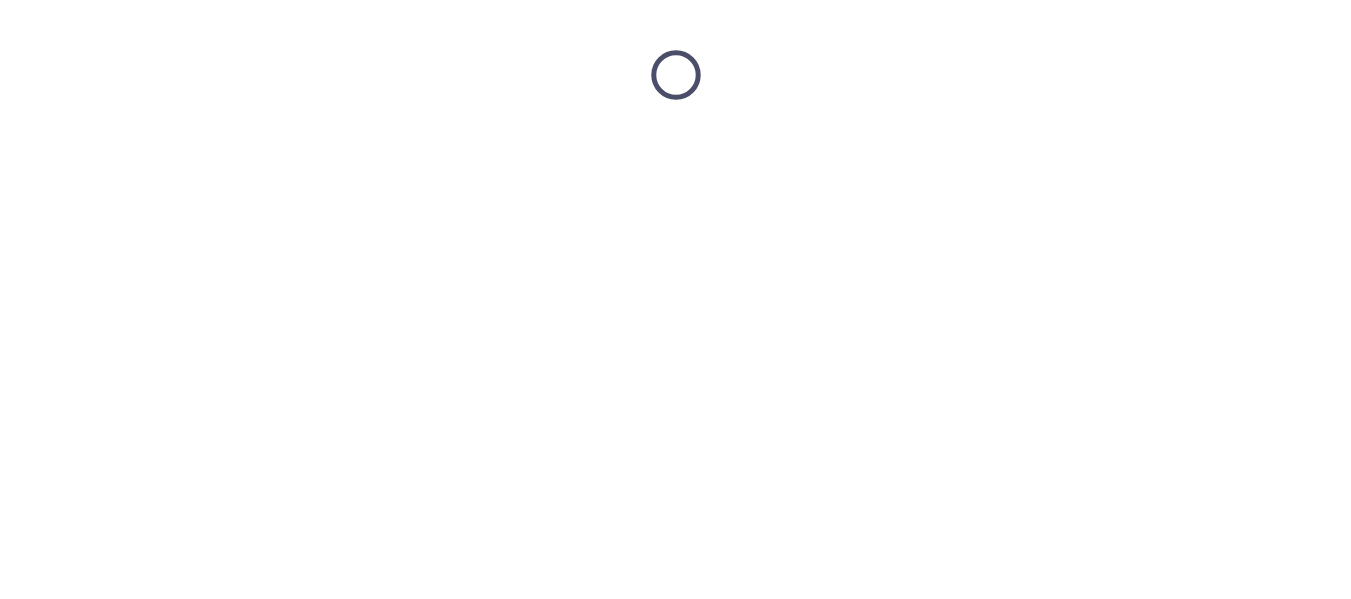 scroll, scrollTop: 0, scrollLeft: 0, axis: both 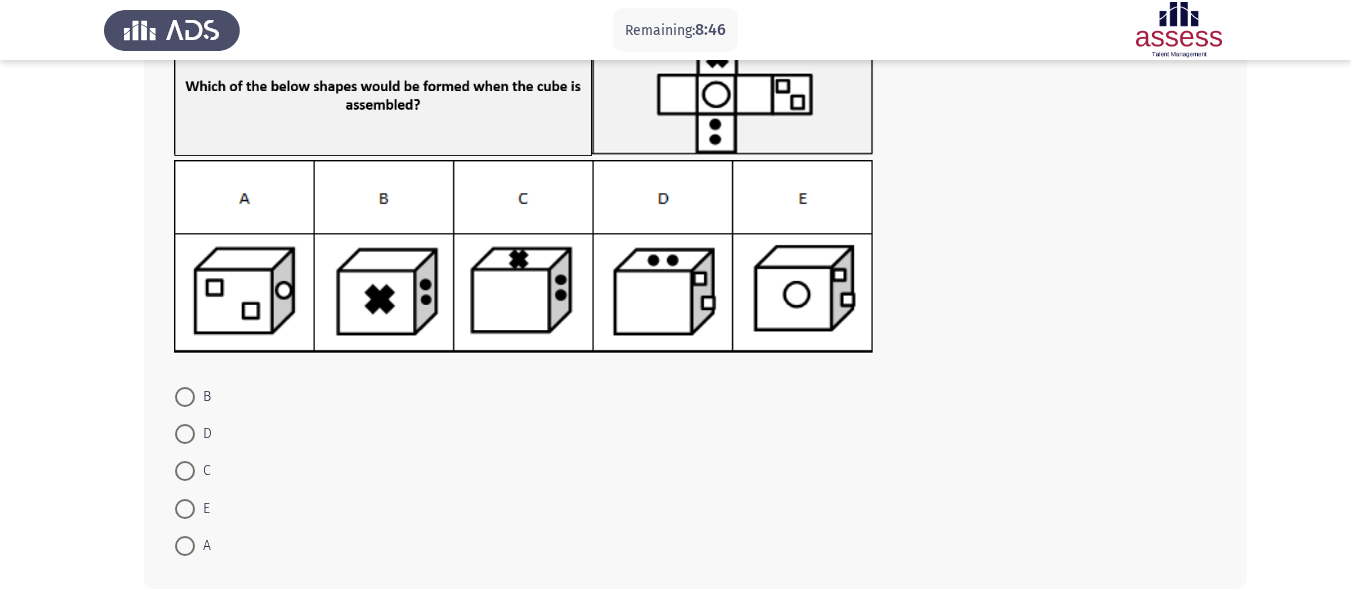 click 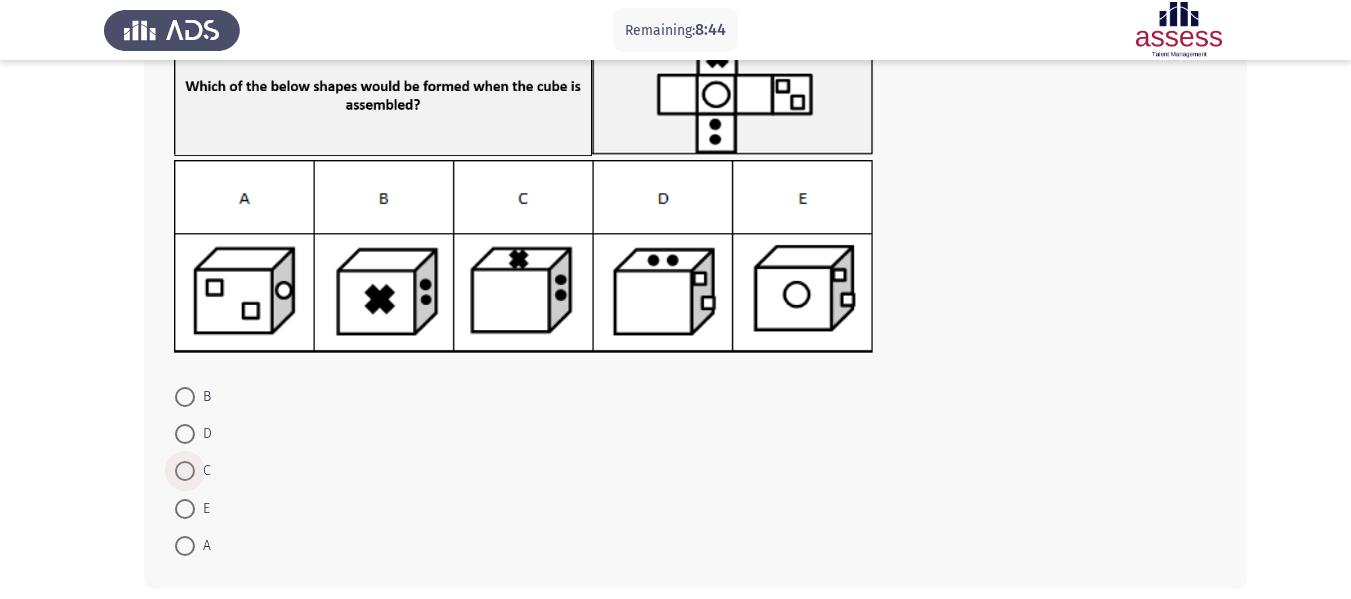 click at bounding box center (185, 471) 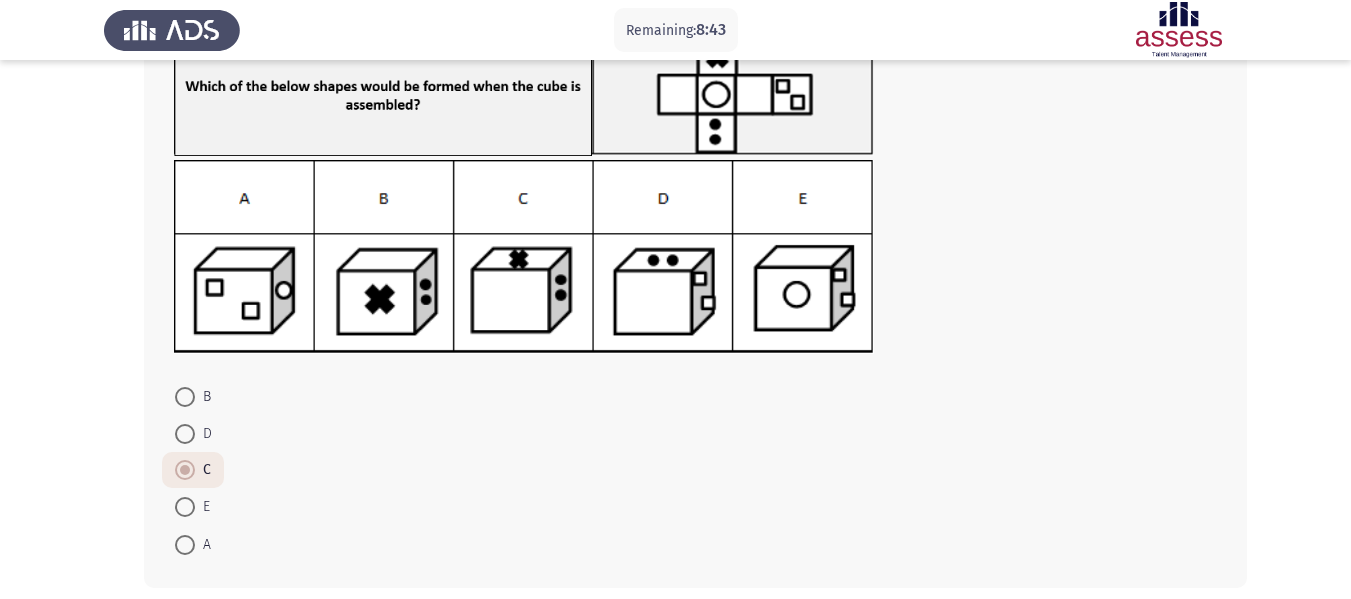 scroll, scrollTop: 247, scrollLeft: 0, axis: vertical 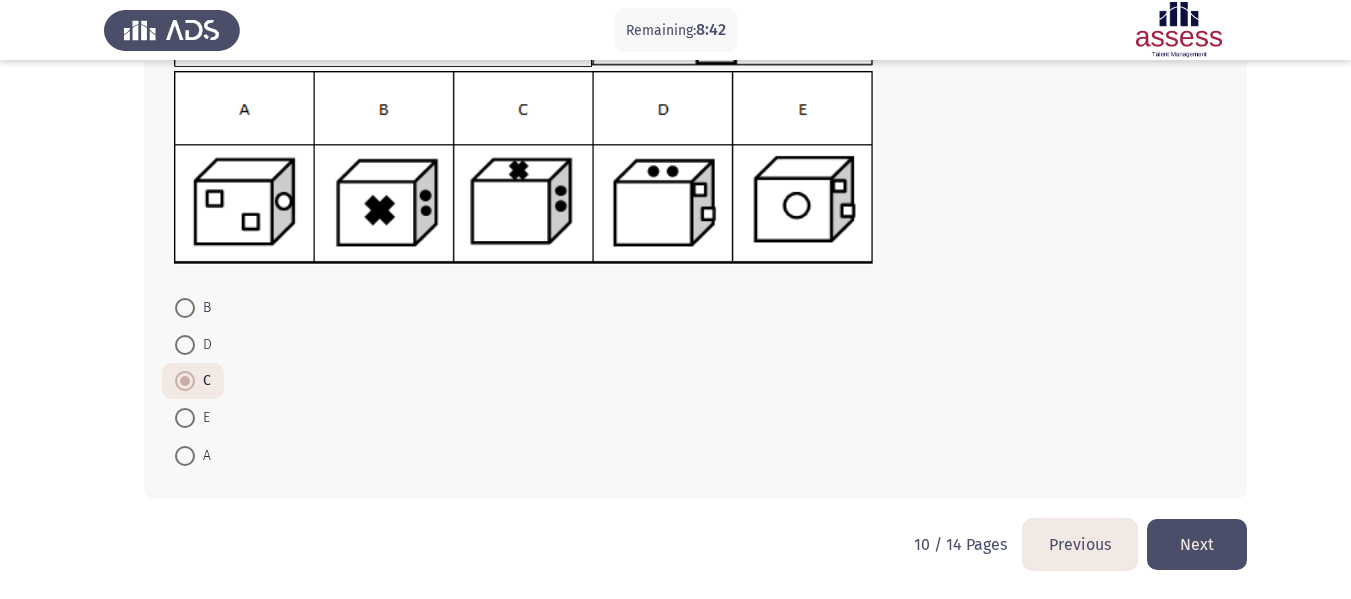 click on "Next" 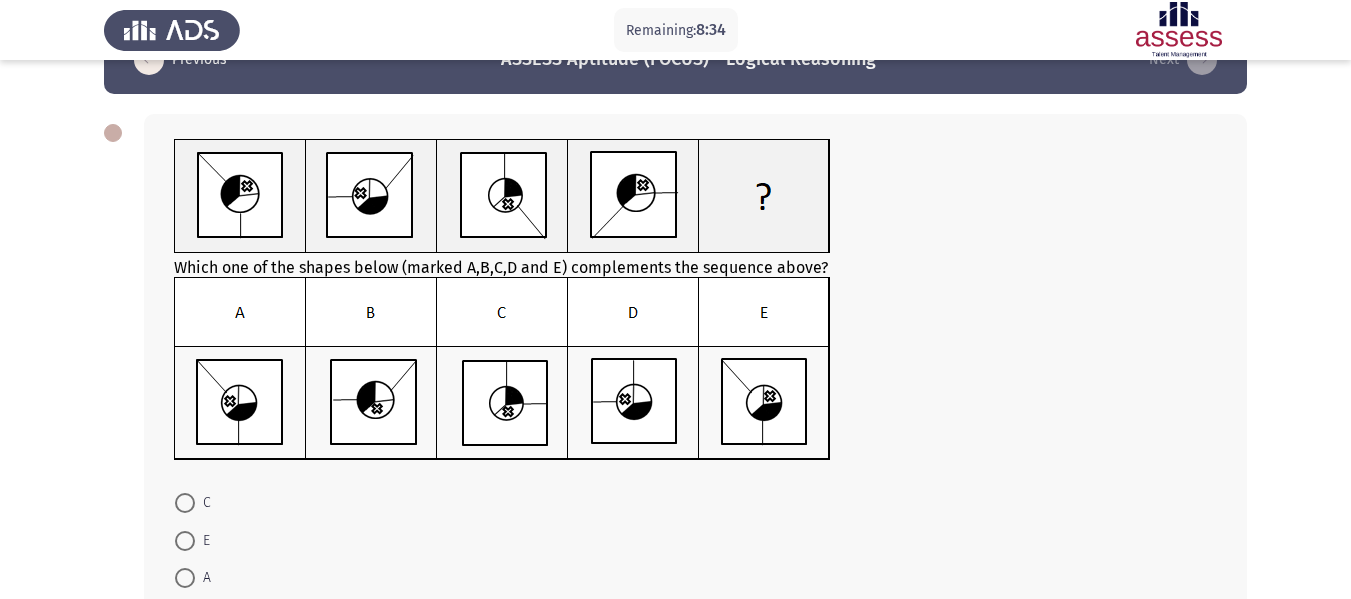 scroll, scrollTop: 56, scrollLeft: 0, axis: vertical 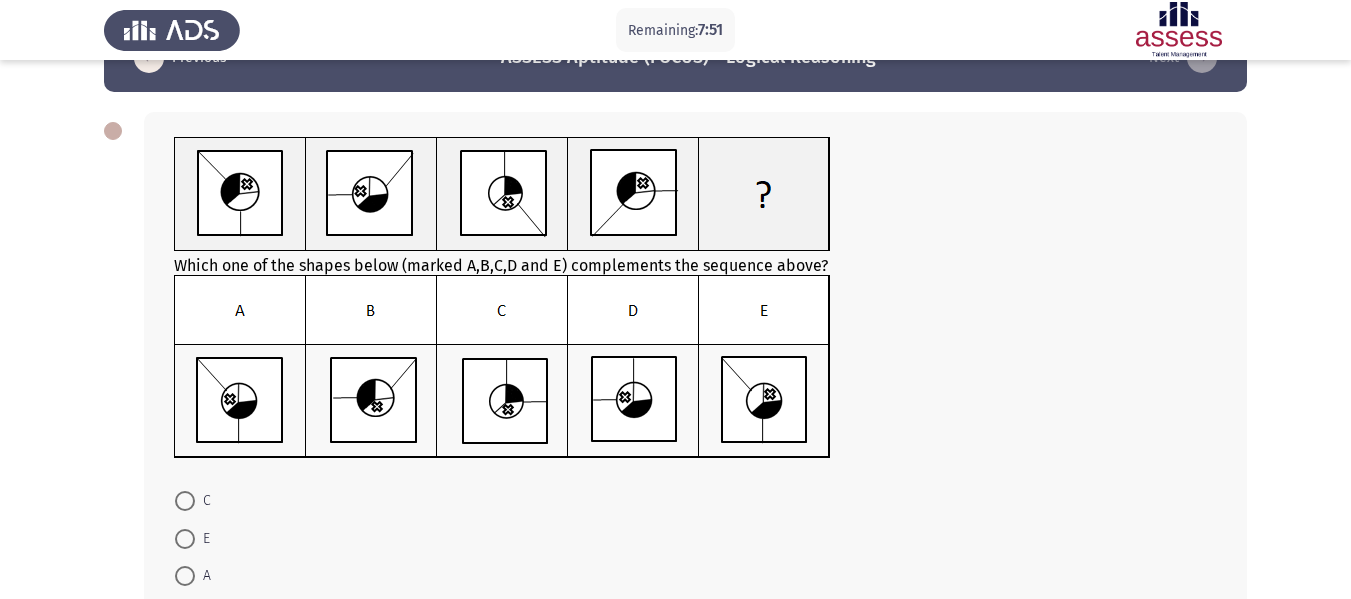 click on "A" at bounding box center [193, 576] 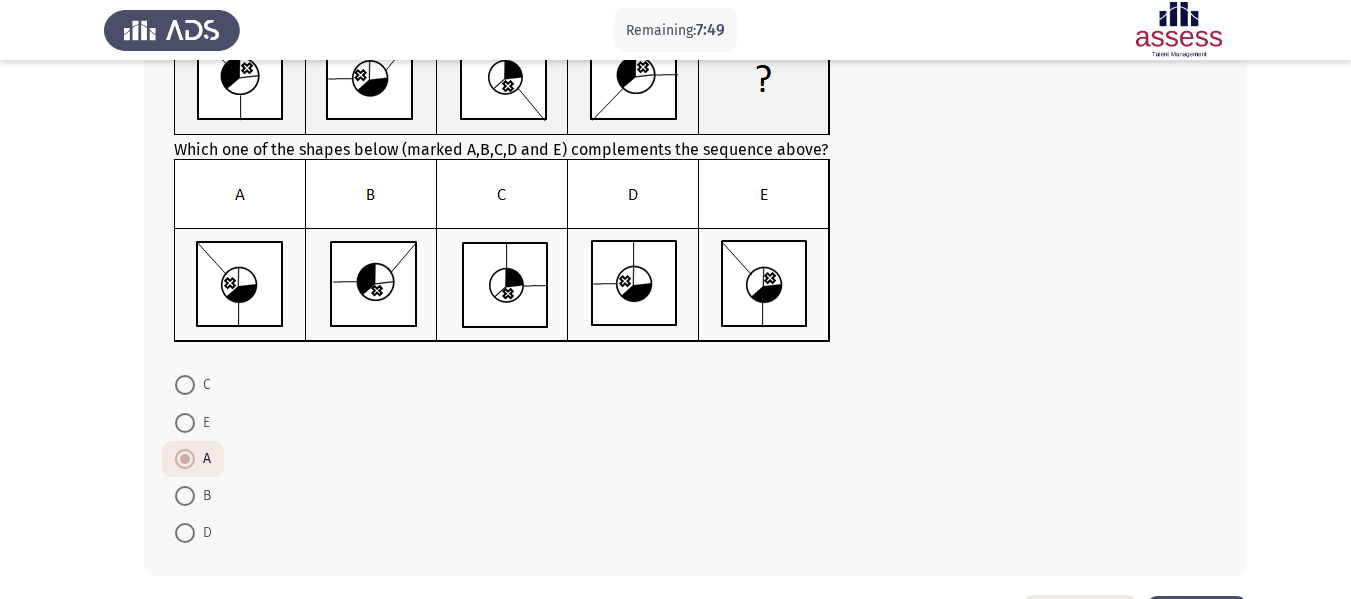 scroll, scrollTop: 249, scrollLeft: 0, axis: vertical 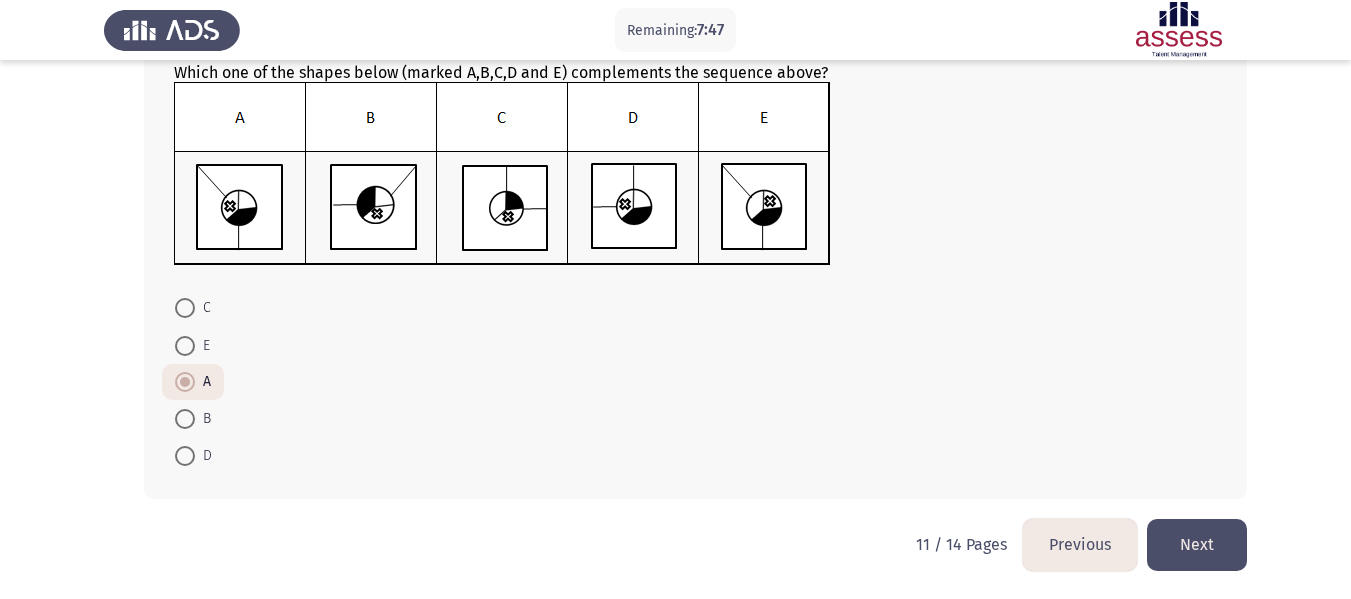 click on "Next" 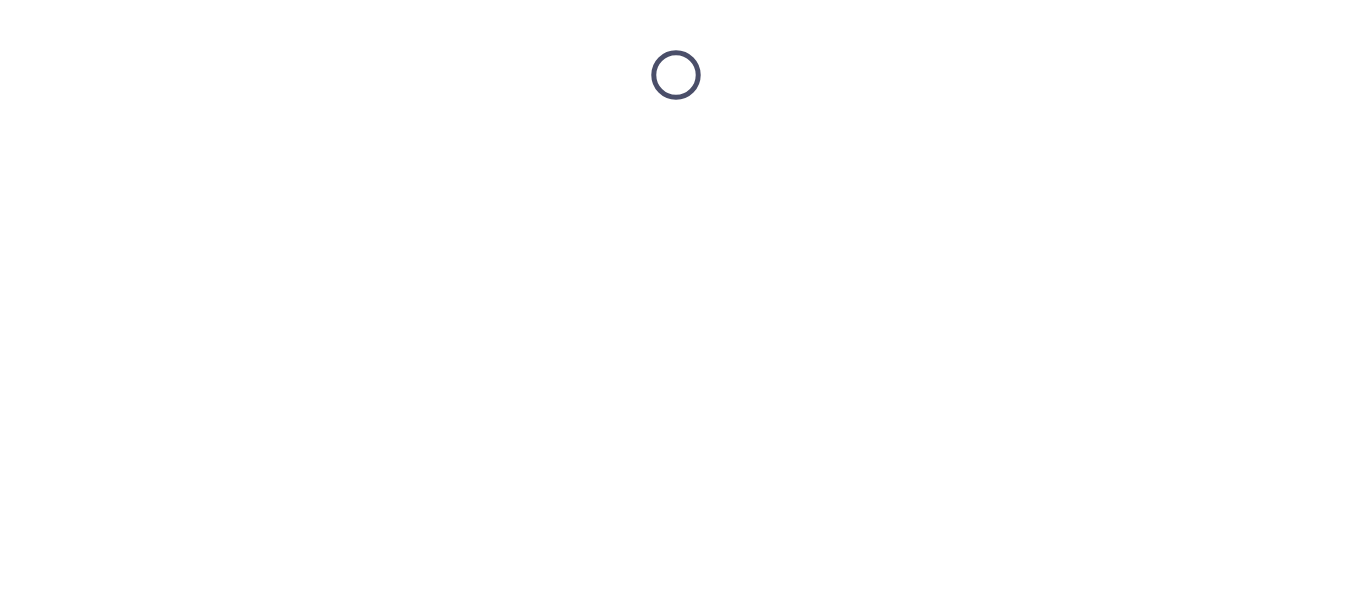 scroll, scrollTop: 0, scrollLeft: 0, axis: both 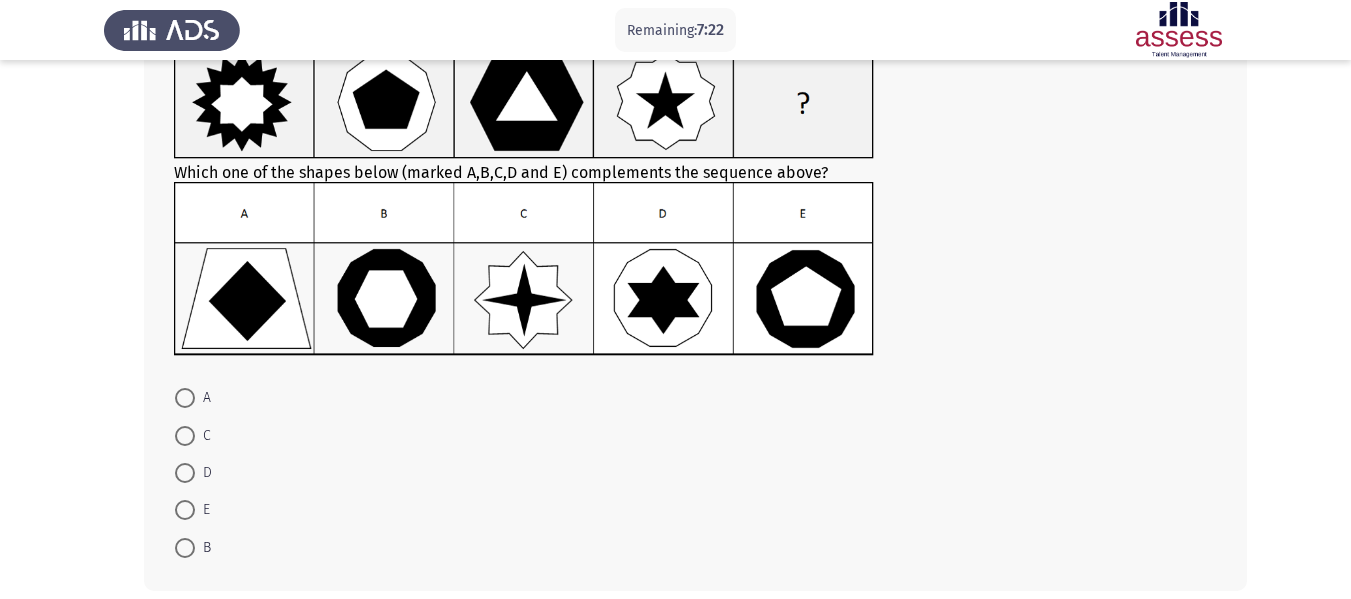 click at bounding box center (185, 548) 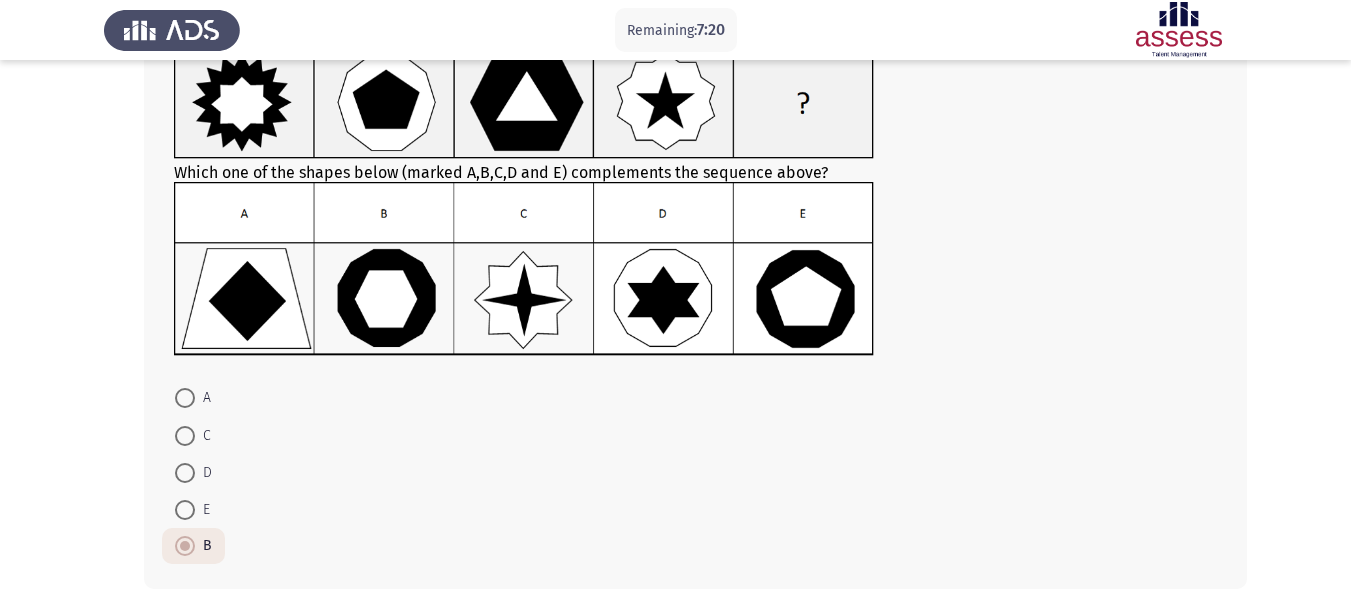 scroll, scrollTop: 237, scrollLeft: 0, axis: vertical 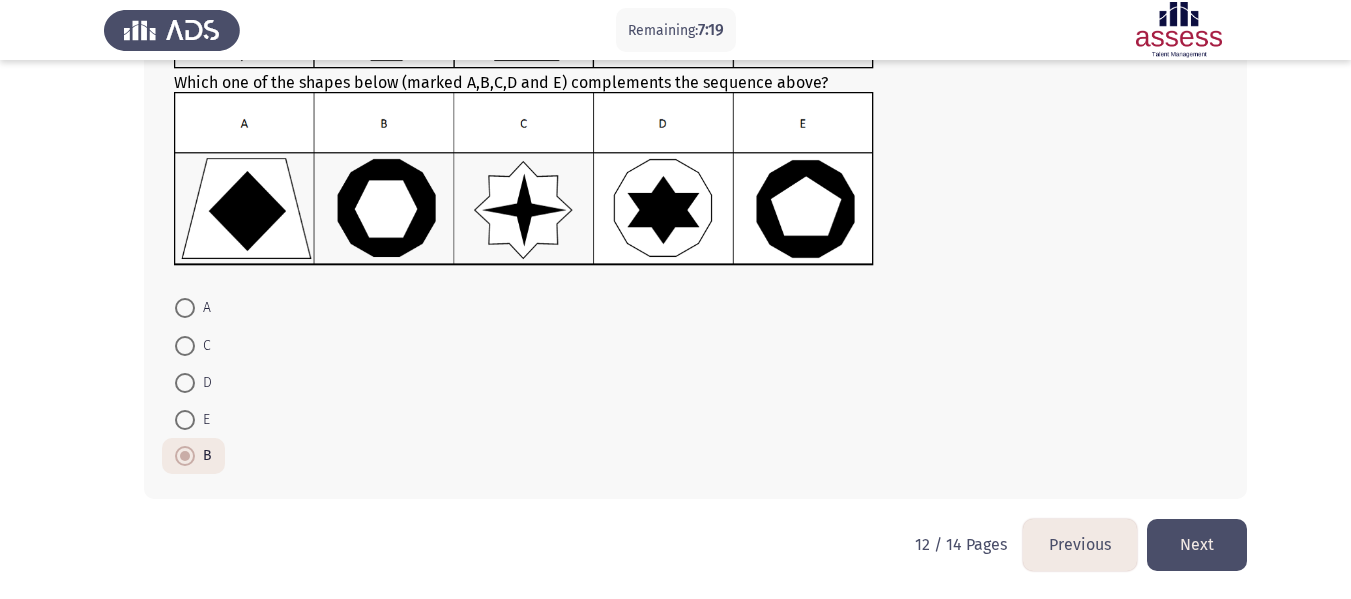click on "Next" 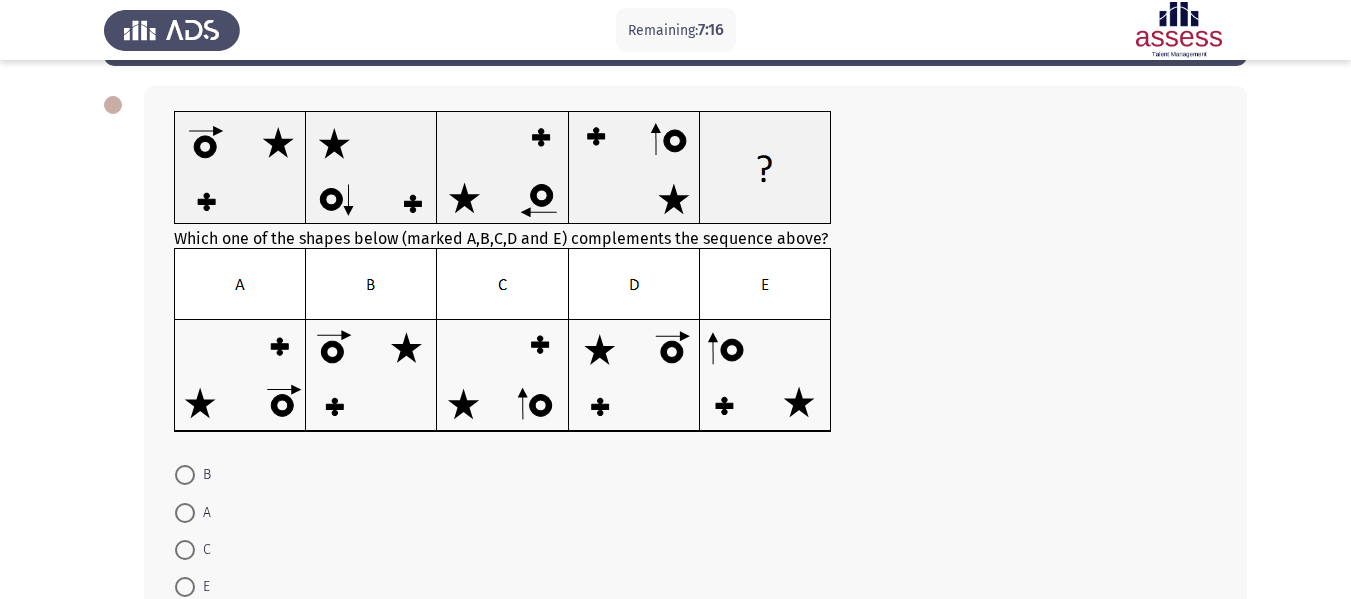 scroll, scrollTop: 83, scrollLeft: 0, axis: vertical 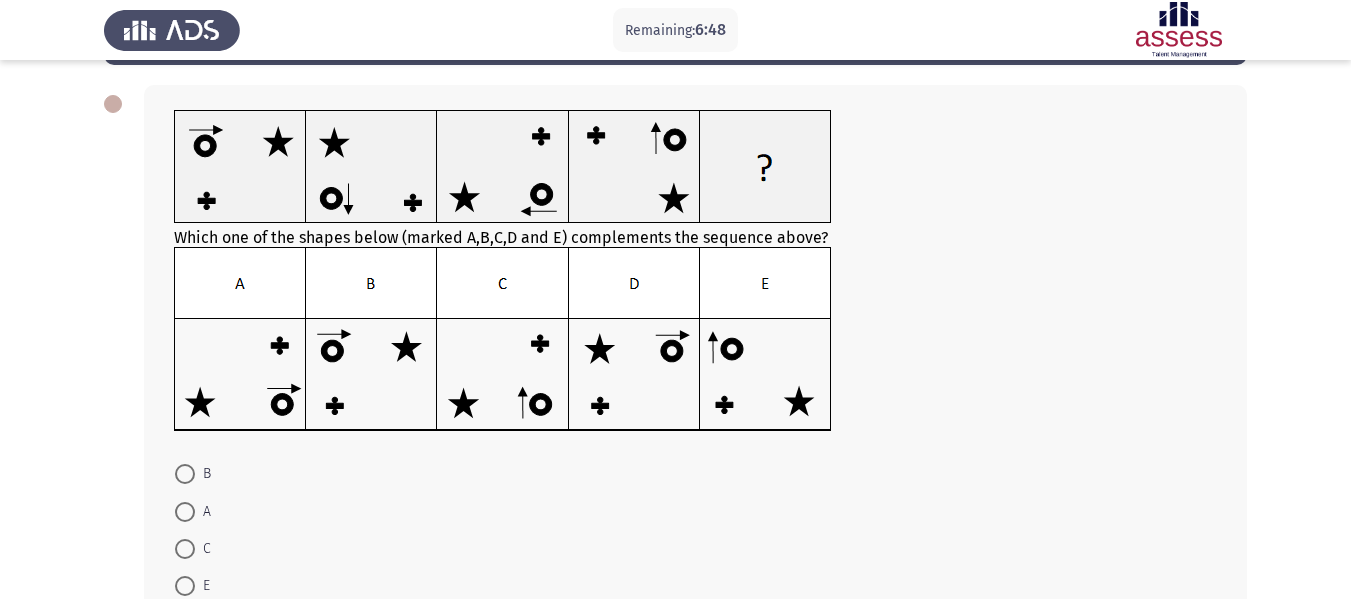 click at bounding box center (185, 586) 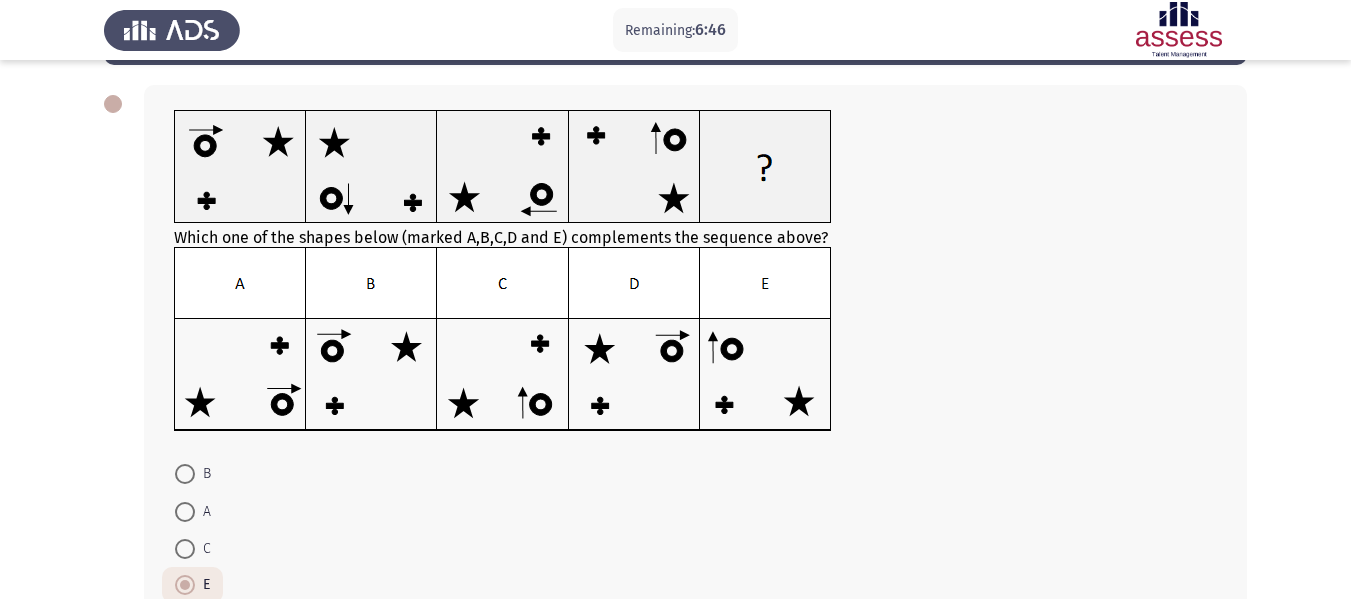 scroll, scrollTop: 249, scrollLeft: 0, axis: vertical 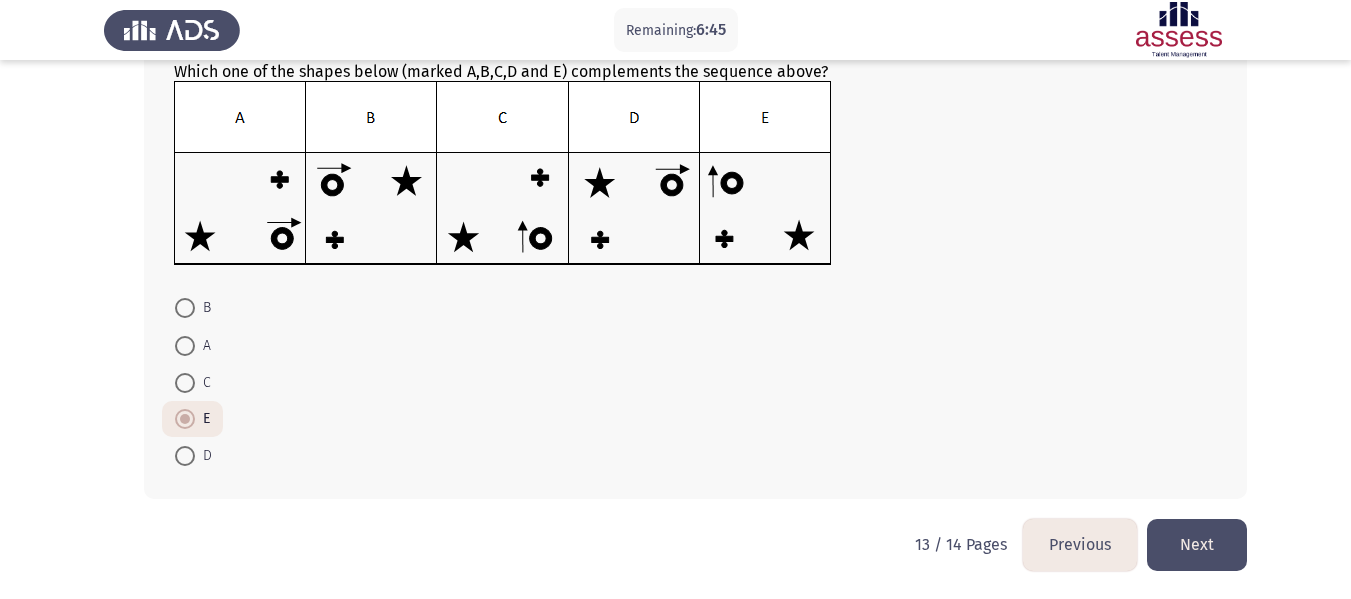 click on "Next" 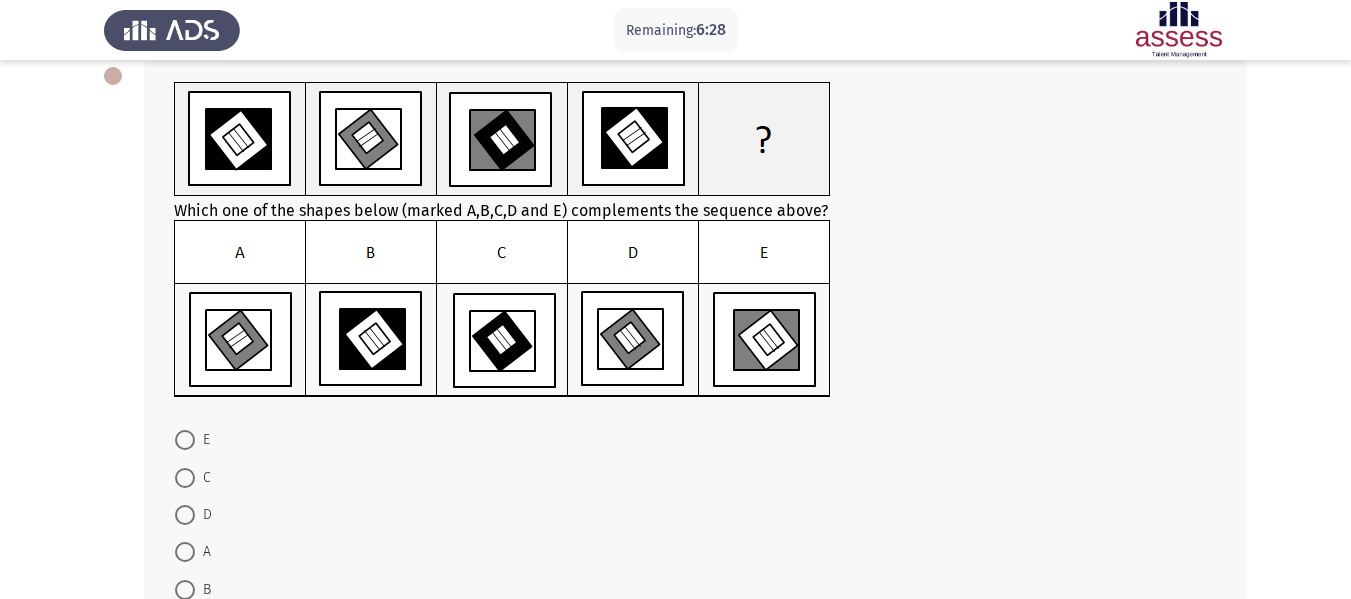 scroll, scrollTop: 113, scrollLeft: 0, axis: vertical 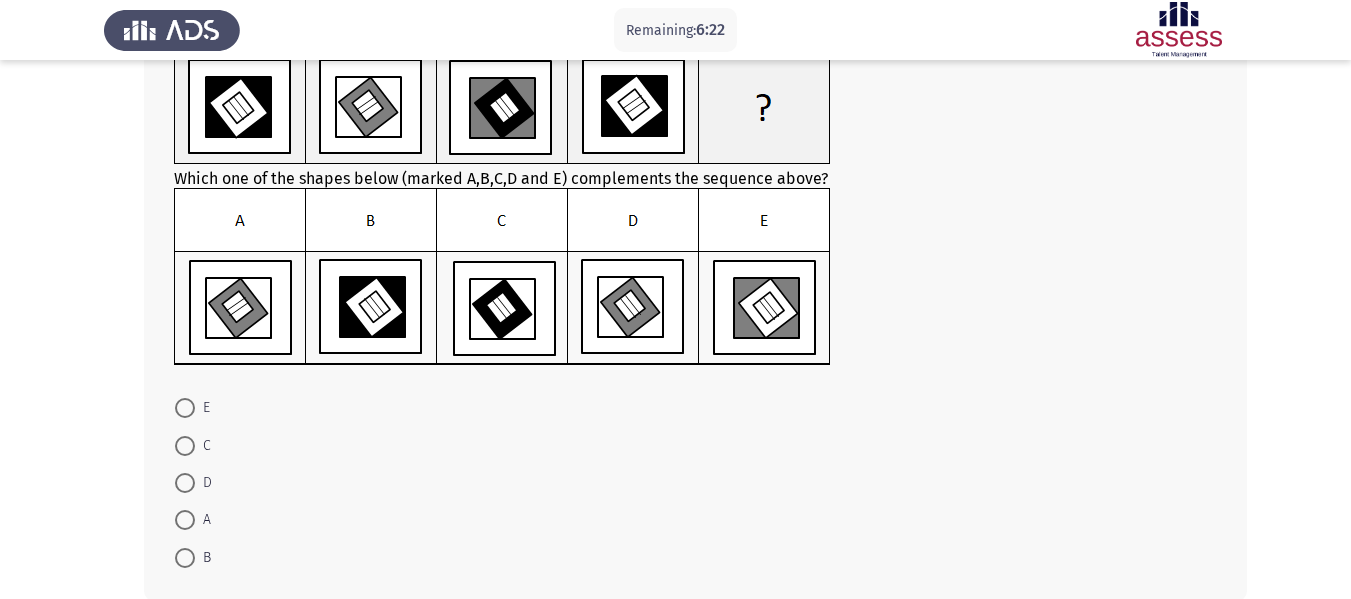 click at bounding box center [185, 520] 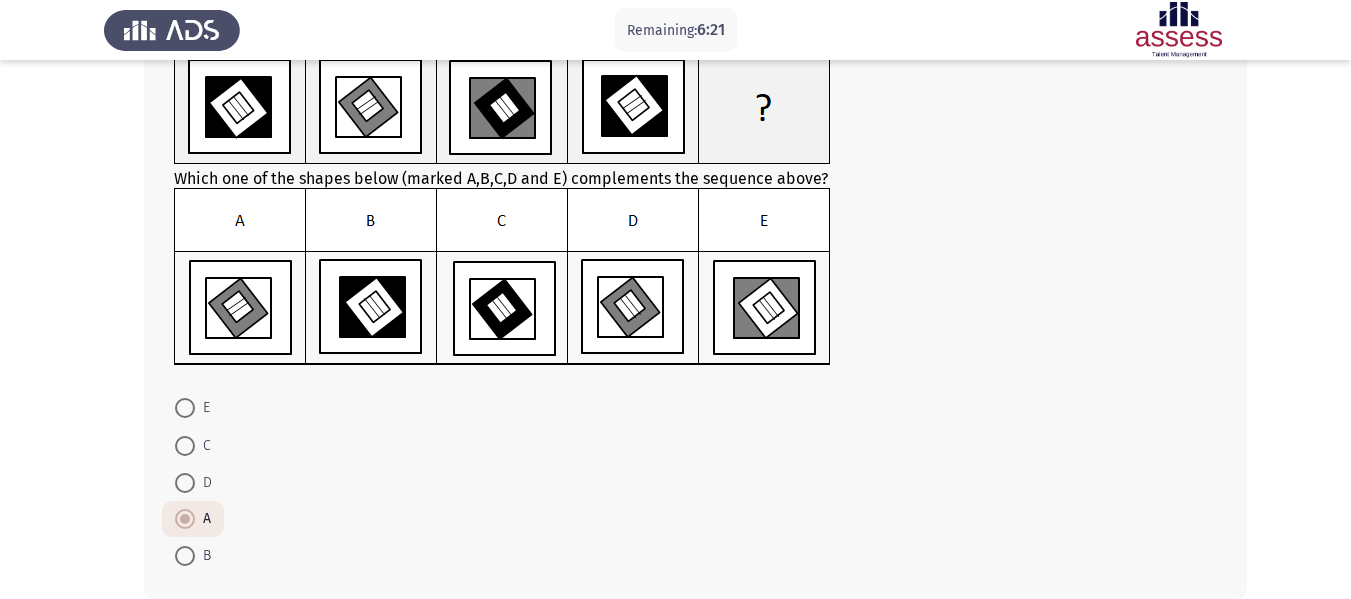 scroll, scrollTop: 243, scrollLeft: 0, axis: vertical 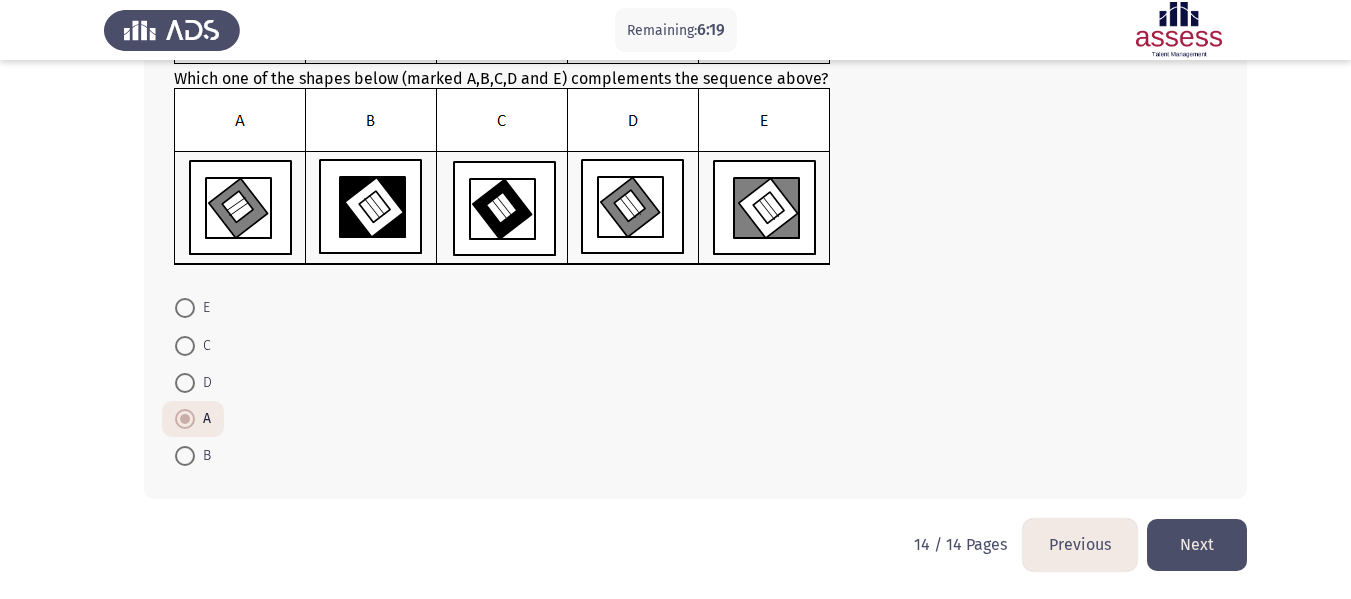 click on "Next" 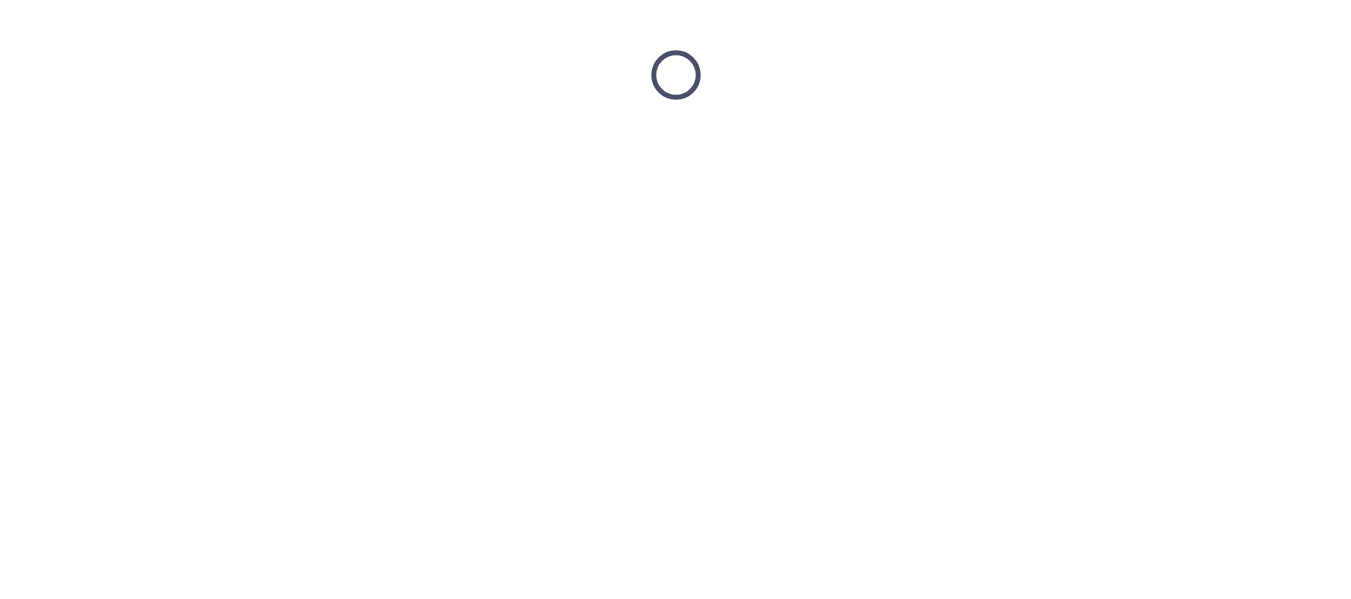 scroll, scrollTop: 0, scrollLeft: 0, axis: both 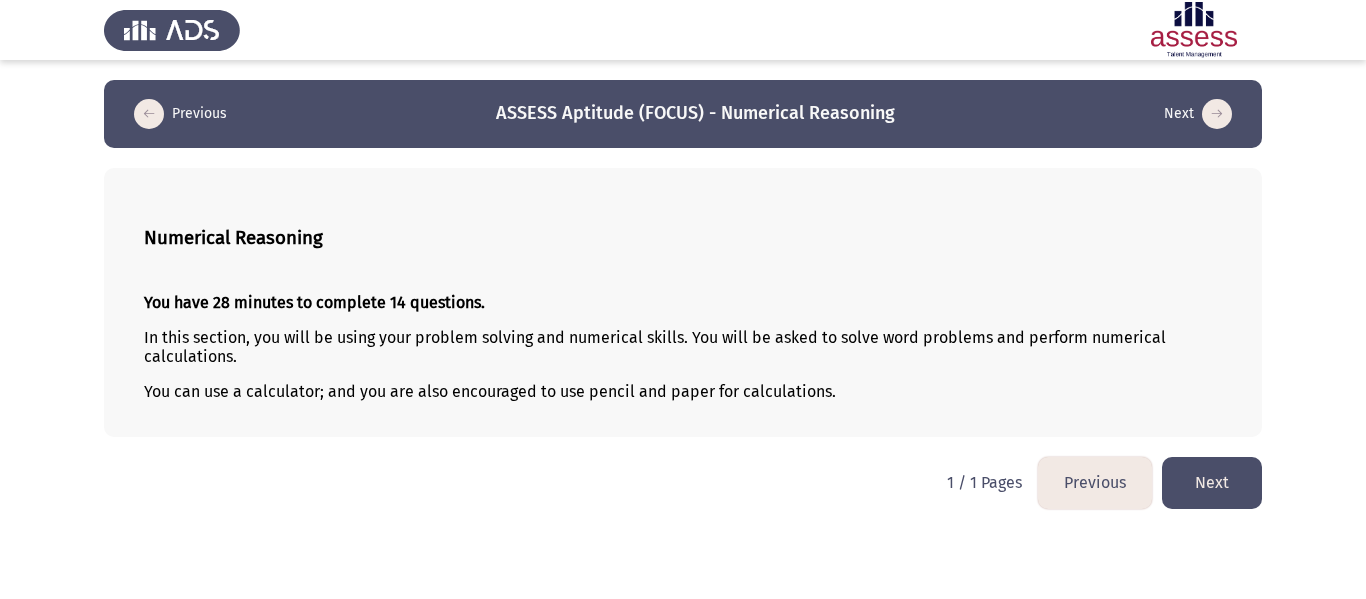 click on "Next" 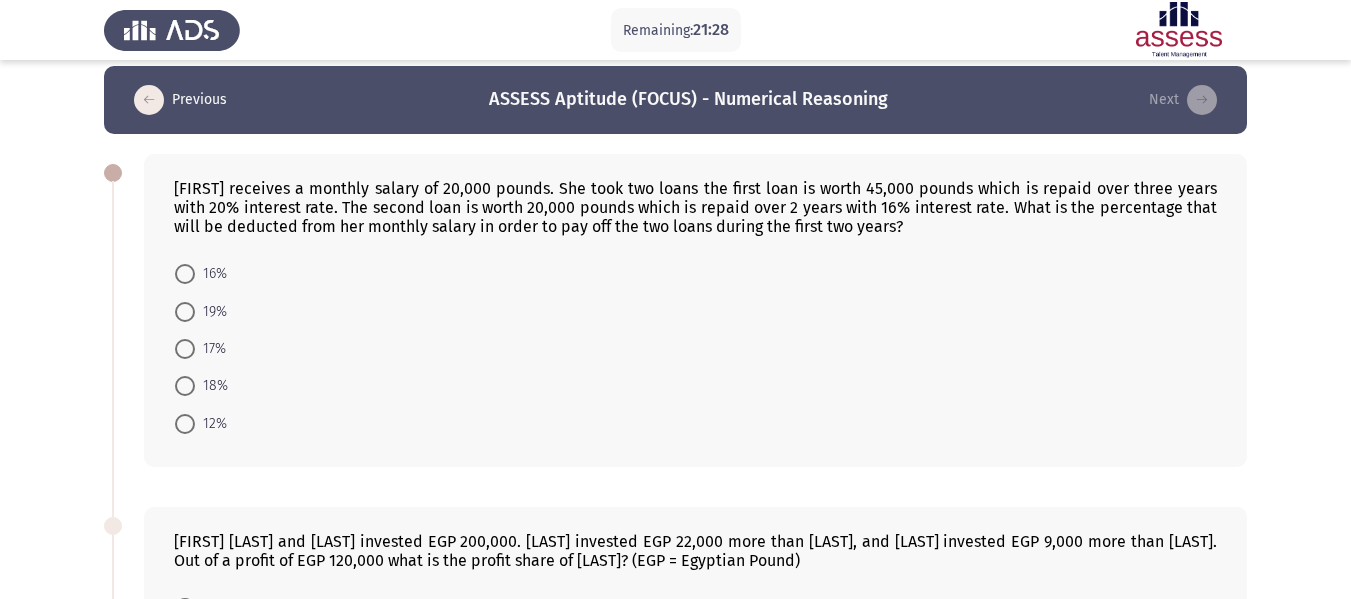 scroll, scrollTop: 1, scrollLeft: 0, axis: vertical 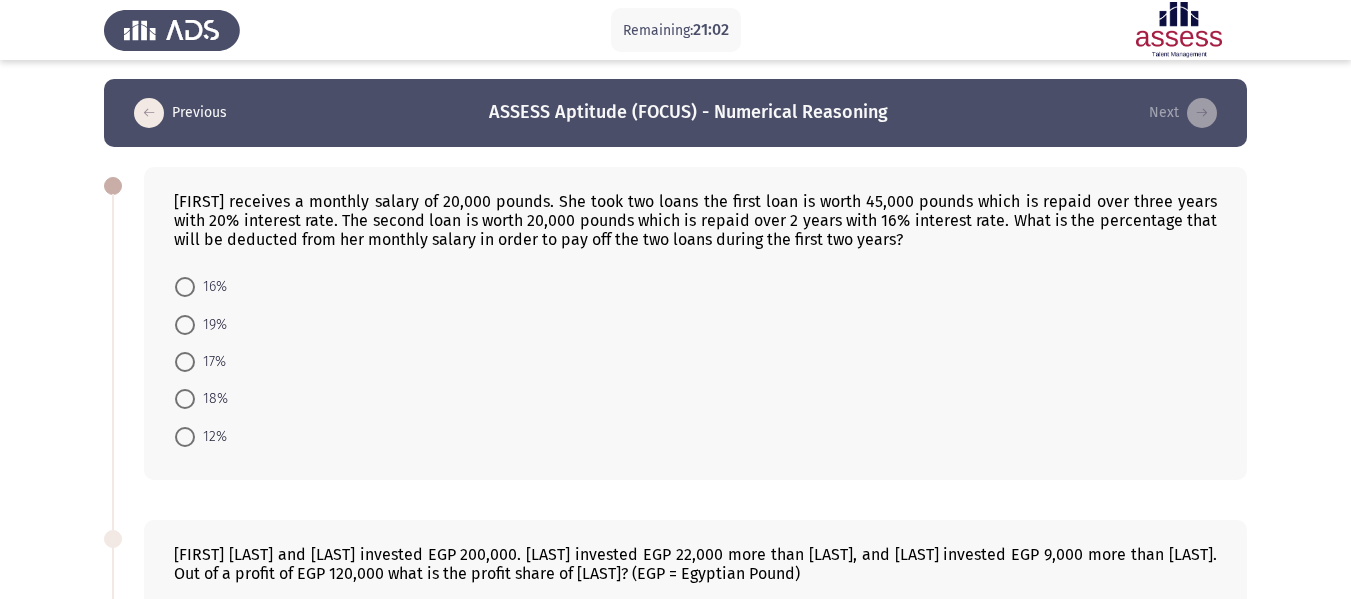 click at bounding box center (185, 287) 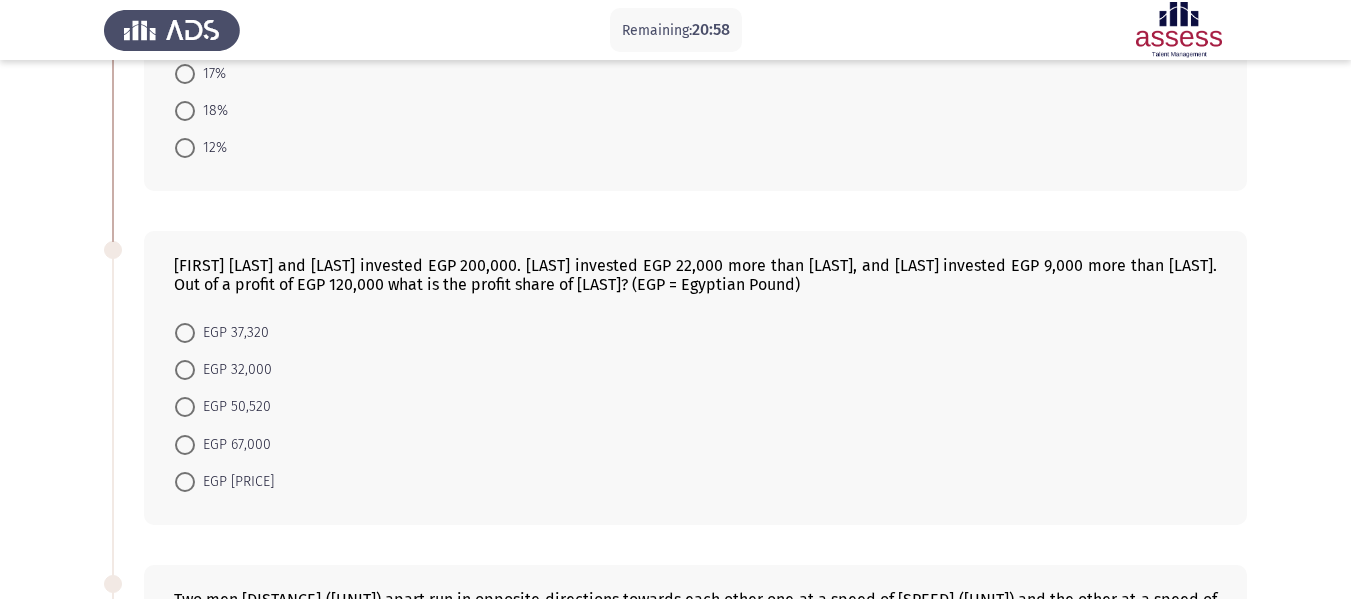 scroll, scrollTop: 291, scrollLeft: 0, axis: vertical 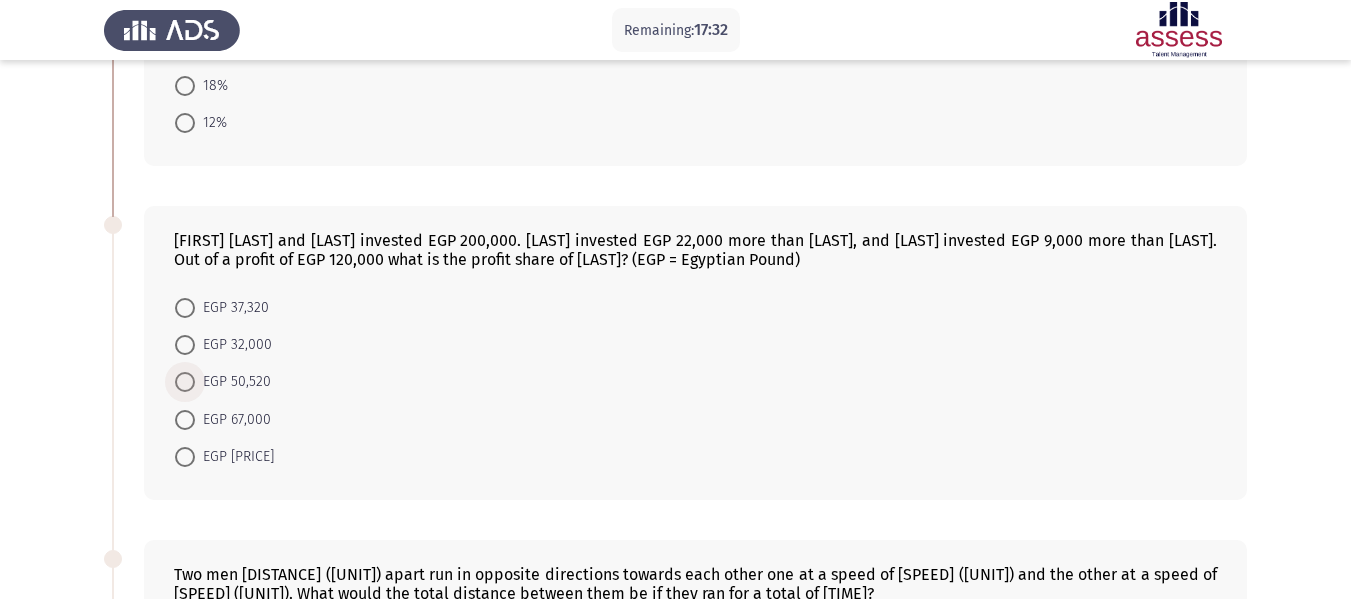 click at bounding box center (185, 382) 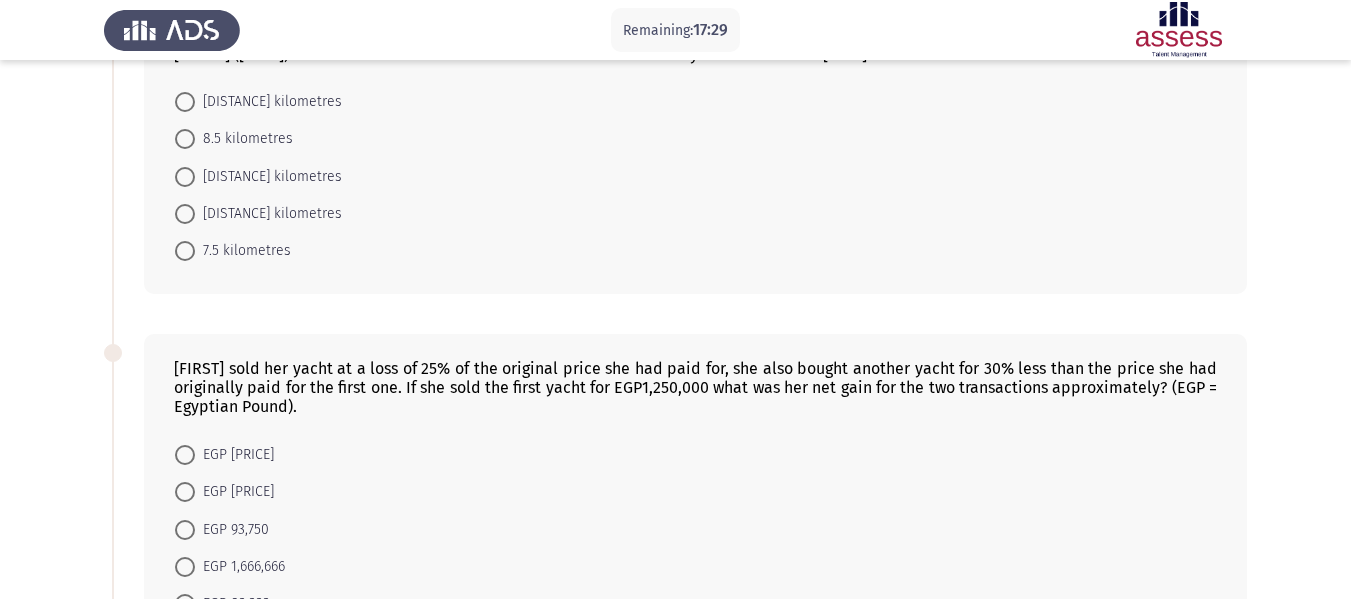 scroll, scrollTop: 726, scrollLeft: 0, axis: vertical 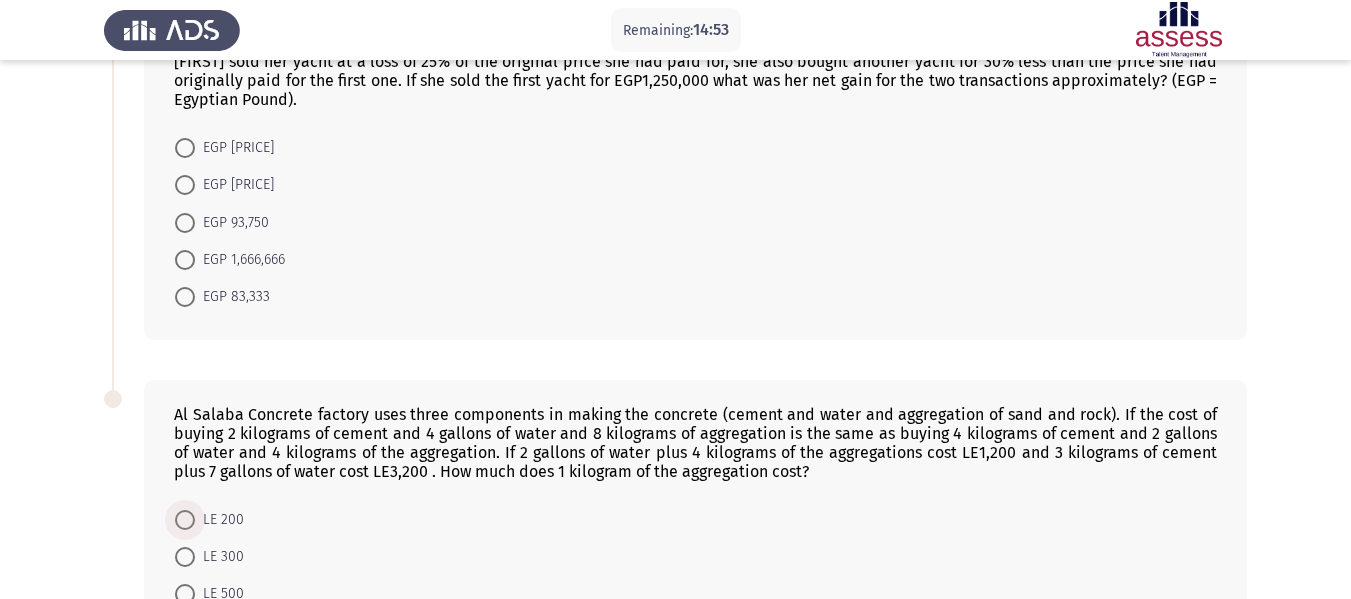 click at bounding box center [185, 520] 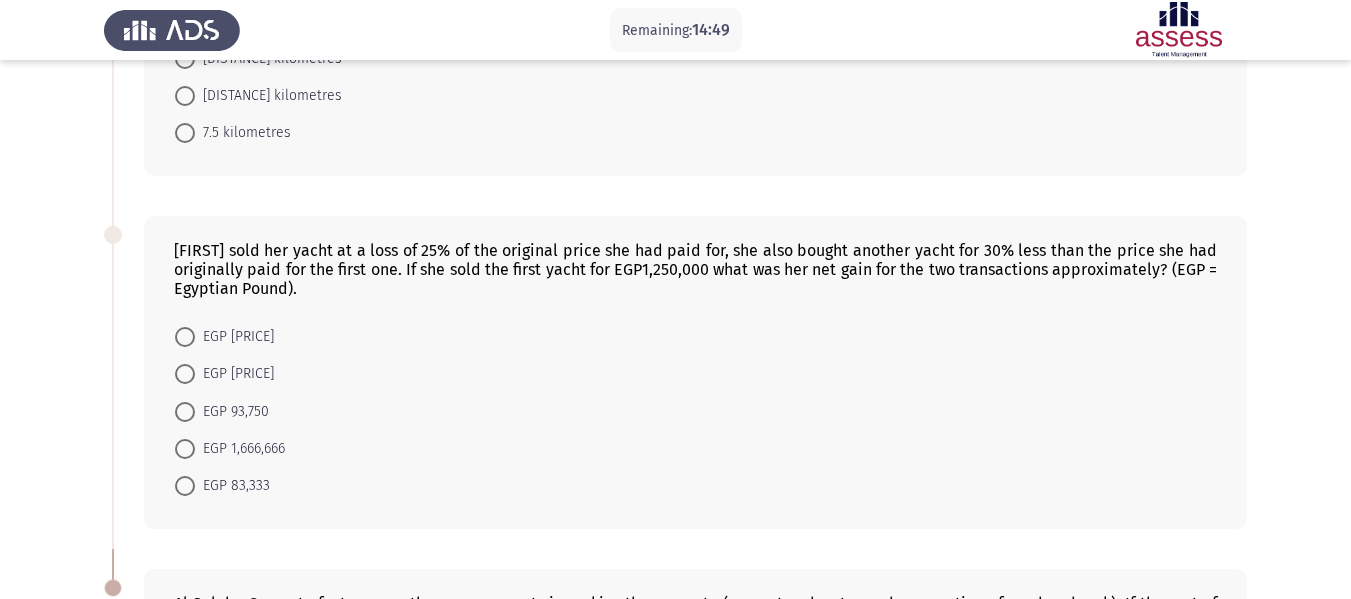 scroll, scrollTop: 965, scrollLeft: 0, axis: vertical 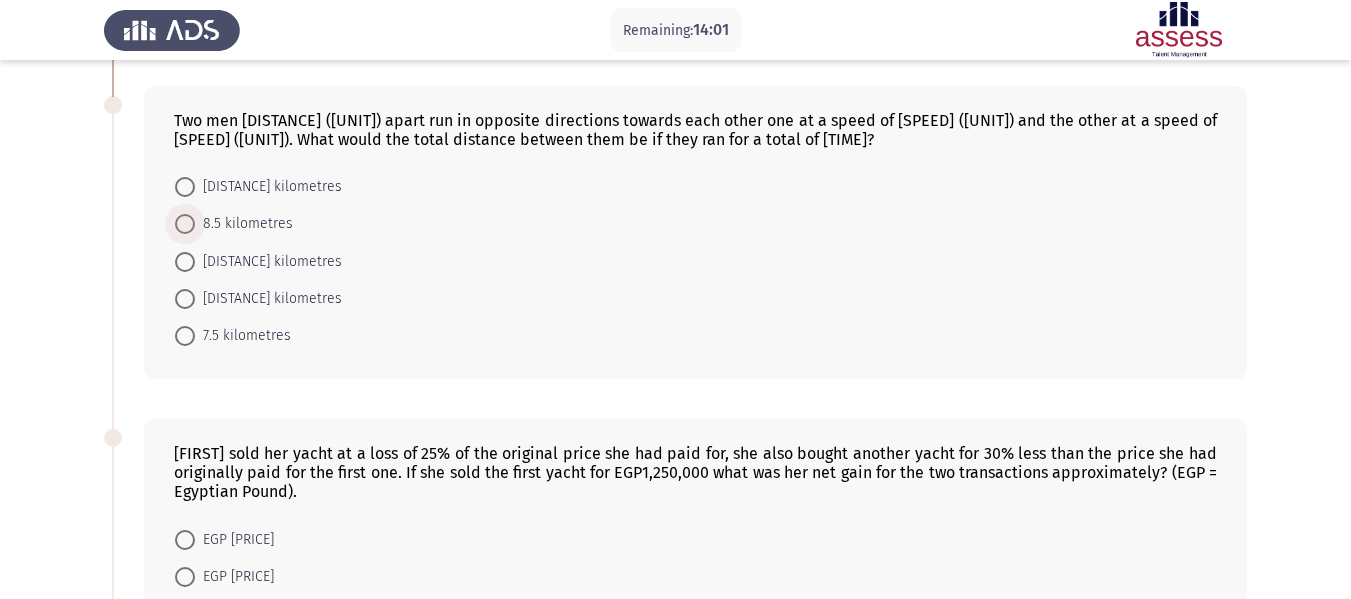 click at bounding box center [185, 224] 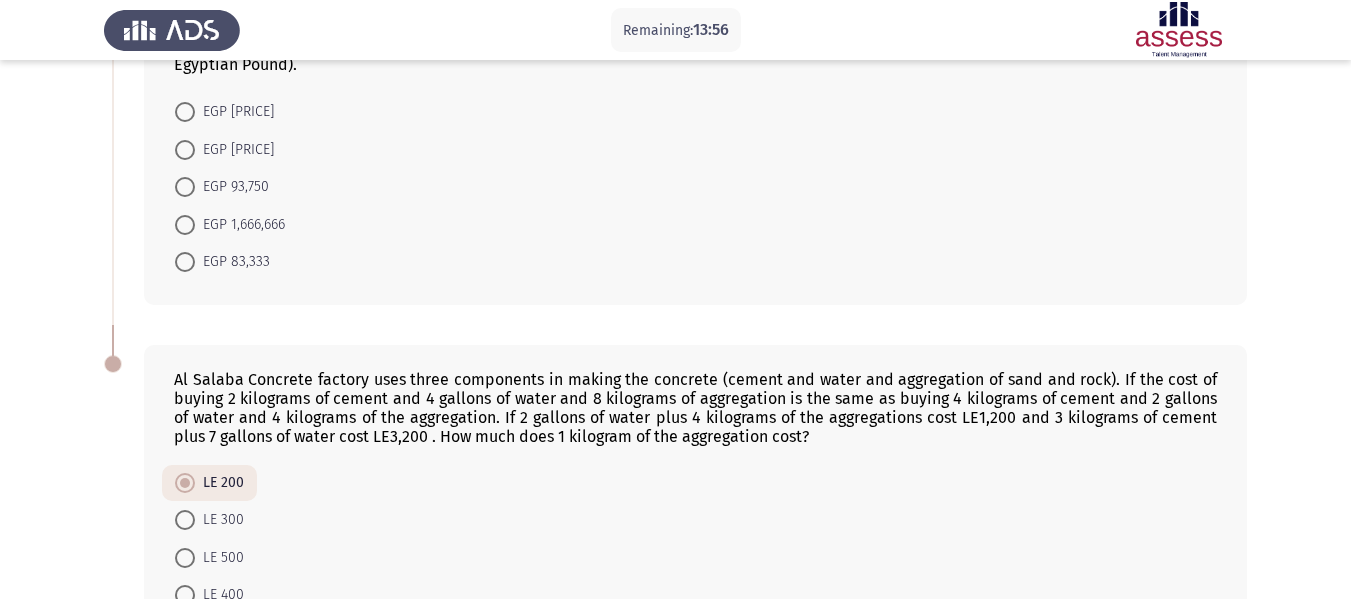 scroll, scrollTop: 1188, scrollLeft: 0, axis: vertical 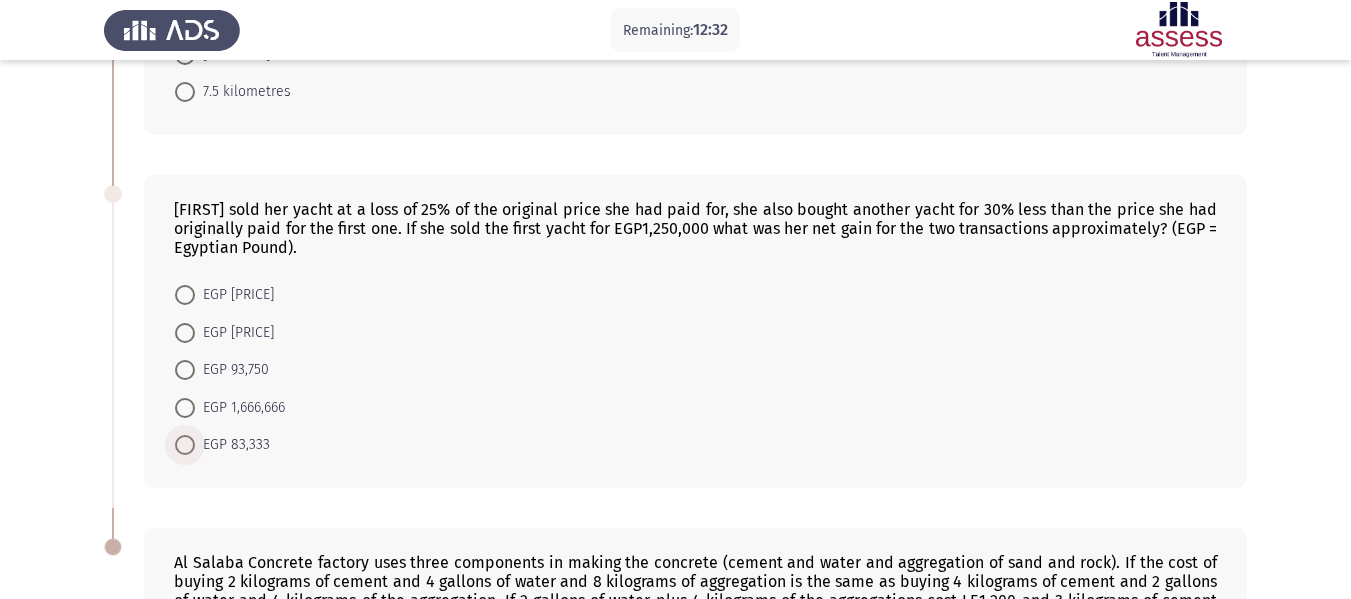 click at bounding box center [185, 445] 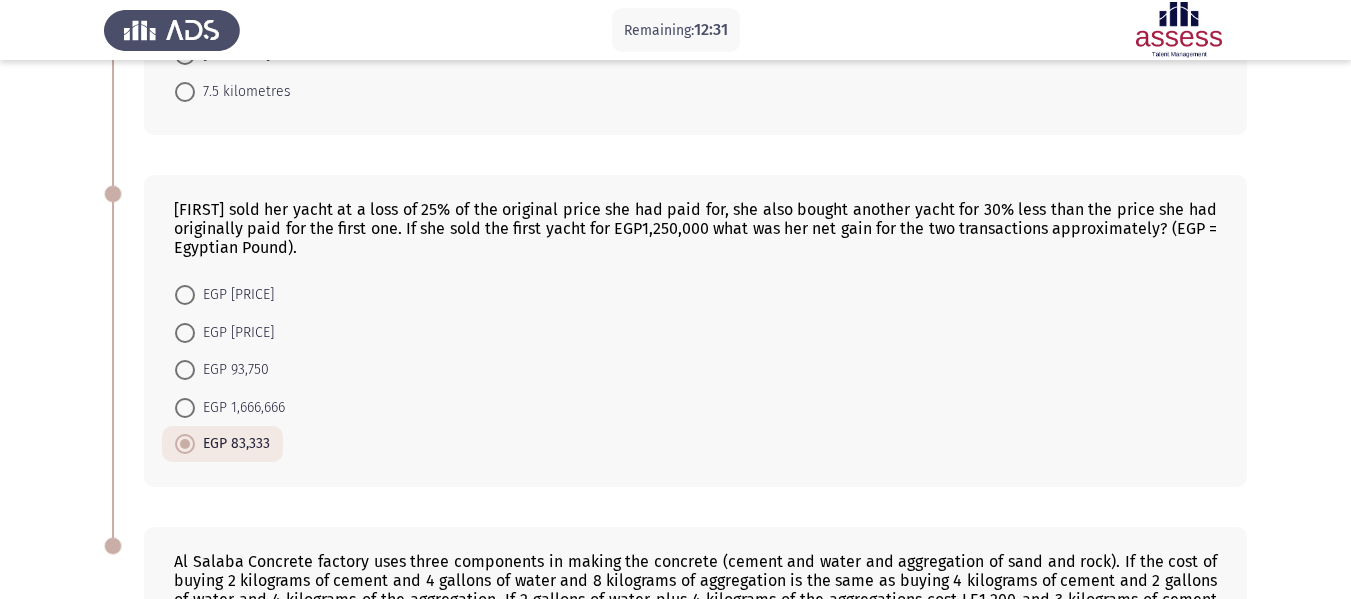 scroll, scrollTop: 1367, scrollLeft: 0, axis: vertical 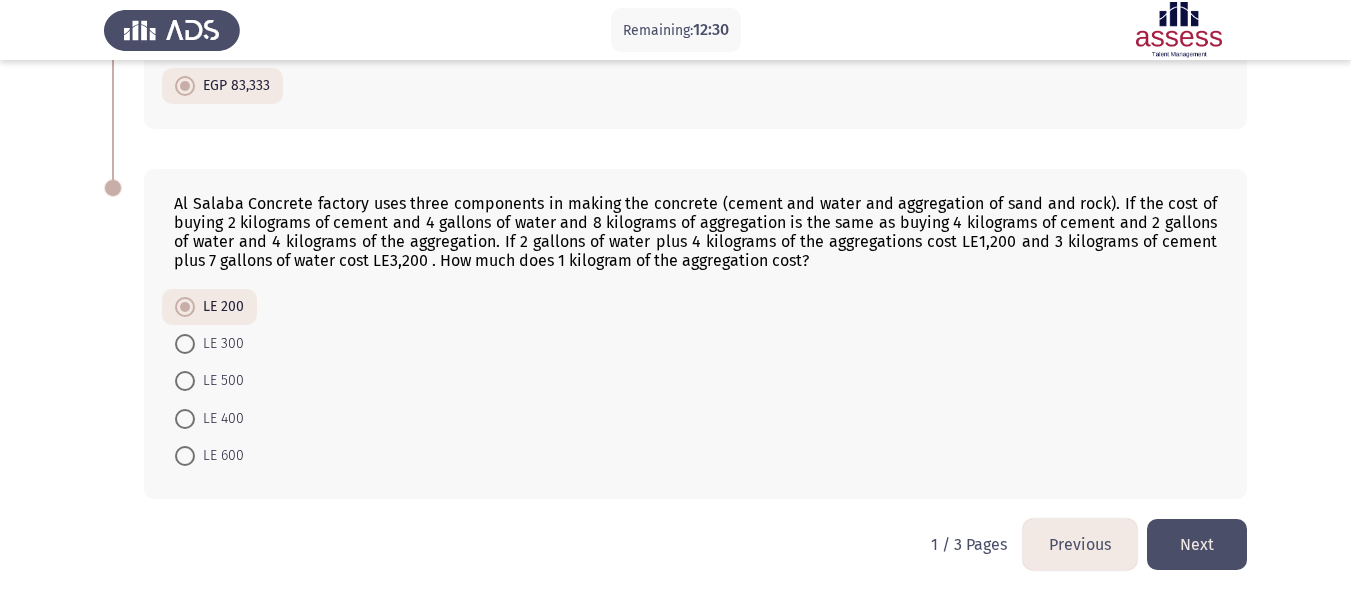 click on "Next" 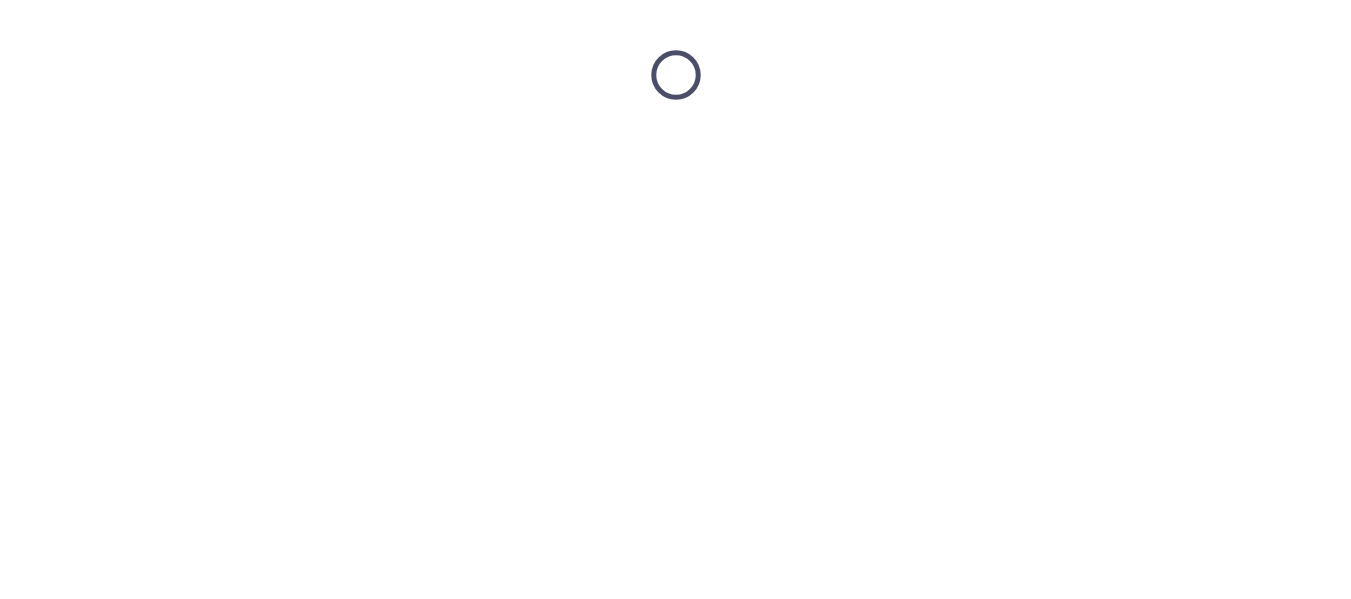 scroll, scrollTop: 0, scrollLeft: 0, axis: both 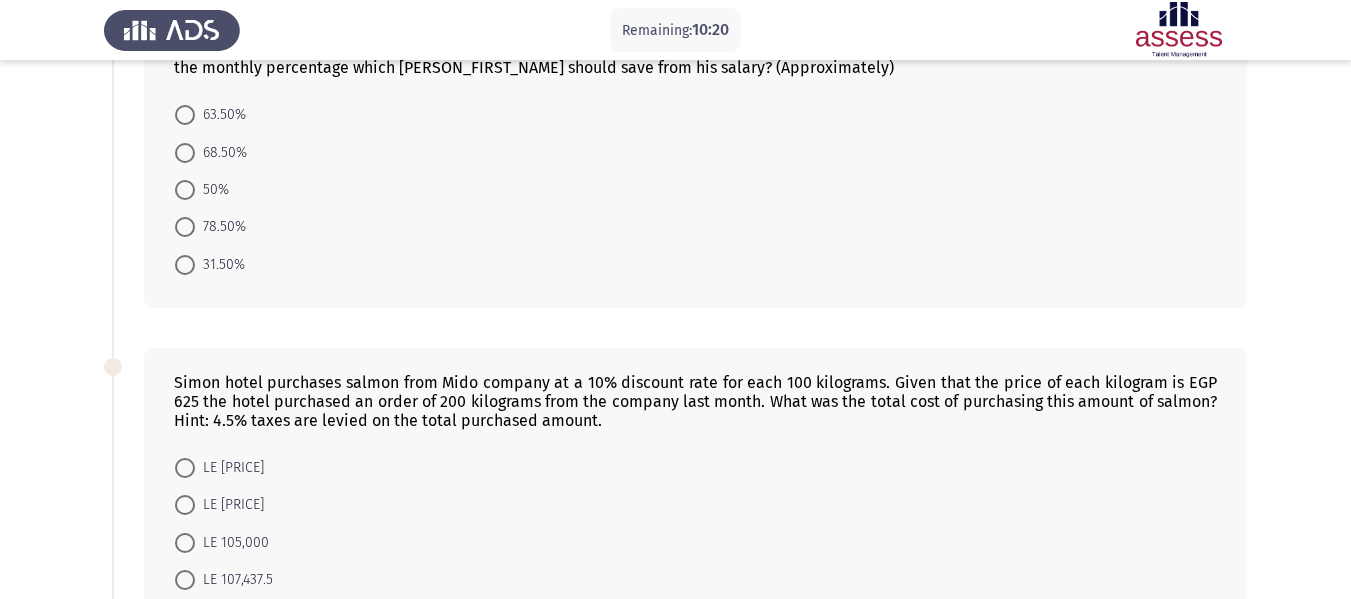 click at bounding box center [185, 115] 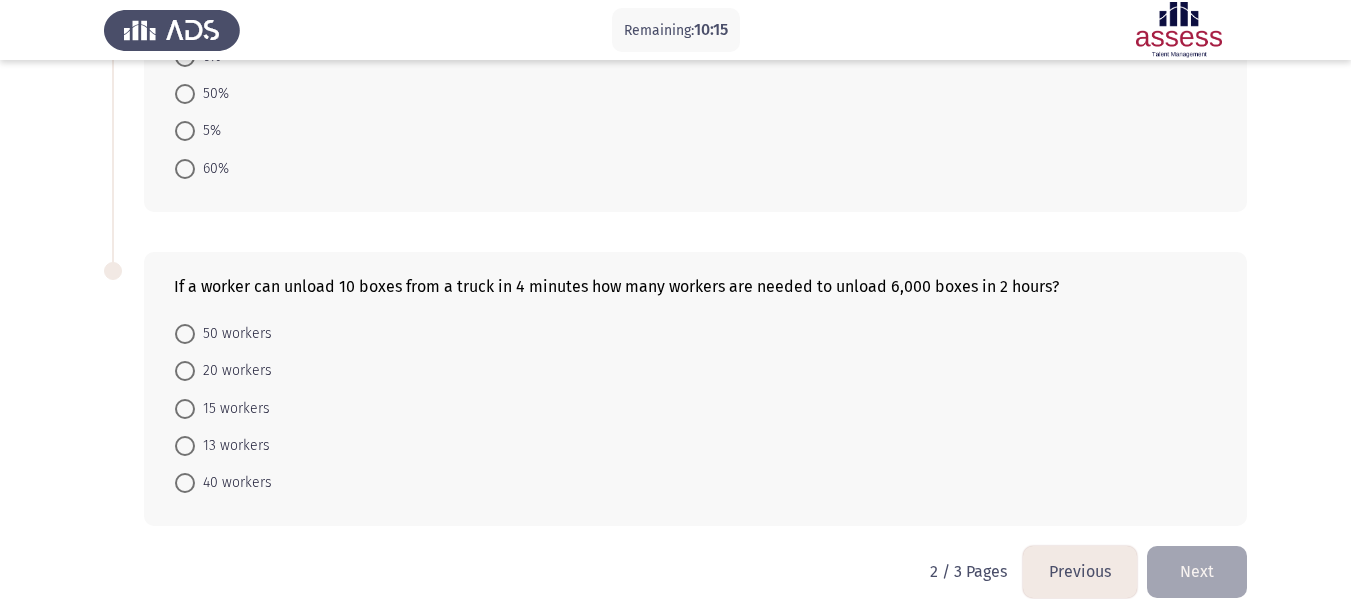 scroll, scrollTop: 1296, scrollLeft: 0, axis: vertical 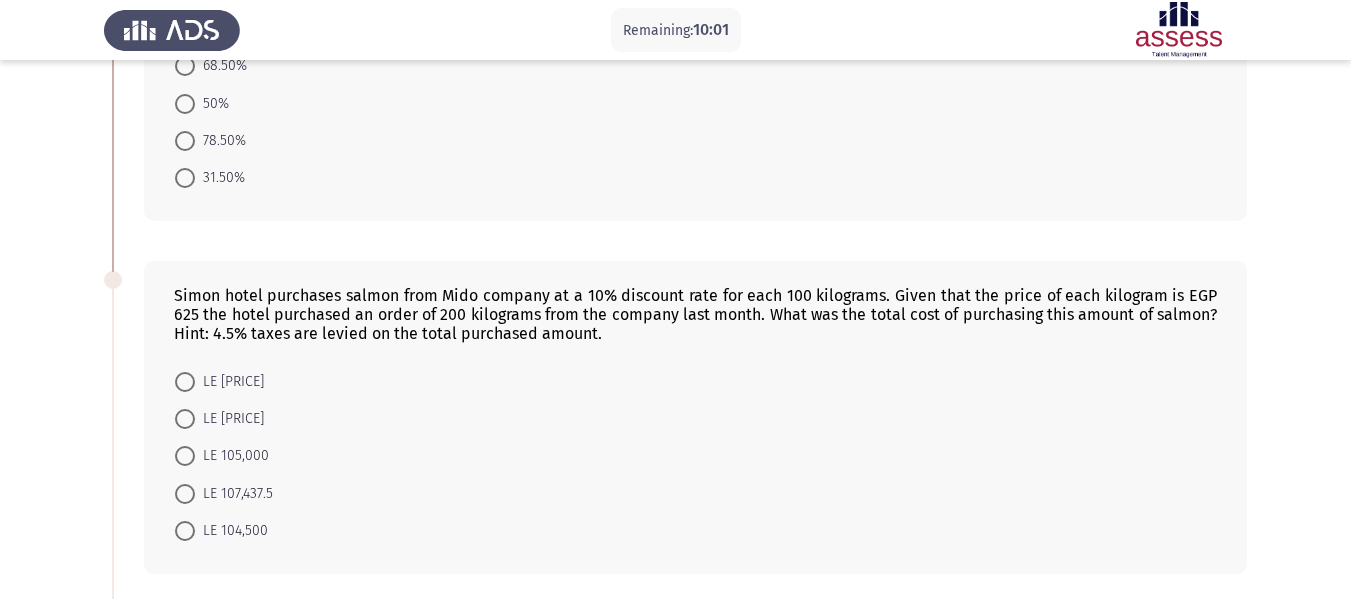 click on "[FIRST] hotel purchases salmon from Mido company at a 10% discount rate for each 100 kilograms. Given that the price of each kilogram is EGP 625 the hotel purchased an order of 200 kilograms from the company last month. What was the total cost of purchasing this amount of salmon?
Hint: 4.5% taxes are levied on the total purchased amount. LE 117,562.5 LE 143,687.5 LE 105,000 LE 107,437.5 LE 104,500" 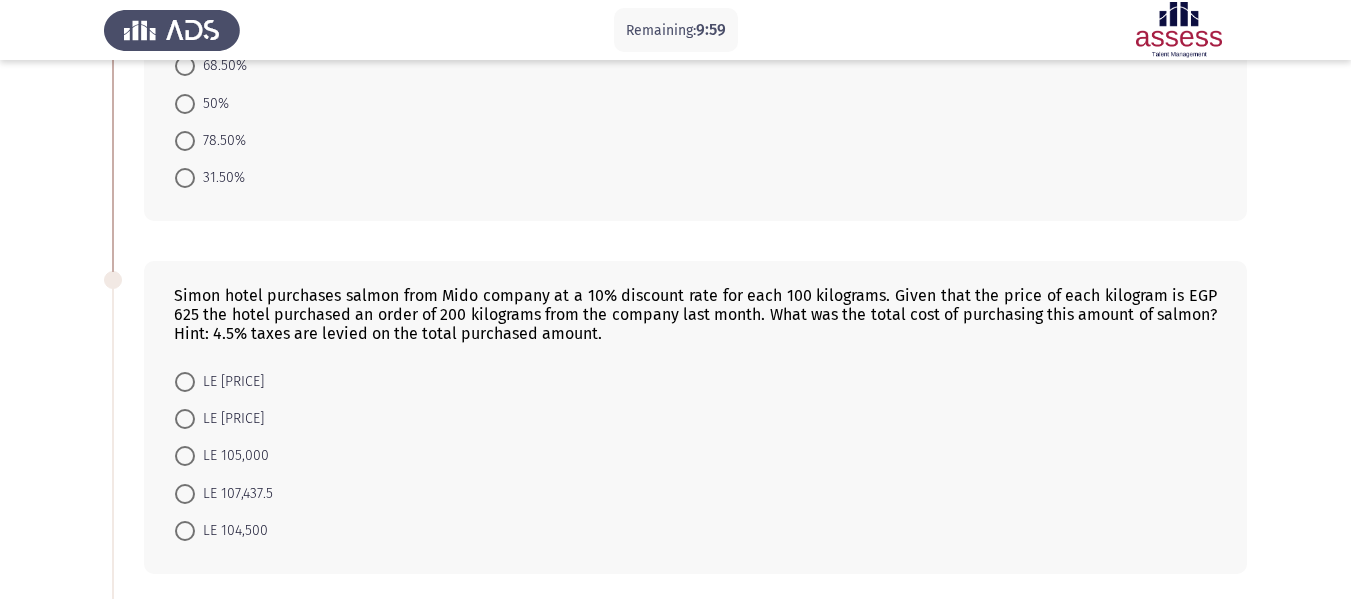 click at bounding box center [185, 382] 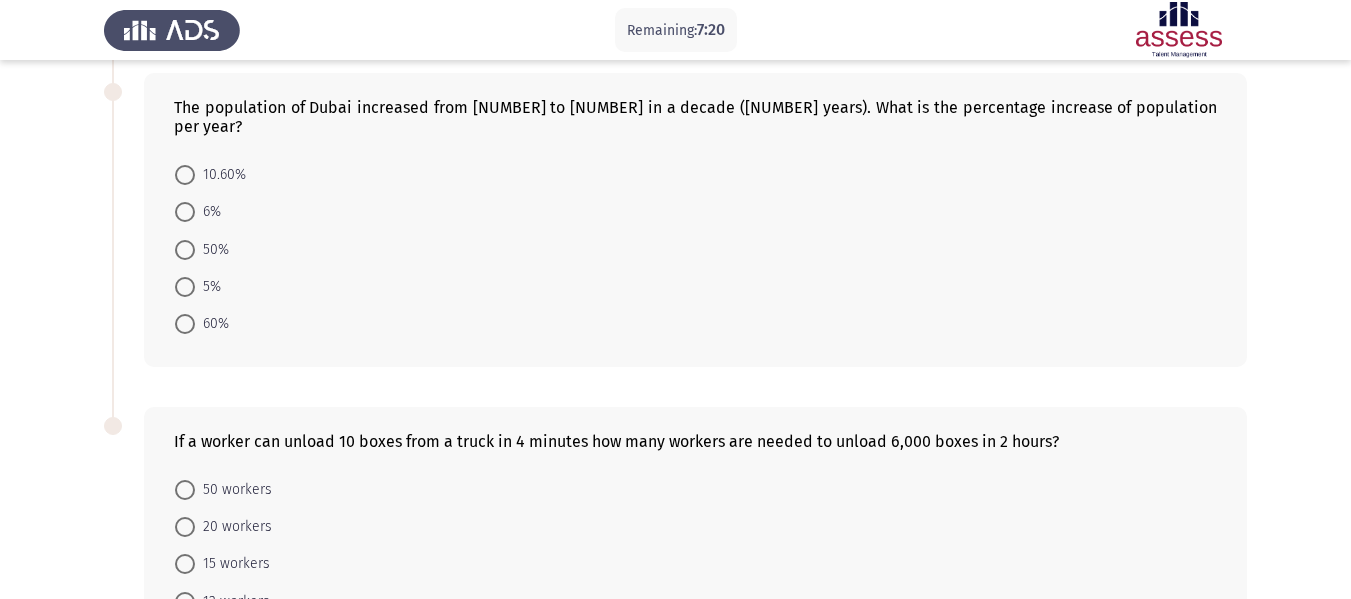 scroll, scrollTop: 1133, scrollLeft: 0, axis: vertical 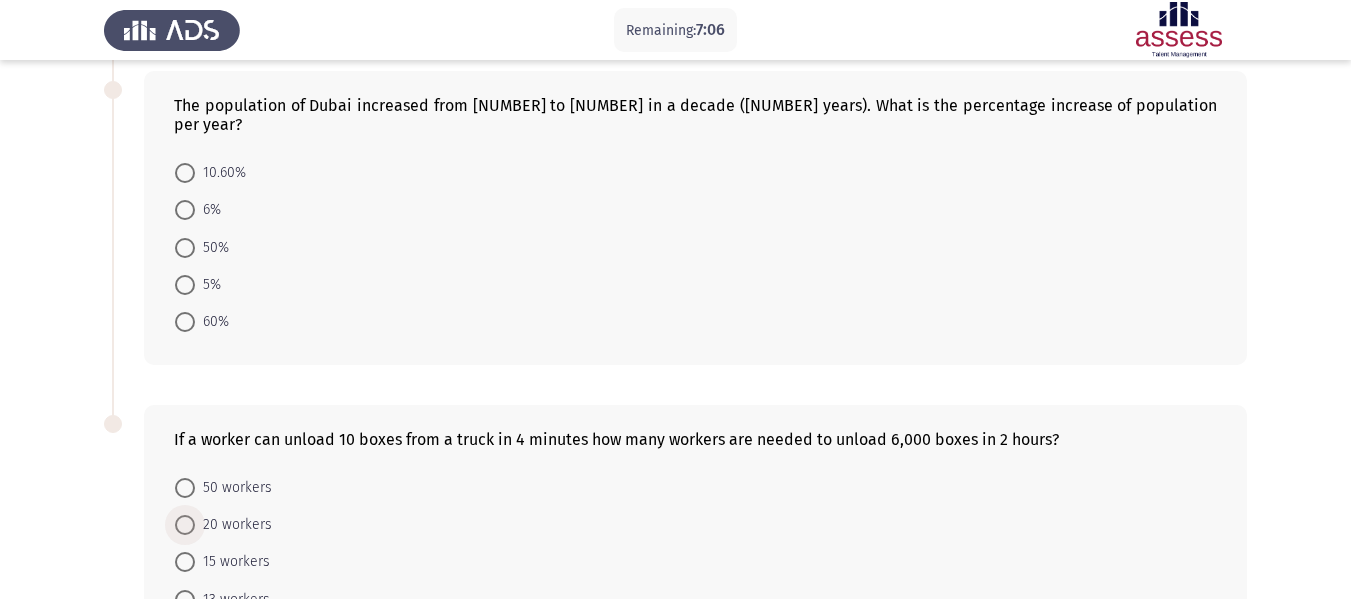 click at bounding box center (185, 525) 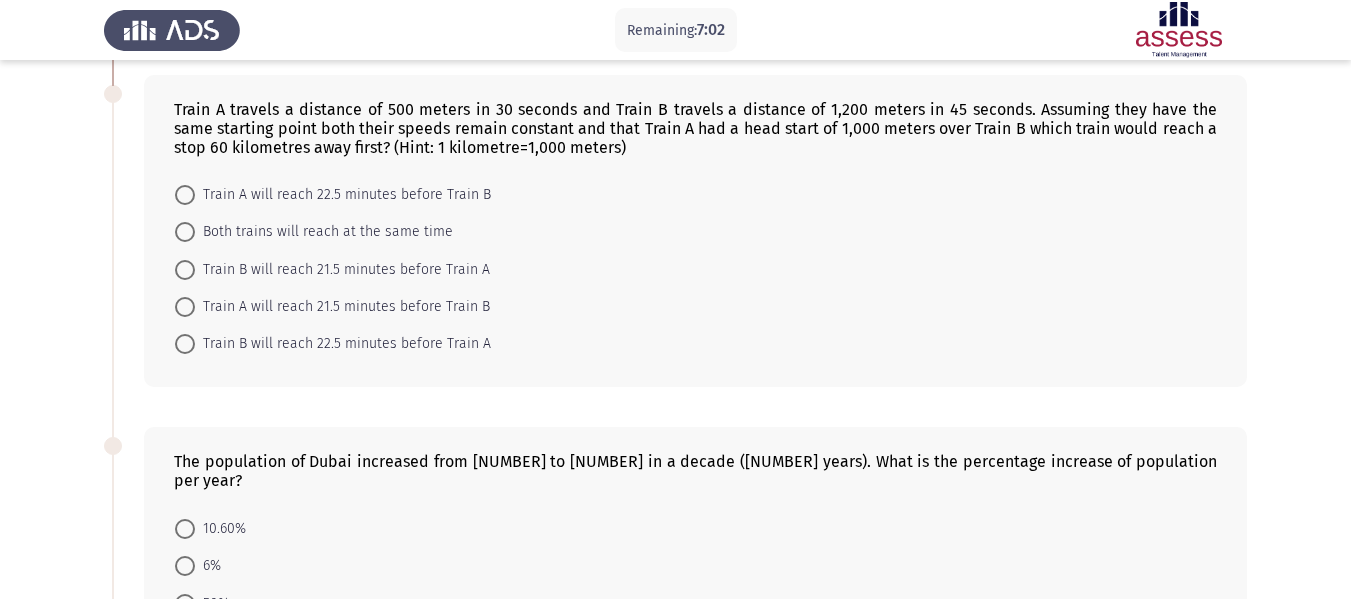 scroll, scrollTop: 706, scrollLeft: 0, axis: vertical 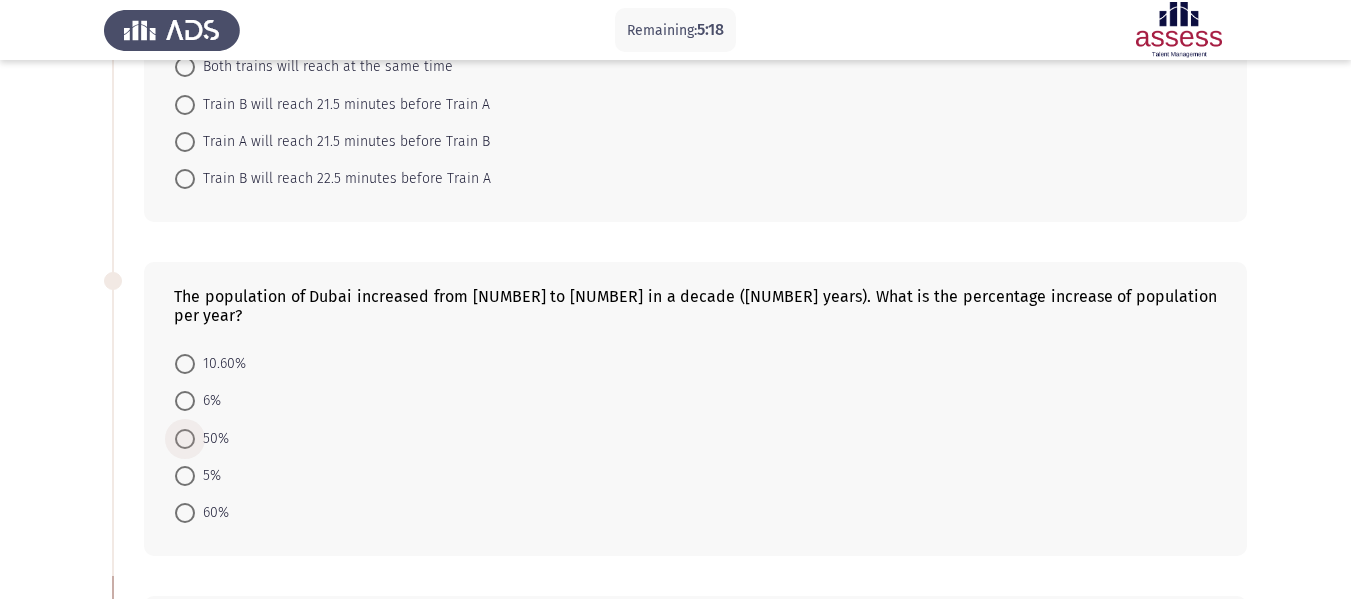 click at bounding box center [185, 439] 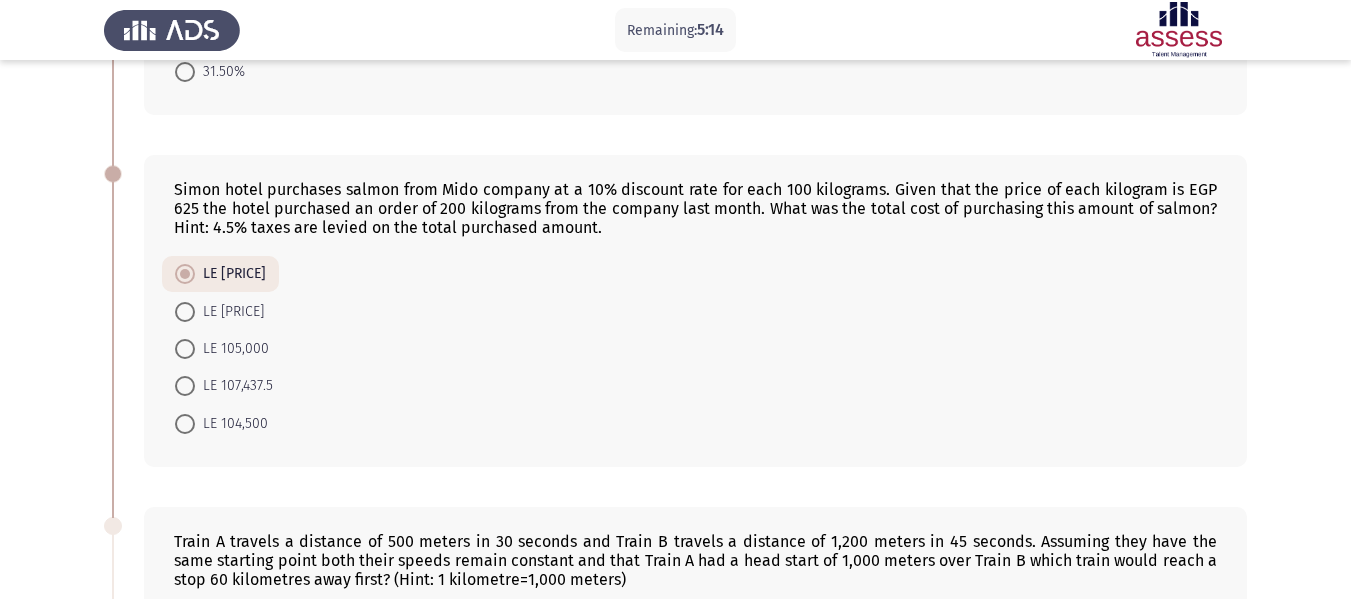 scroll, scrollTop: 341, scrollLeft: 0, axis: vertical 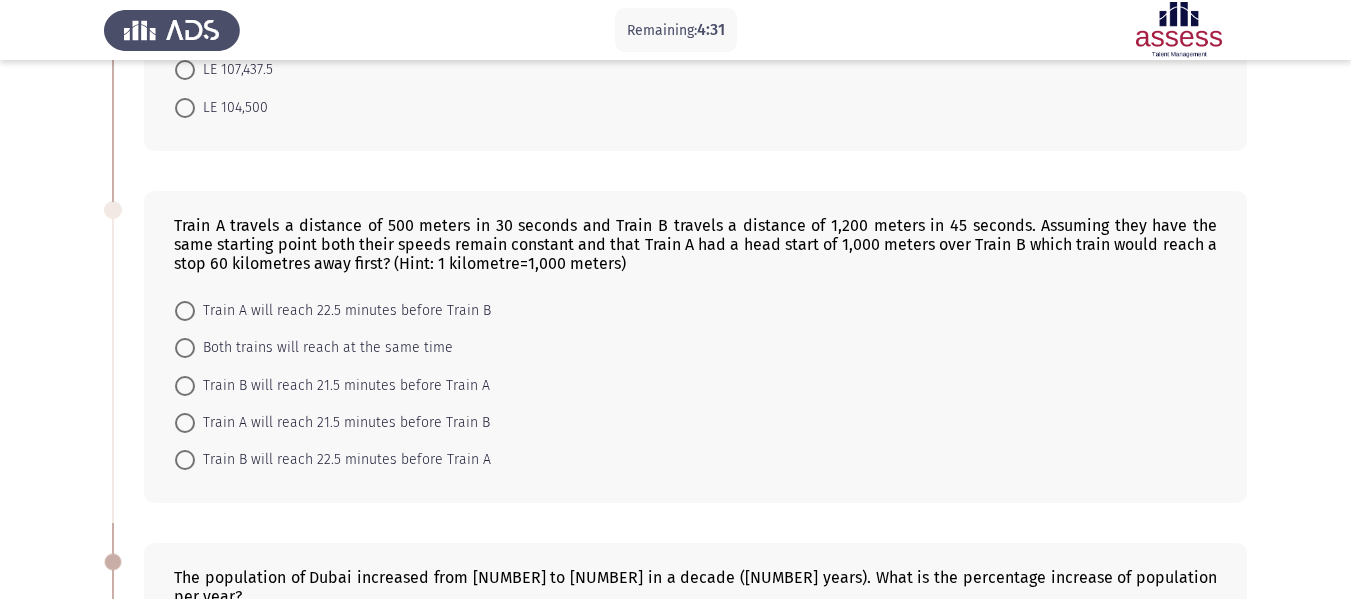 click on "Train B will reach 21.5 minutes before Train A" at bounding box center [342, 386] 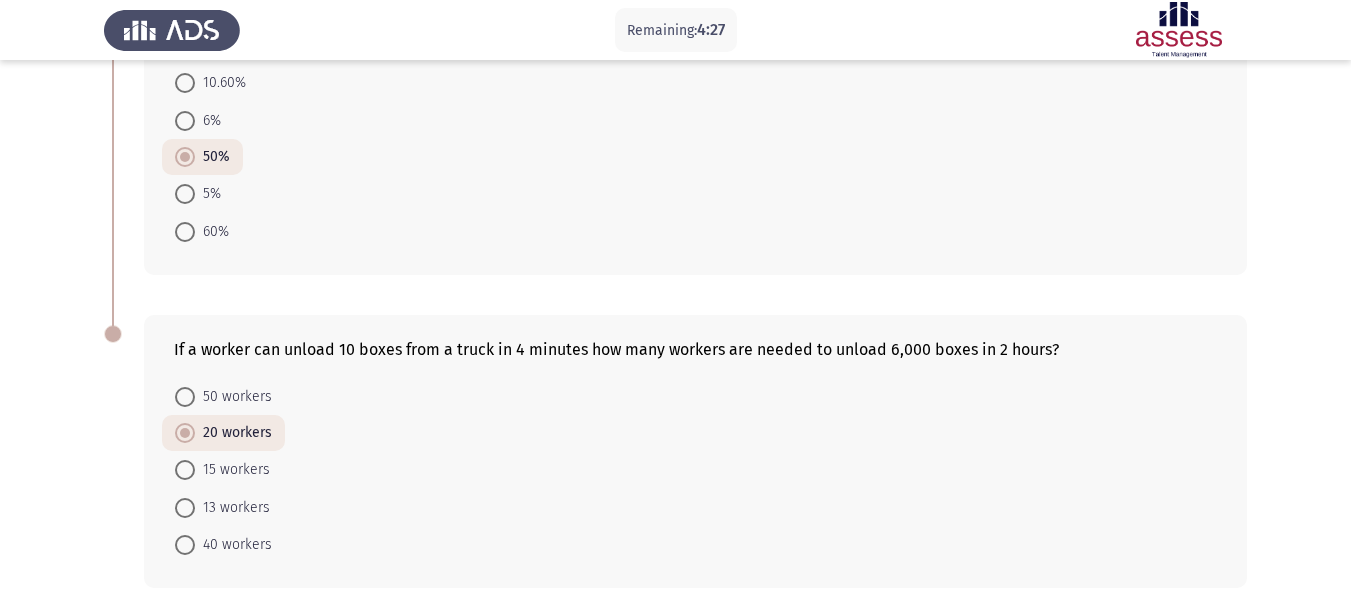 scroll, scrollTop: 1291, scrollLeft: 0, axis: vertical 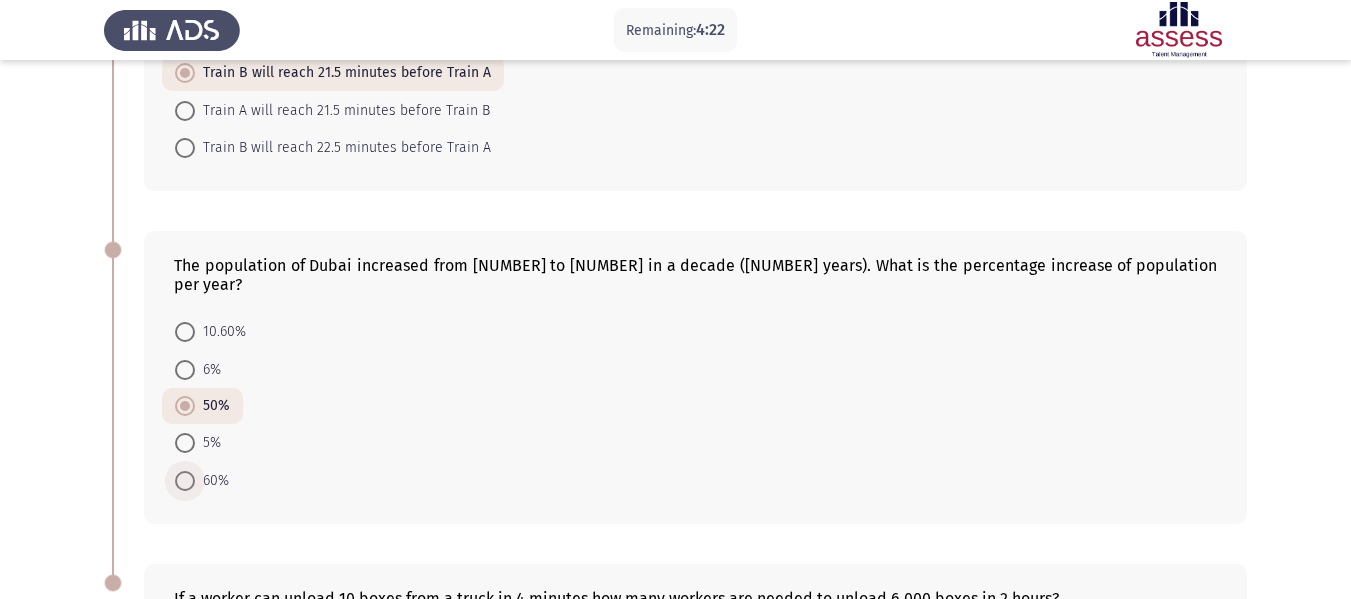 click at bounding box center (185, 481) 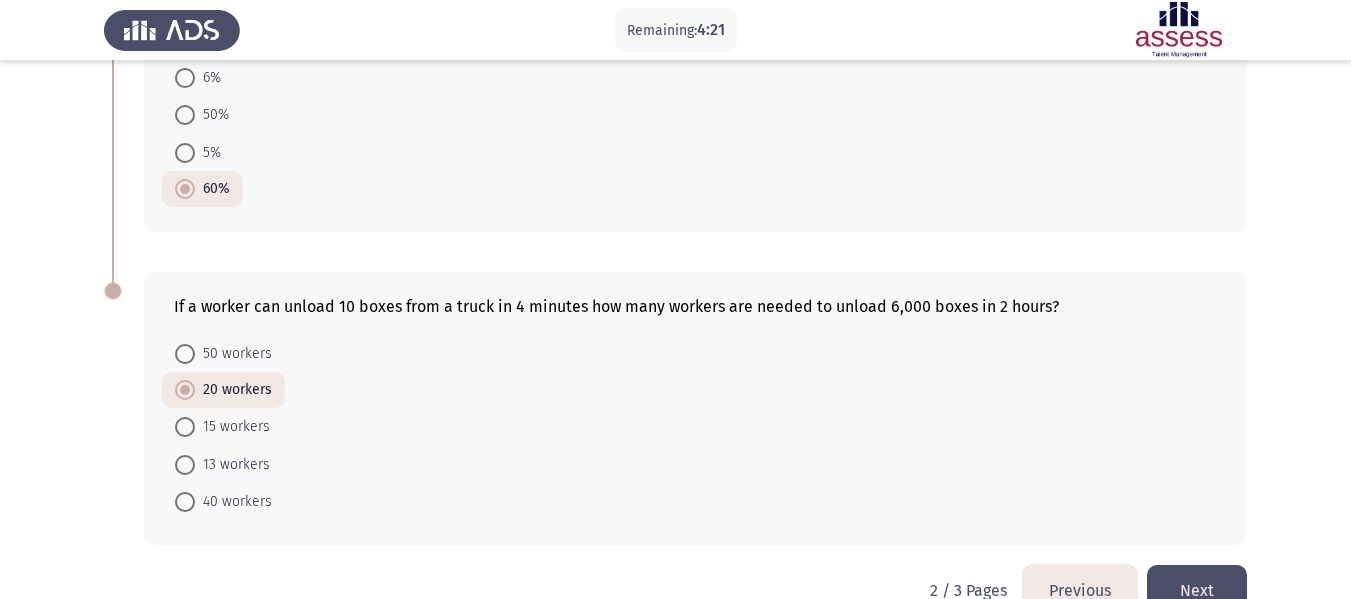 scroll, scrollTop: 1291, scrollLeft: 0, axis: vertical 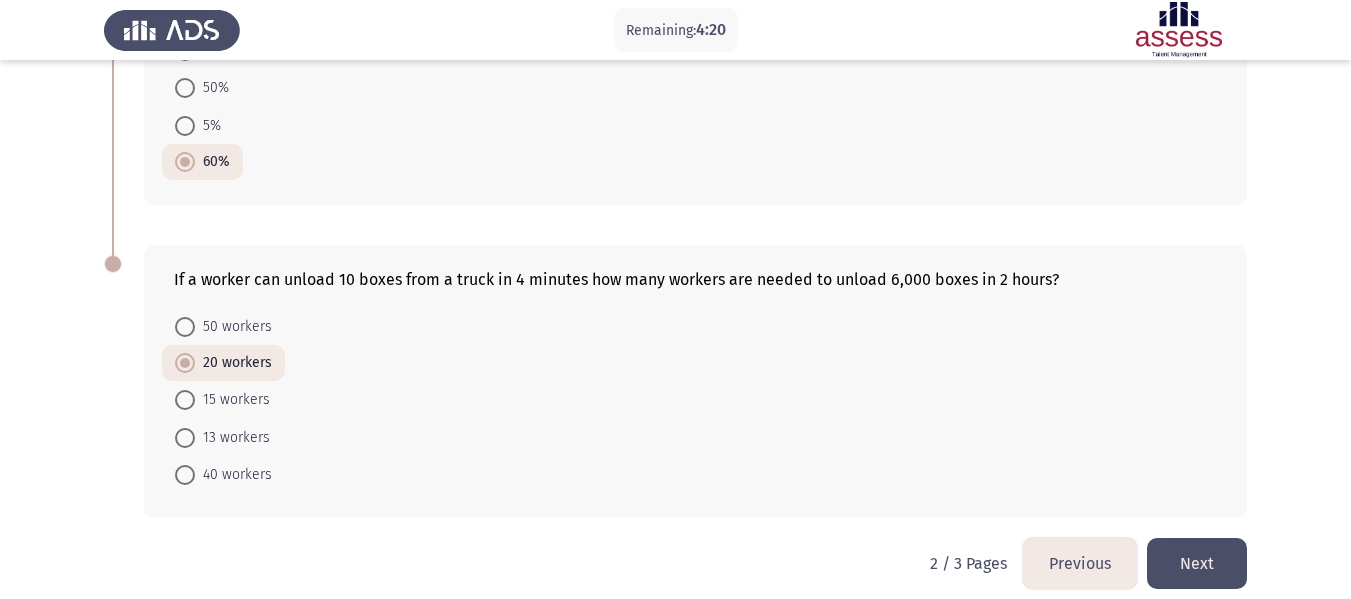 click on "Next" 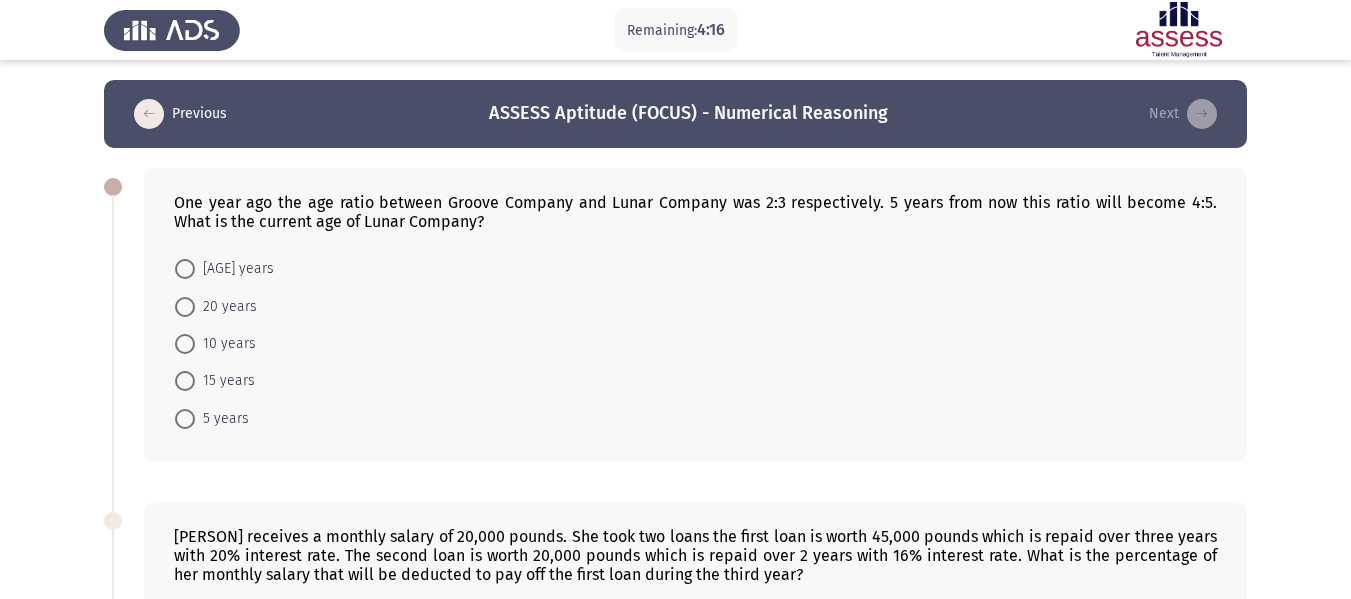 click at bounding box center [185, 344] 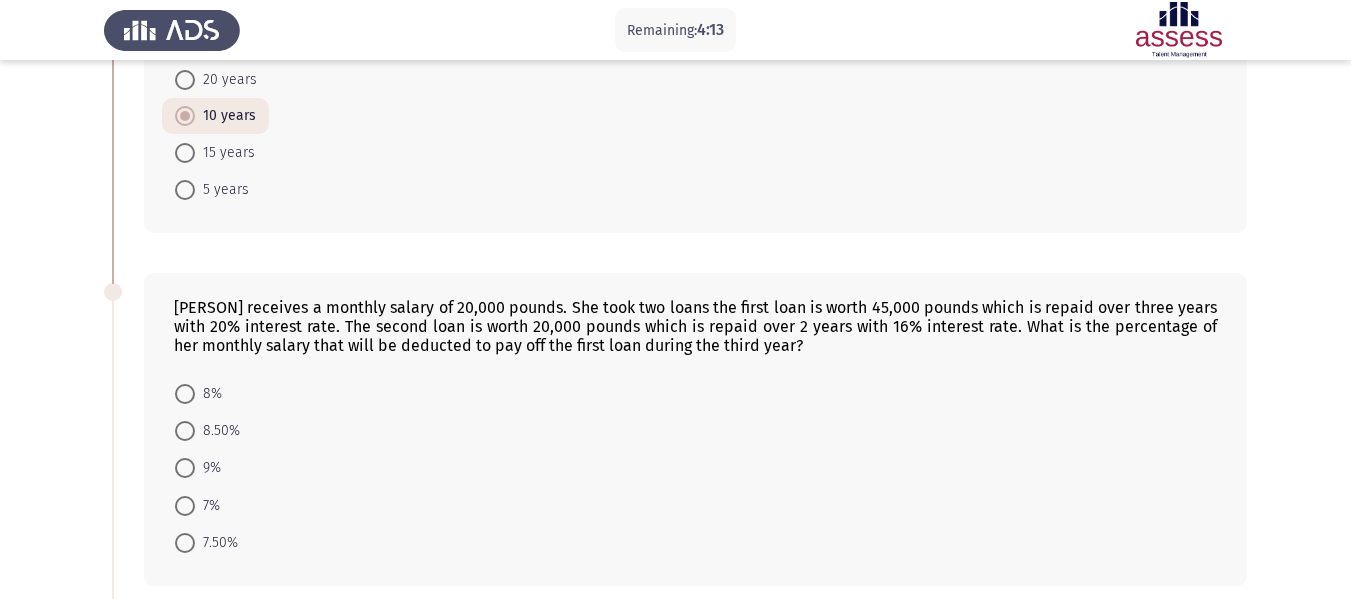 scroll, scrollTop: 247, scrollLeft: 0, axis: vertical 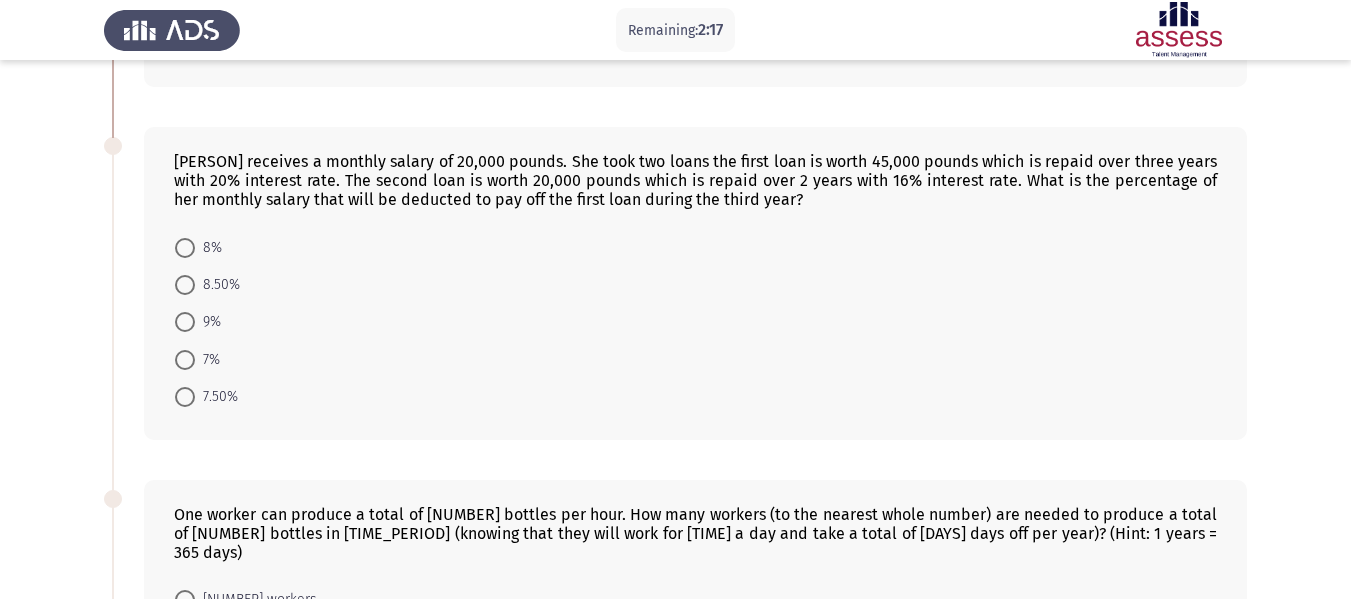 click at bounding box center (185, 397) 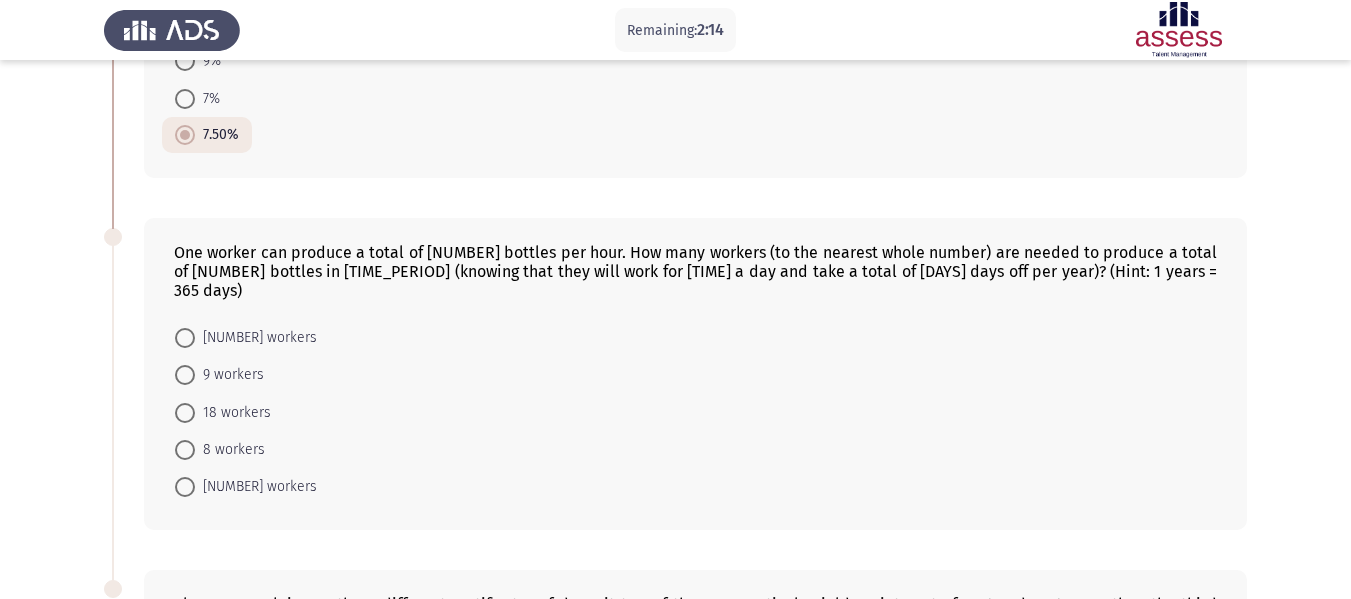 scroll, scrollTop: 639, scrollLeft: 0, axis: vertical 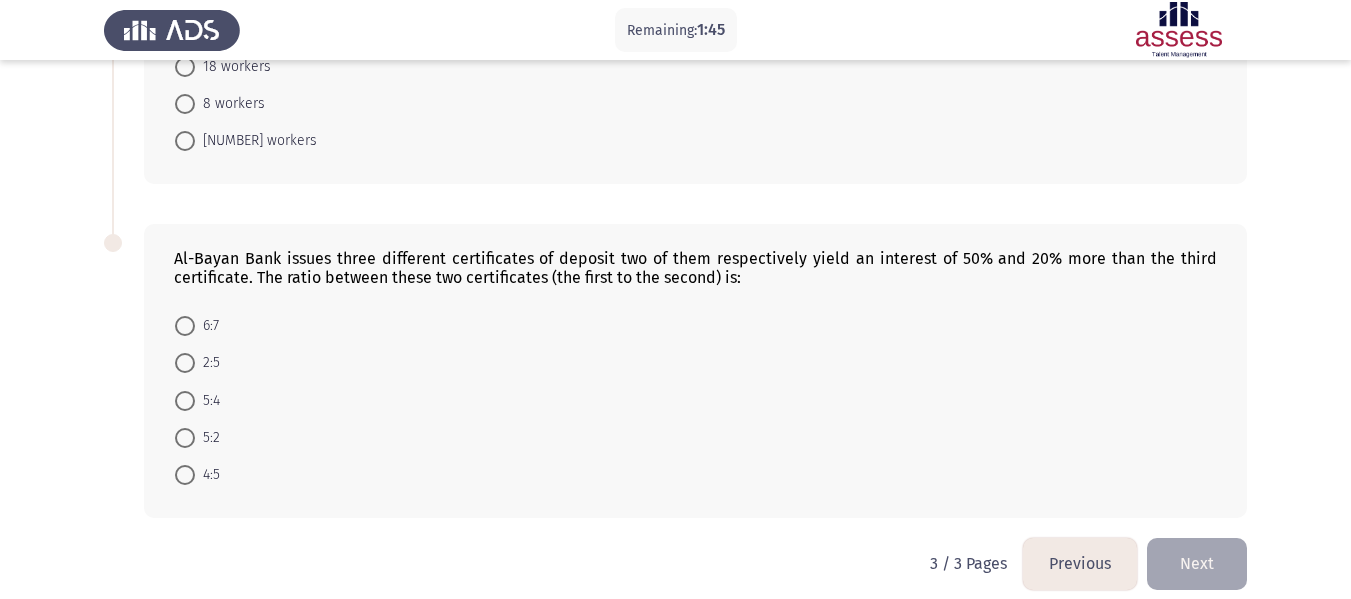 click at bounding box center [185, 401] 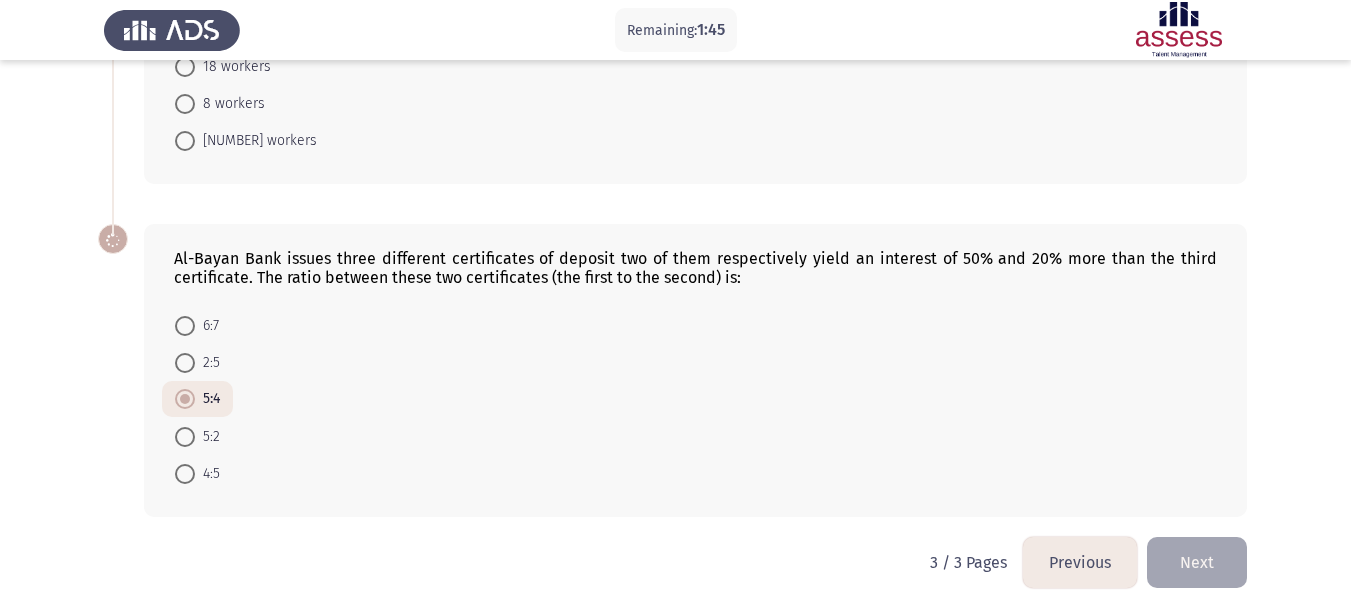 scroll, scrollTop: 979, scrollLeft: 0, axis: vertical 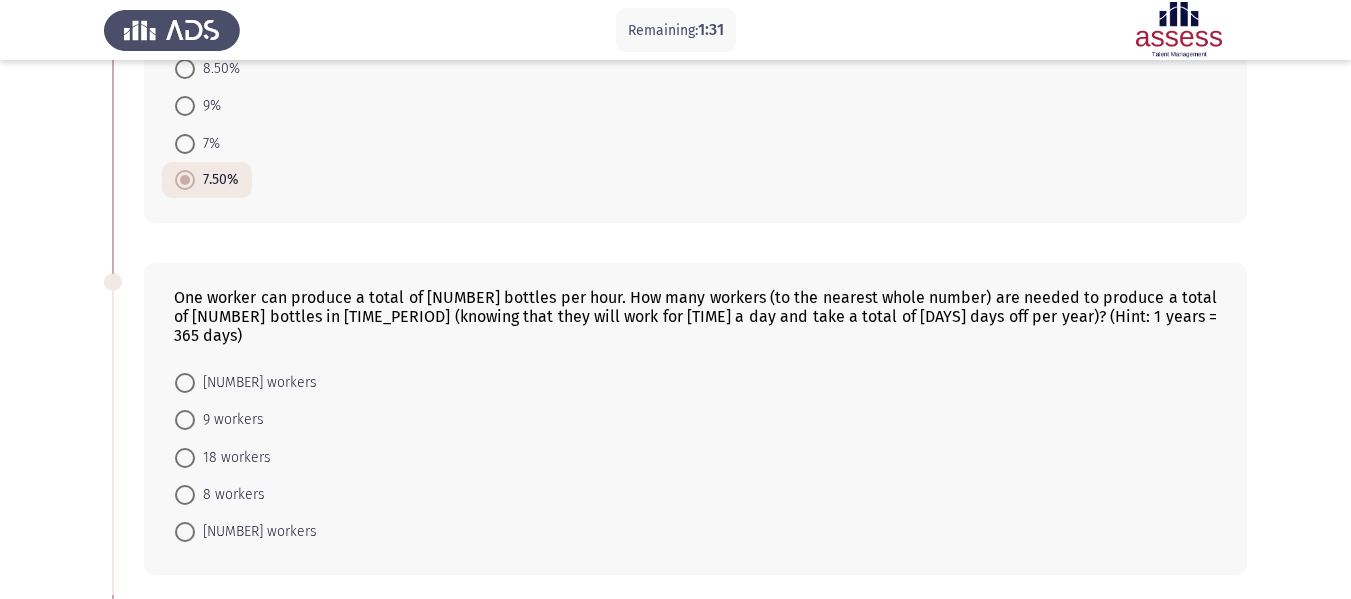click at bounding box center (185, 420) 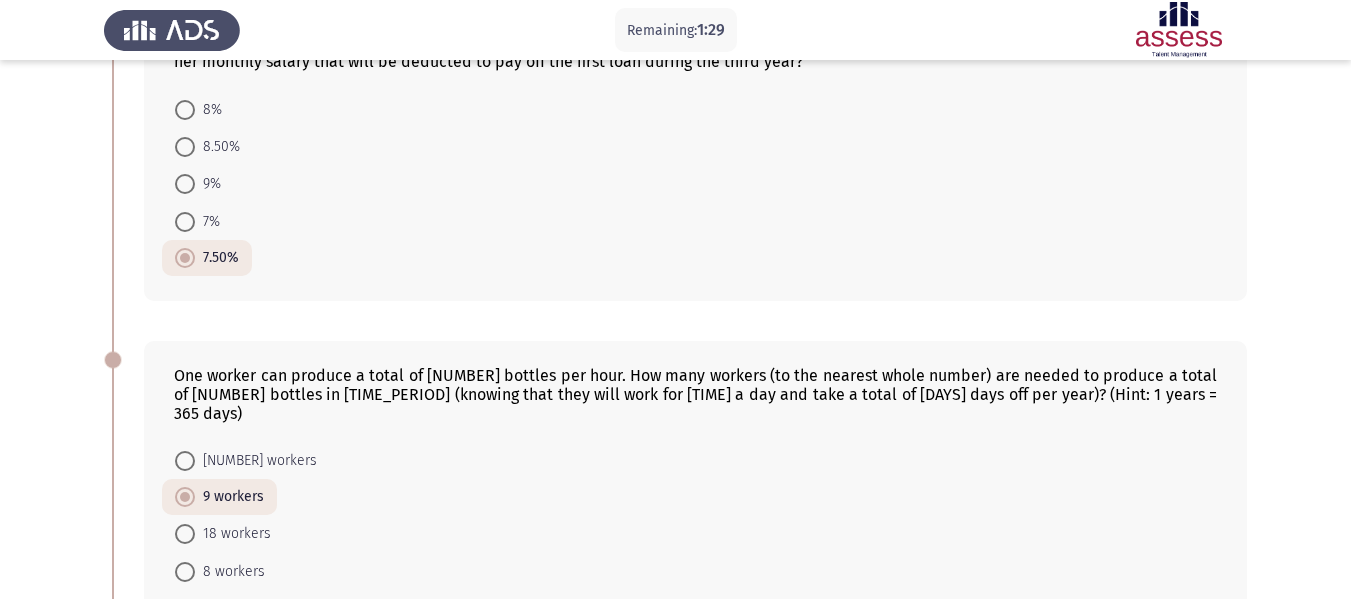 scroll, scrollTop: 978, scrollLeft: 0, axis: vertical 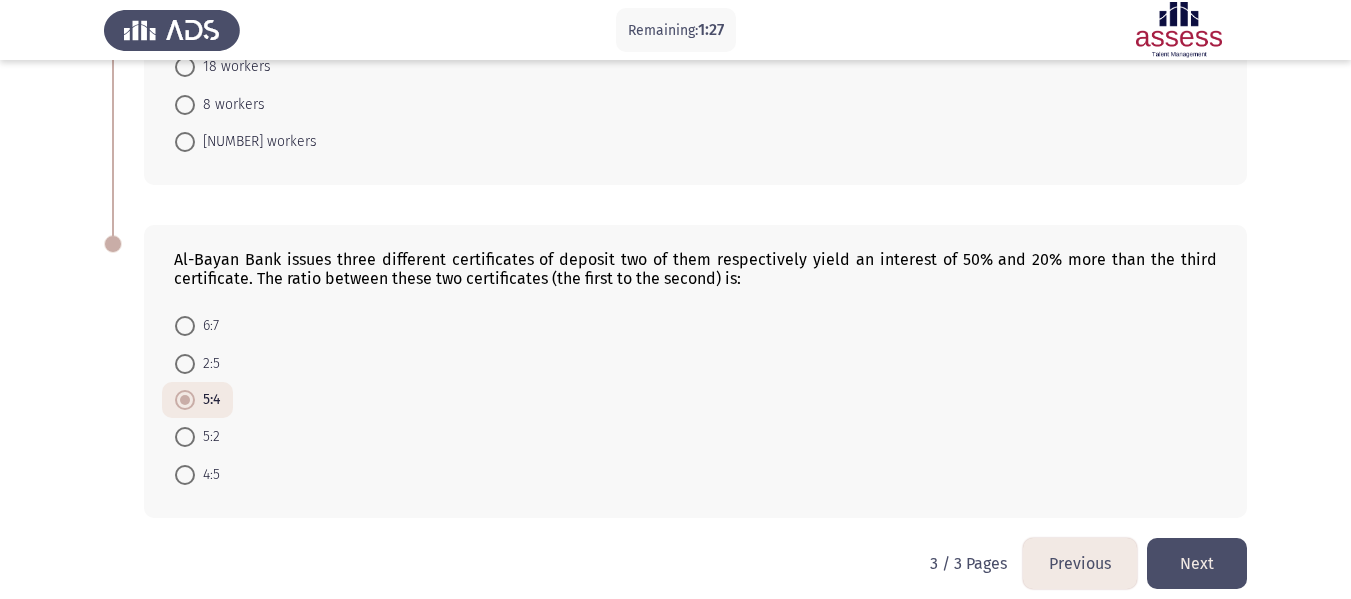 click on "Next" 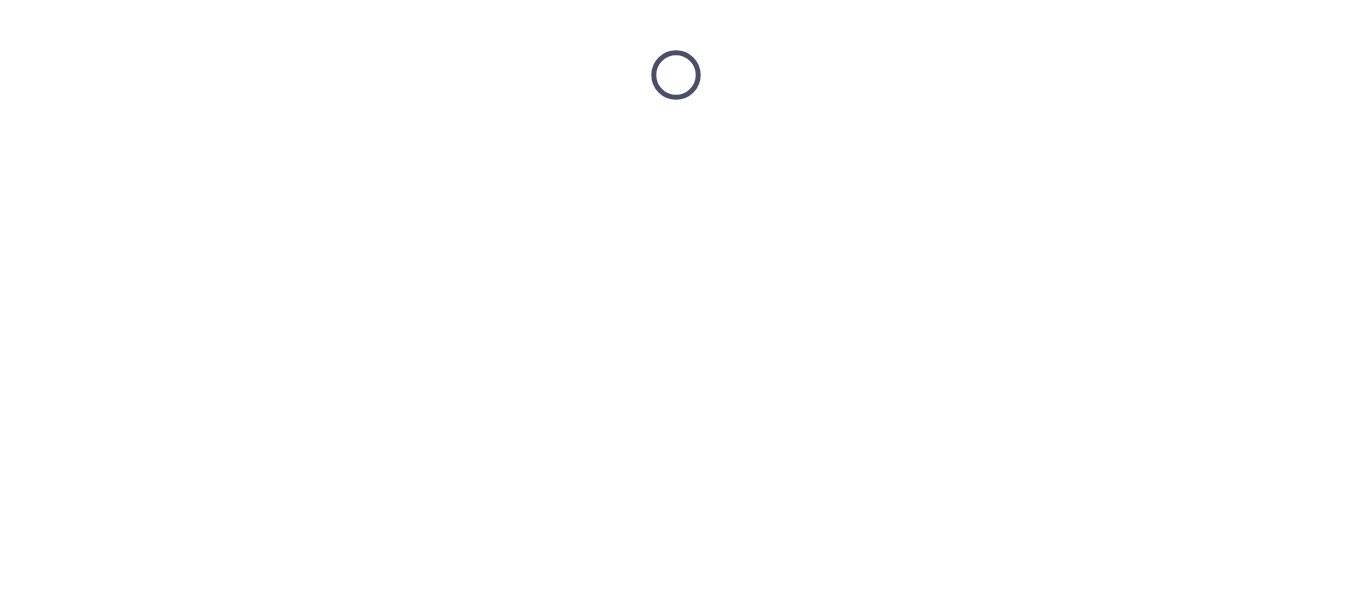 scroll, scrollTop: 0, scrollLeft: 0, axis: both 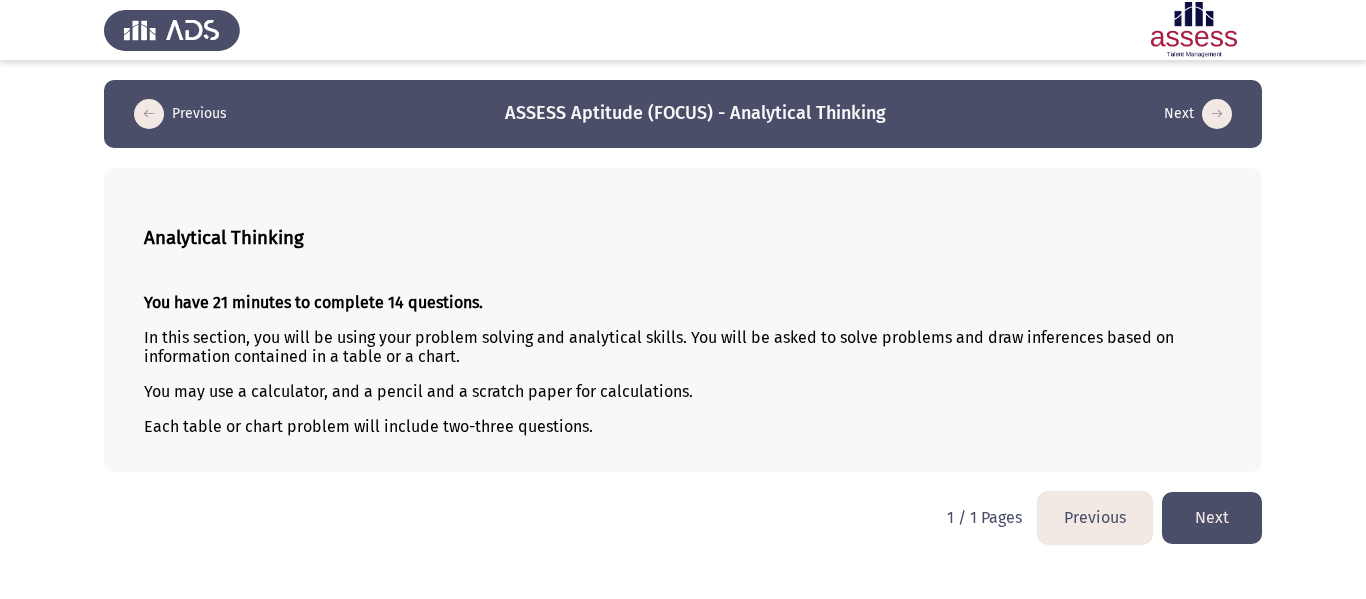 click on "Next" 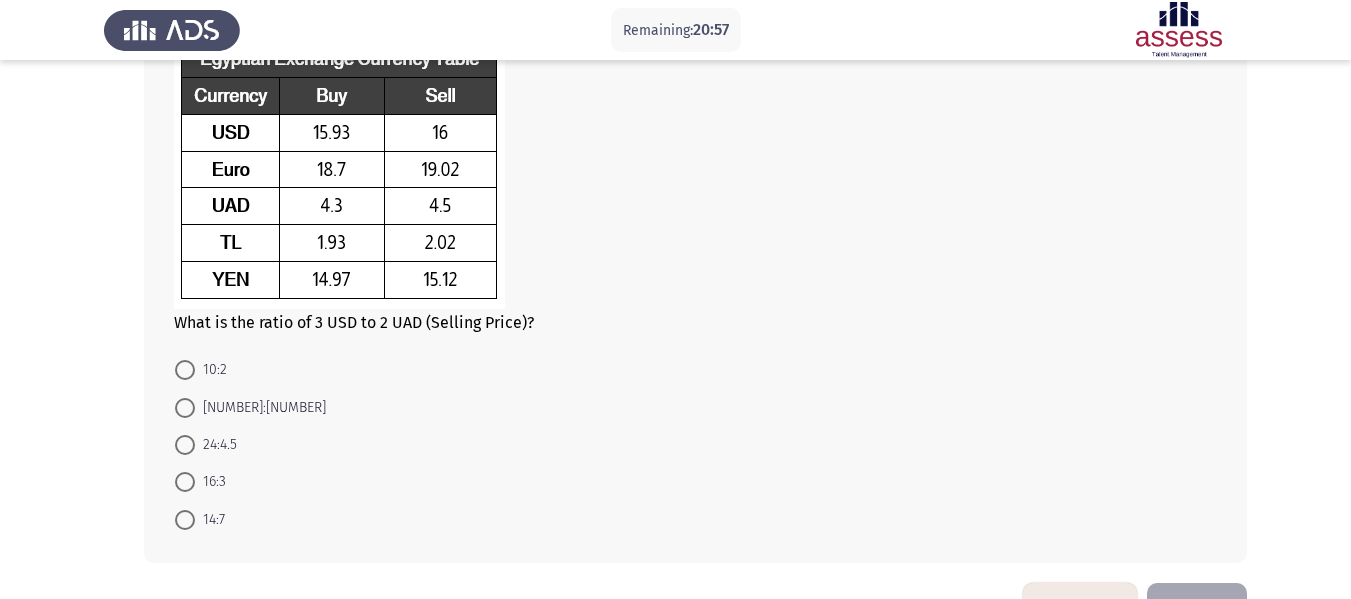 scroll, scrollTop: 161, scrollLeft: 0, axis: vertical 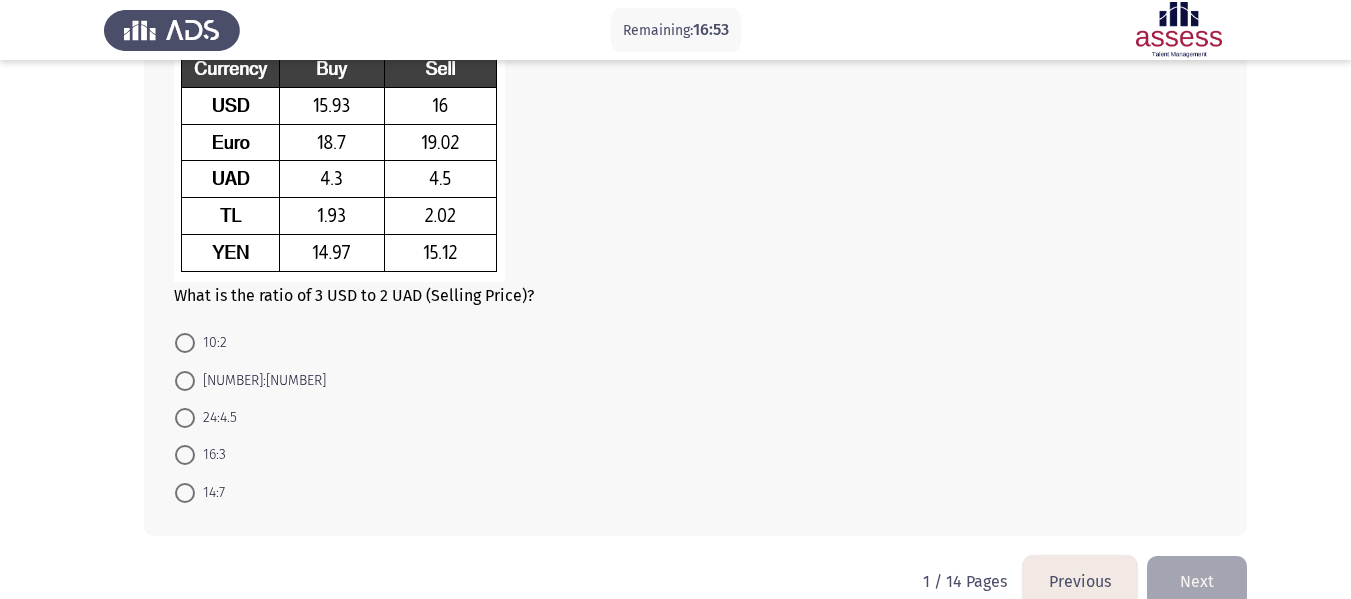 click at bounding box center [185, 381] 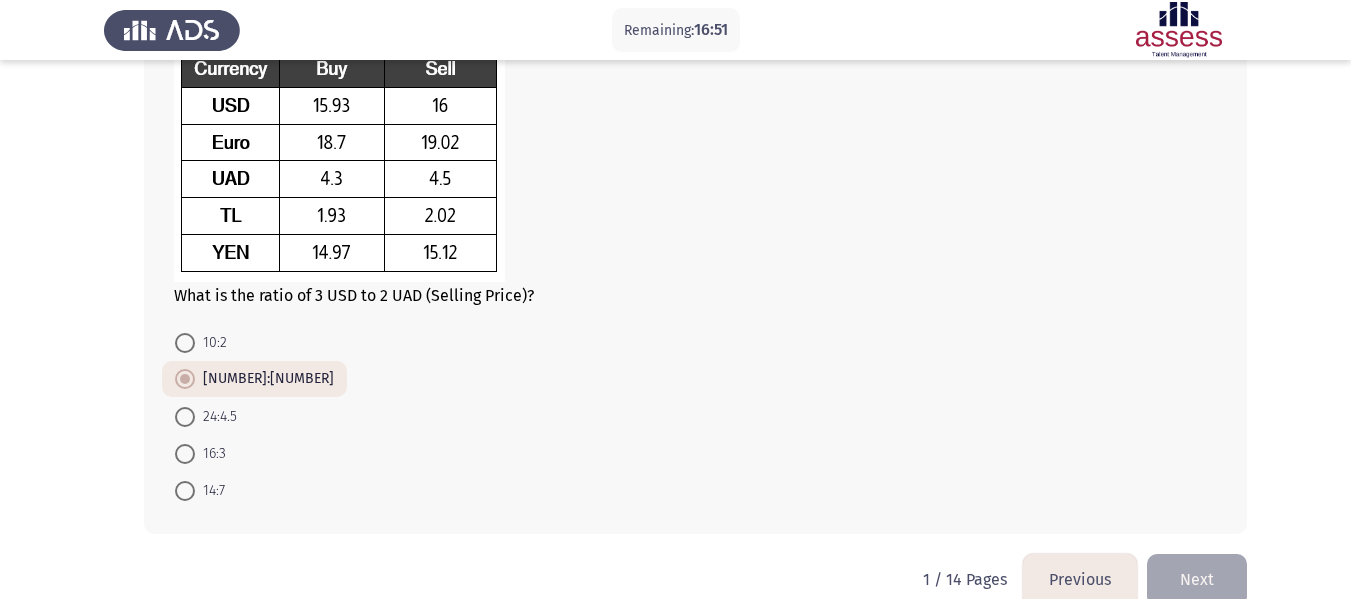 scroll, scrollTop: 220, scrollLeft: 0, axis: vertical 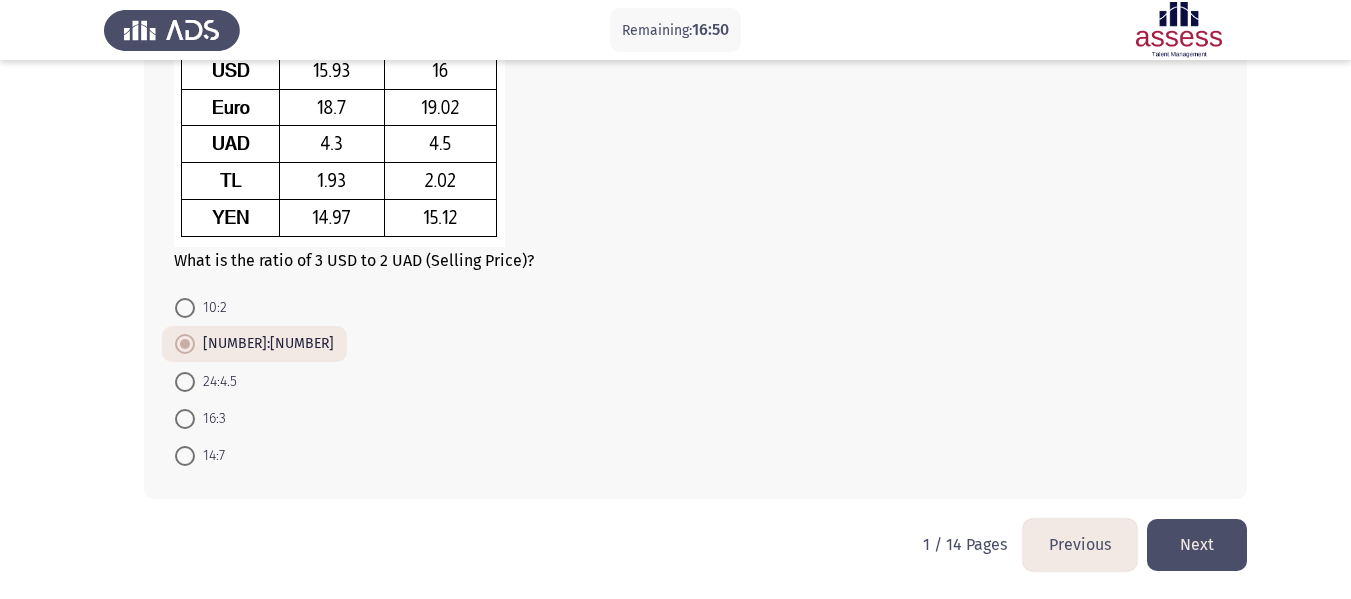 click on "Next" 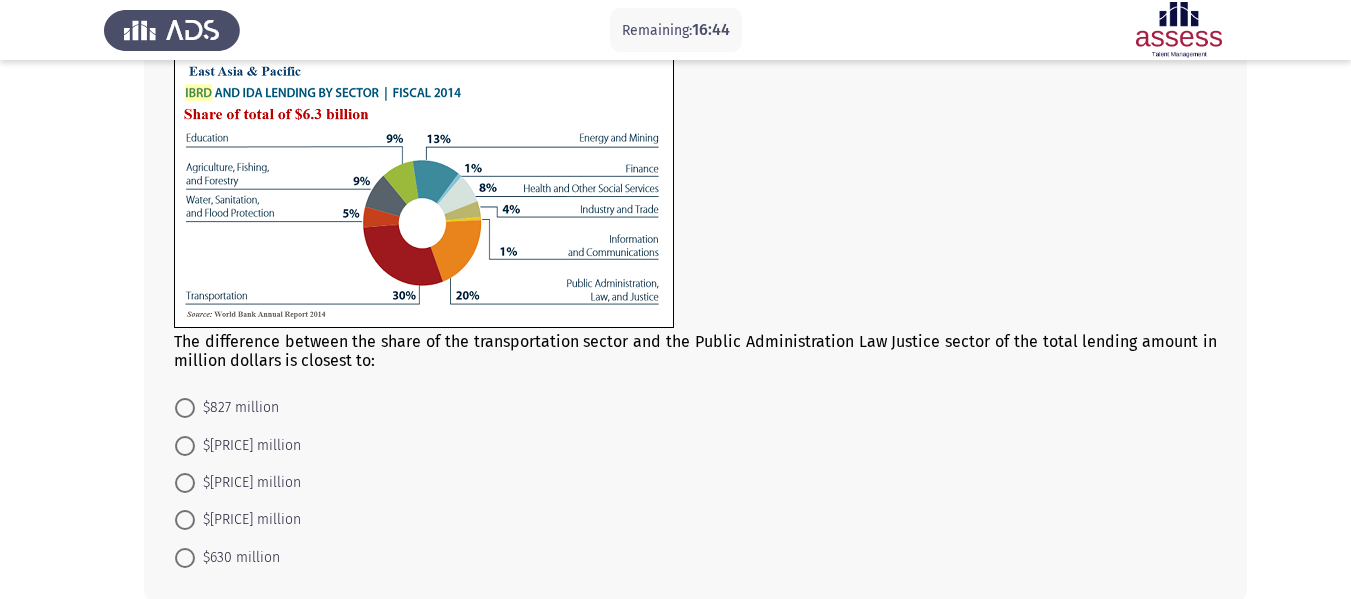 scroll, scrollTop: 140, scrollLeft: 0, axis: vertical 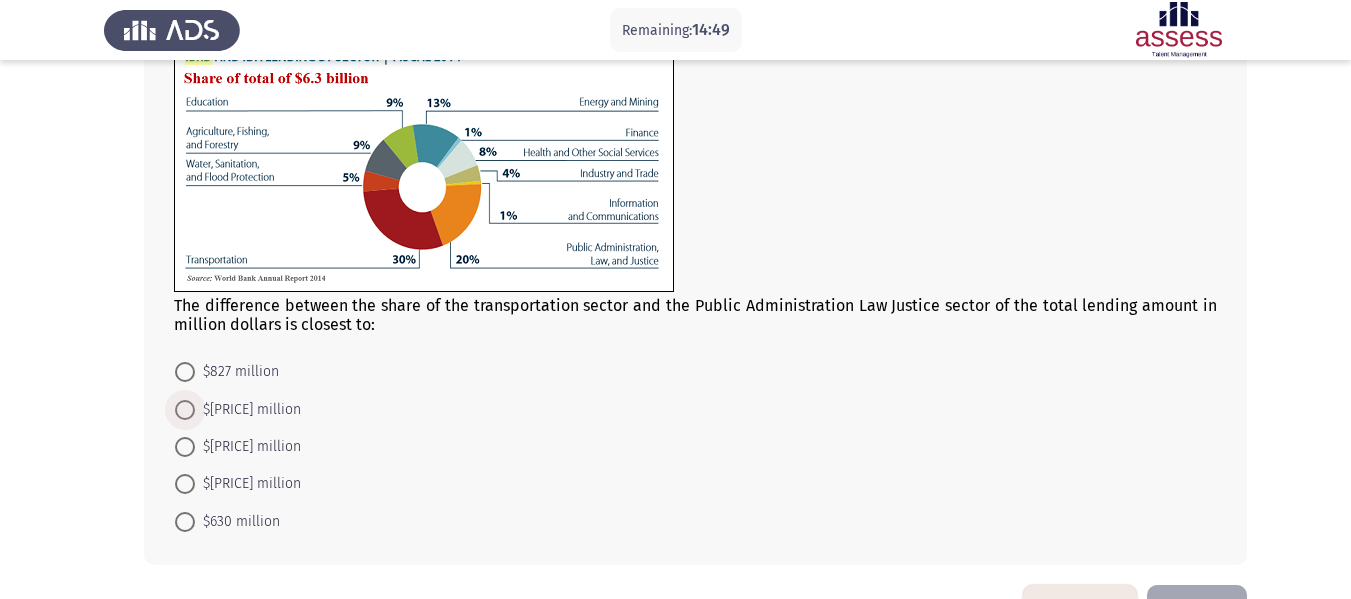 click at bounding box center (185, 410) 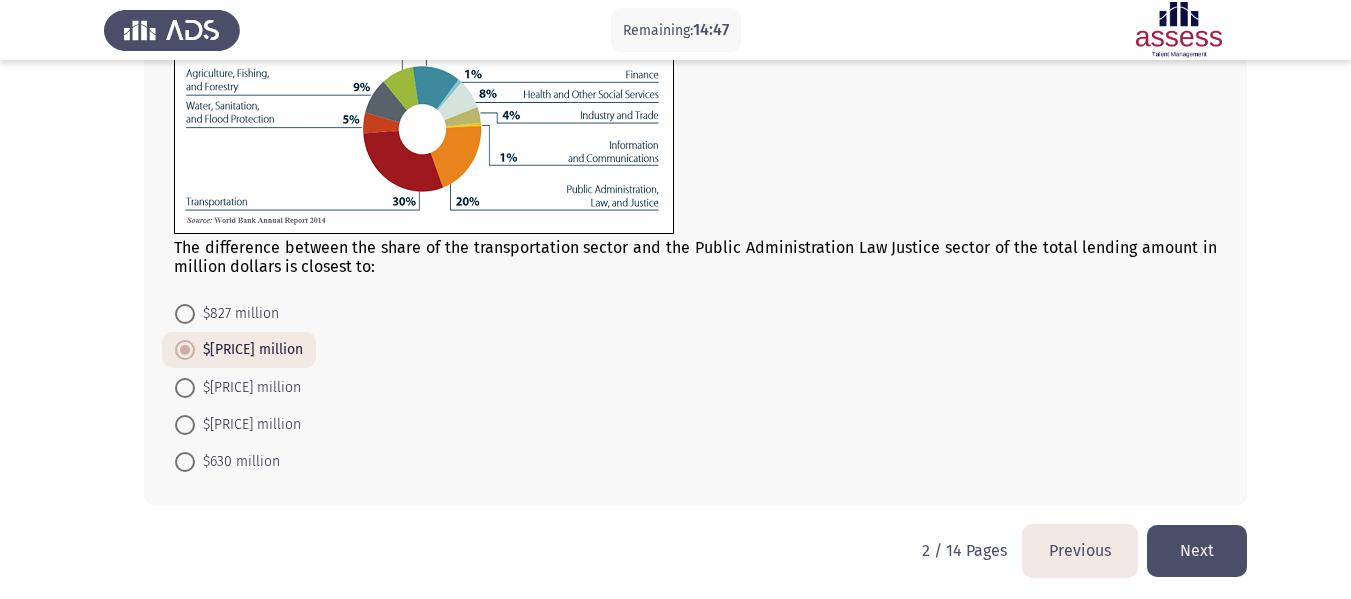 scroll, scrollTop: 237, scrollLeft: 0, axis: vertical 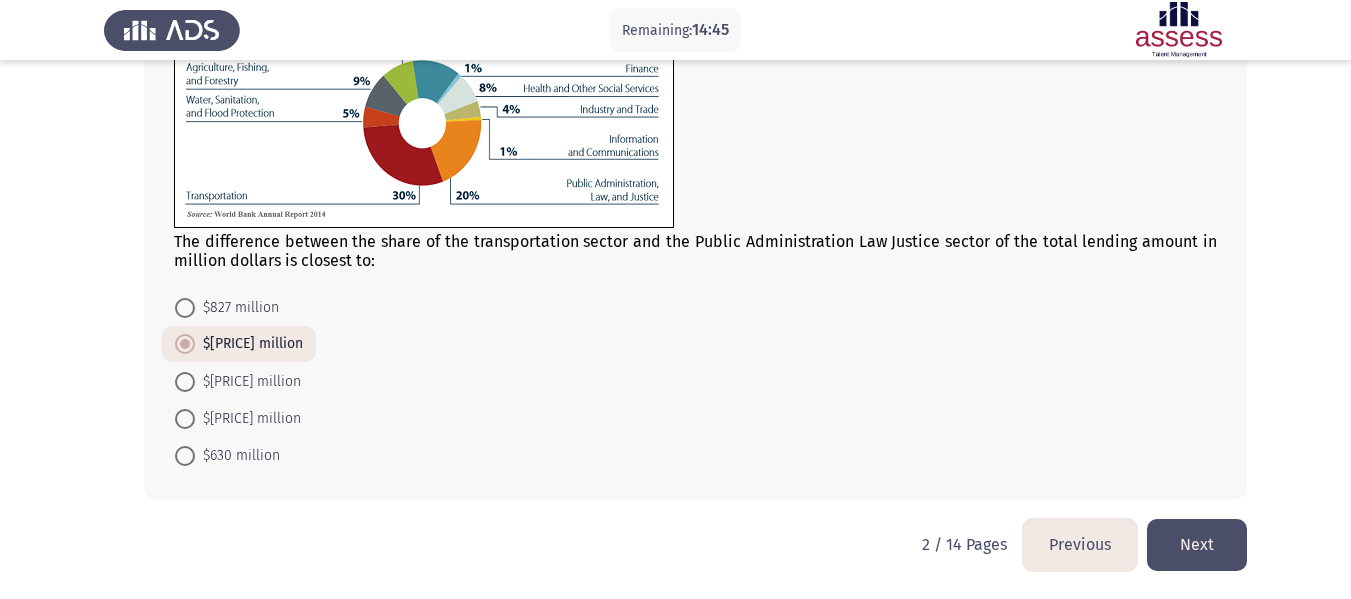 click on "Next" 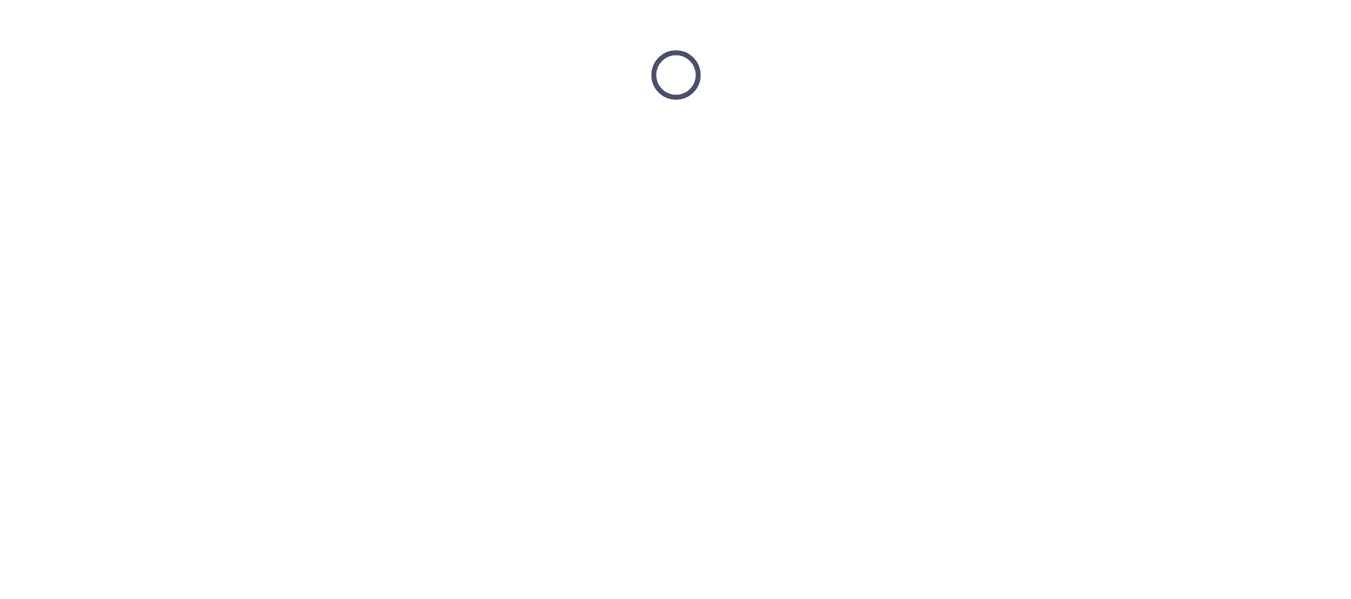 scroll, scrollTop: 0, scrollLeft: 0, axis: both 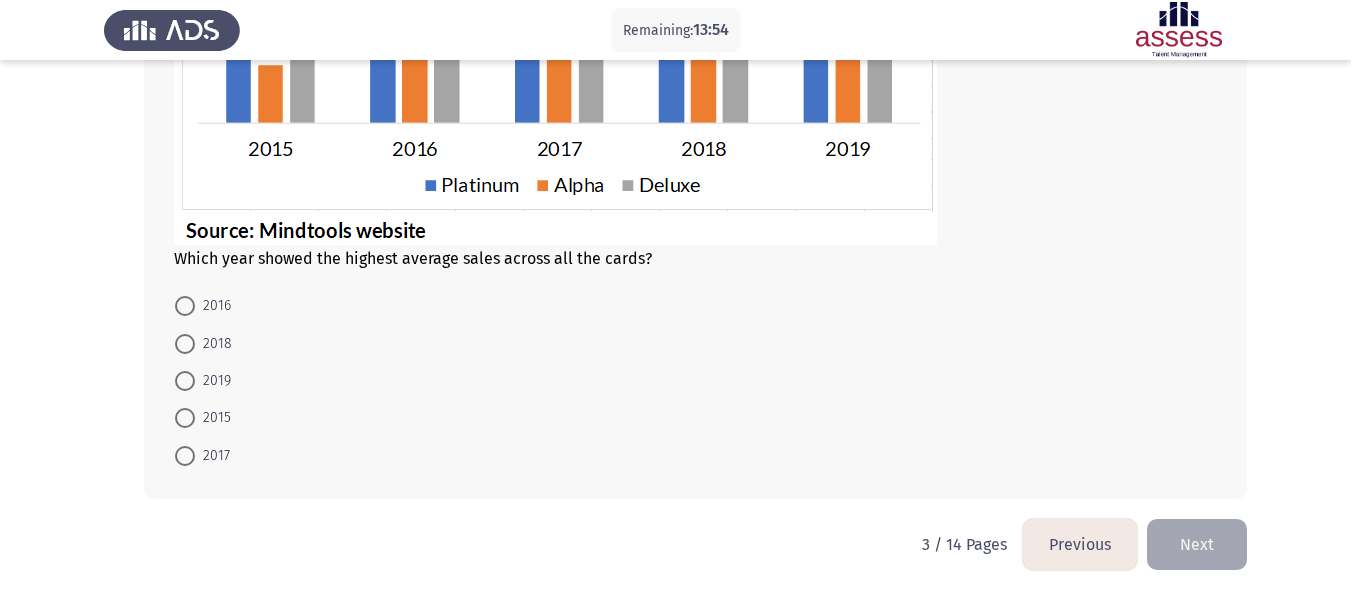 click at bounding box center (185, 381) 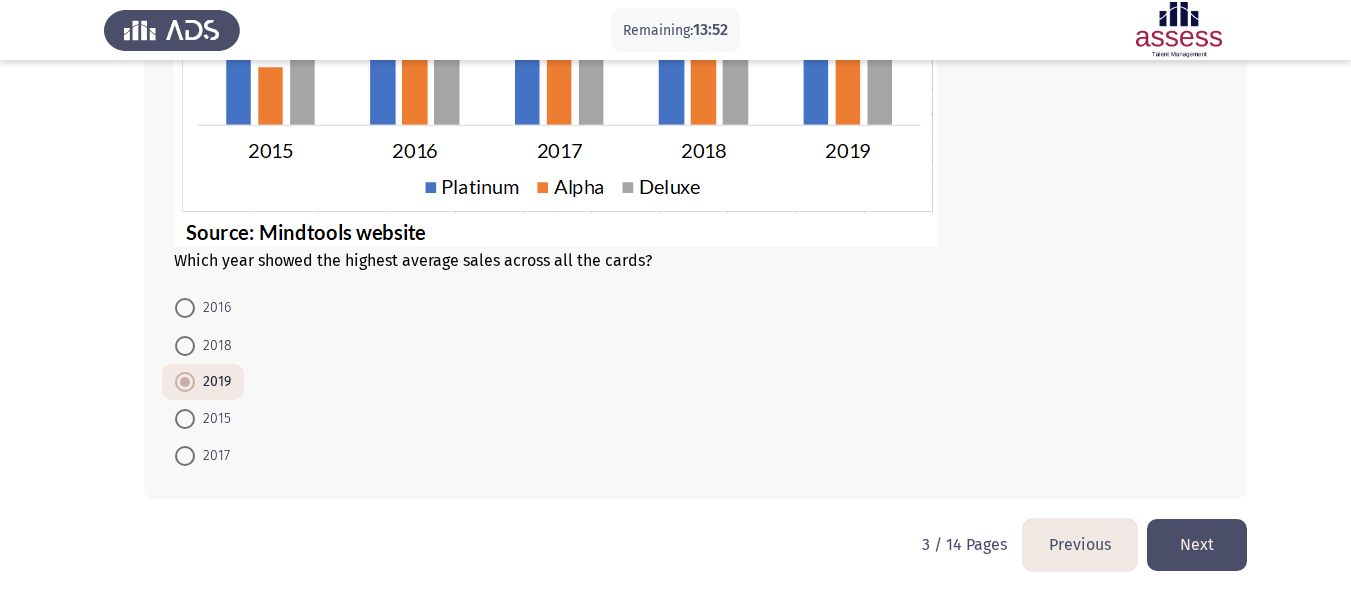 click on "Next" 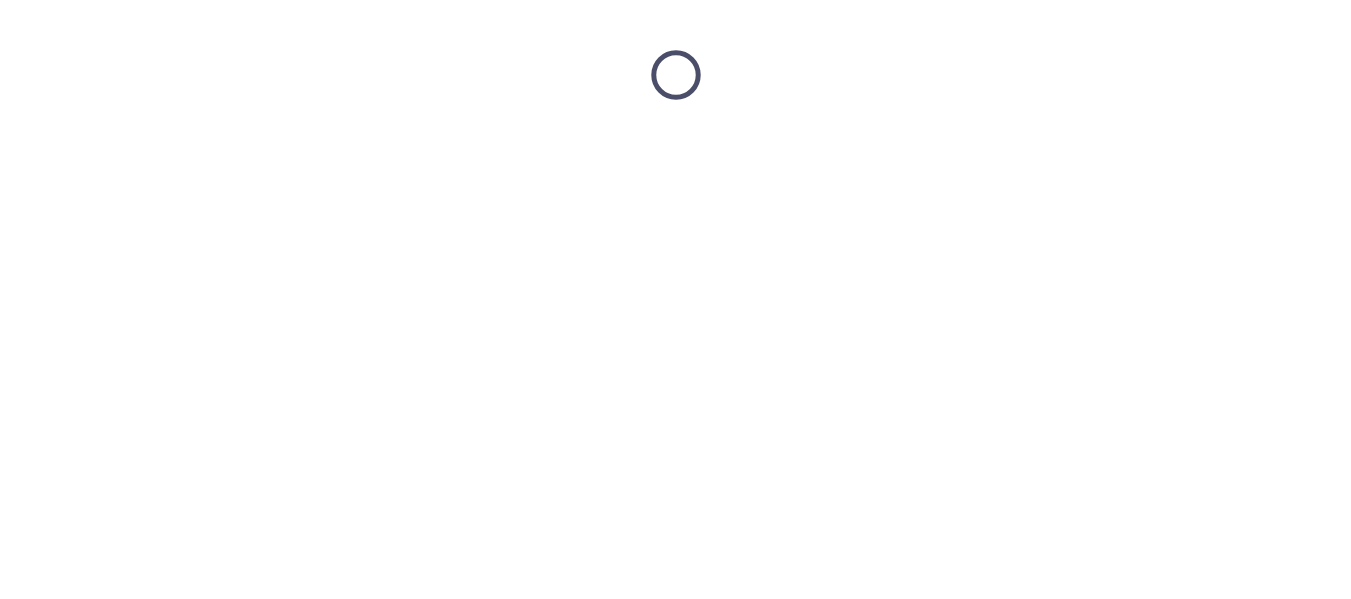 scroll, scrollTop: 0, scrollLeft: 0, axis: both 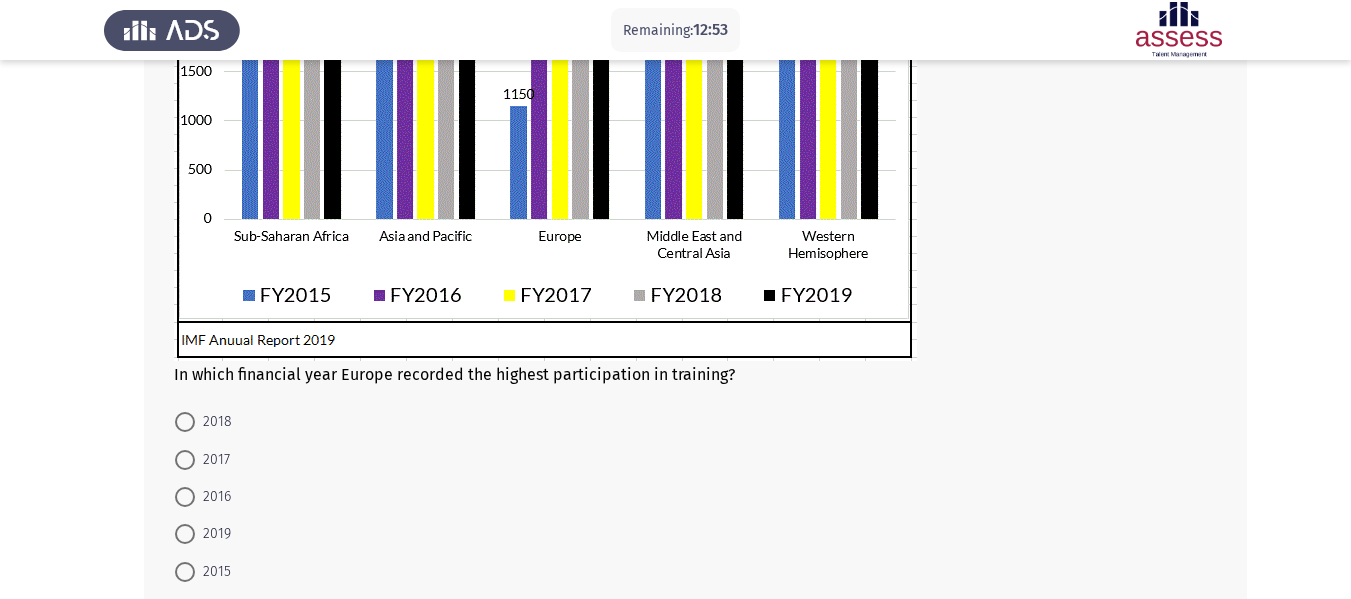 click at bounding box center [185, 572] 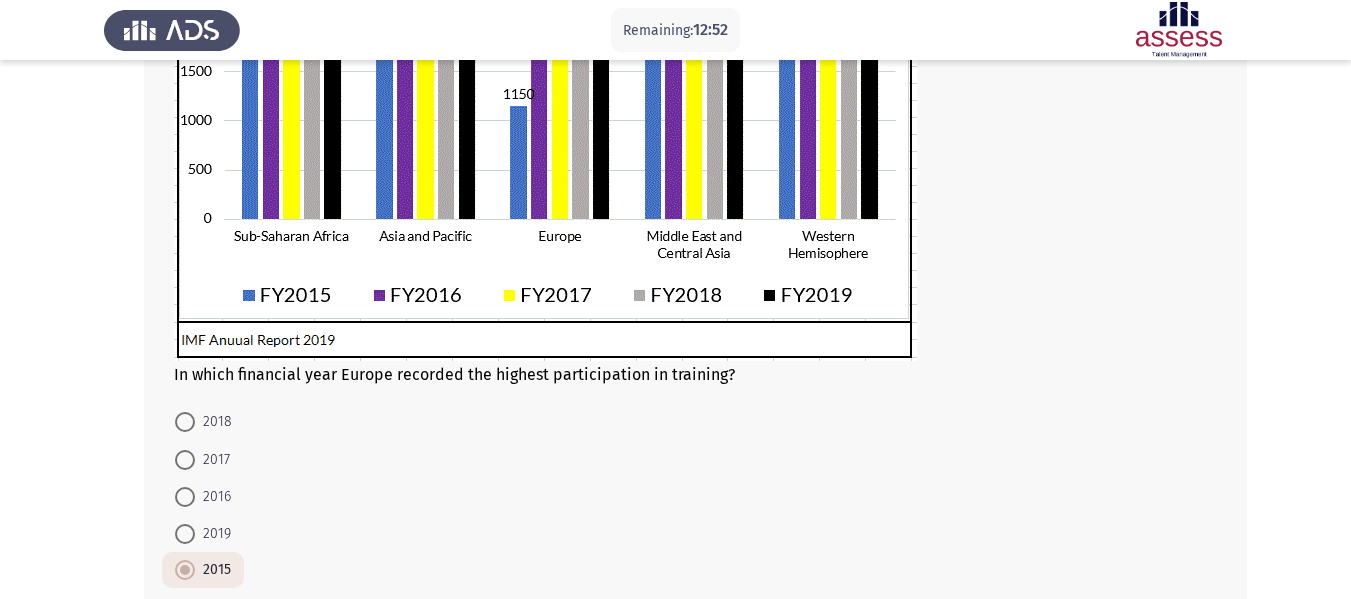 scroll, scrollTop: 637, scrollLeft: 0, axis: vertical 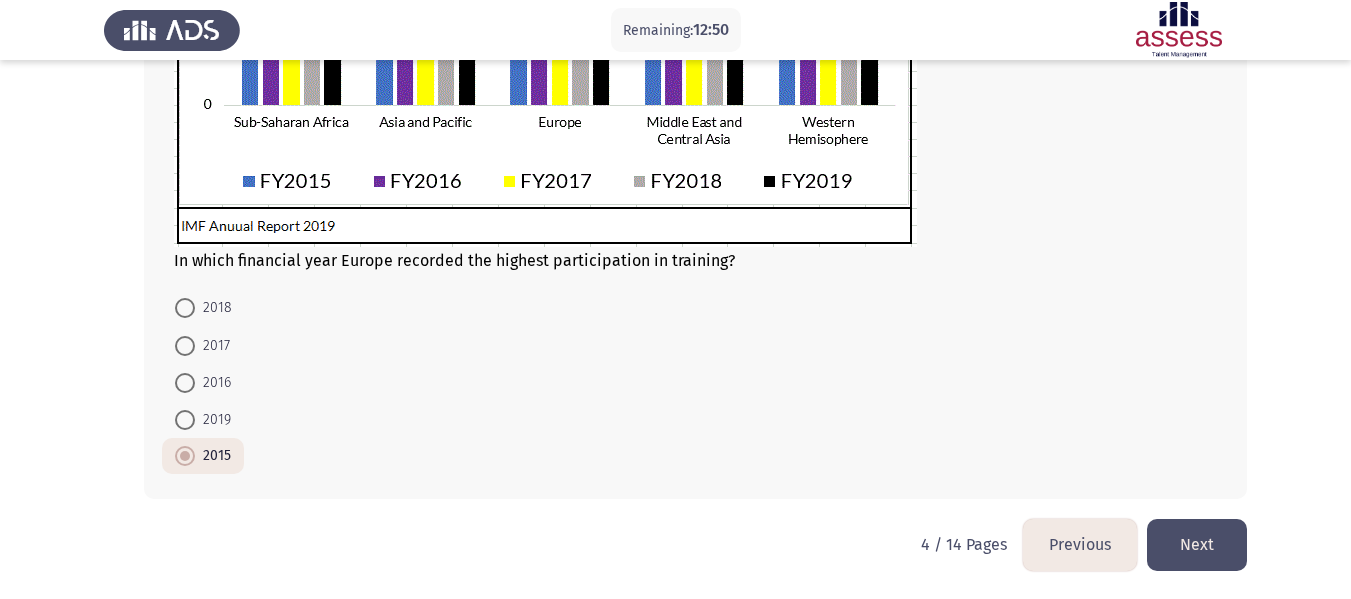 click on "Next" 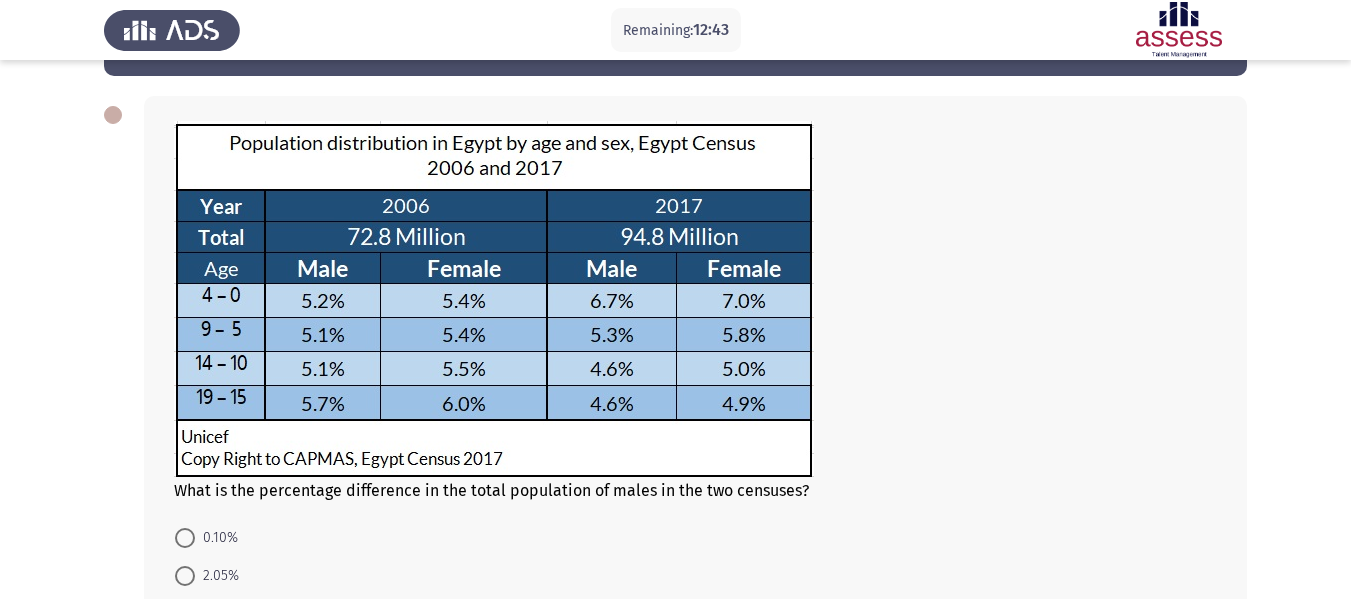 scroll, scrollTop: 74, scrollLeft: 0, axis: vertical 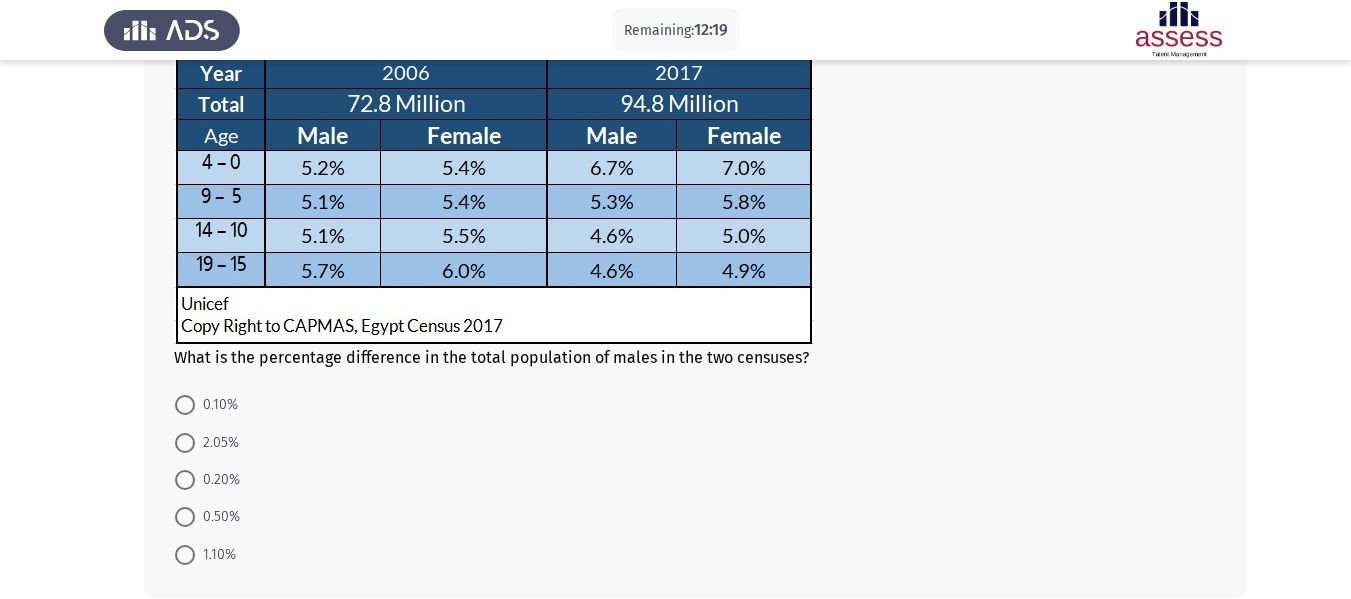 click at bounding box center [185, 480] 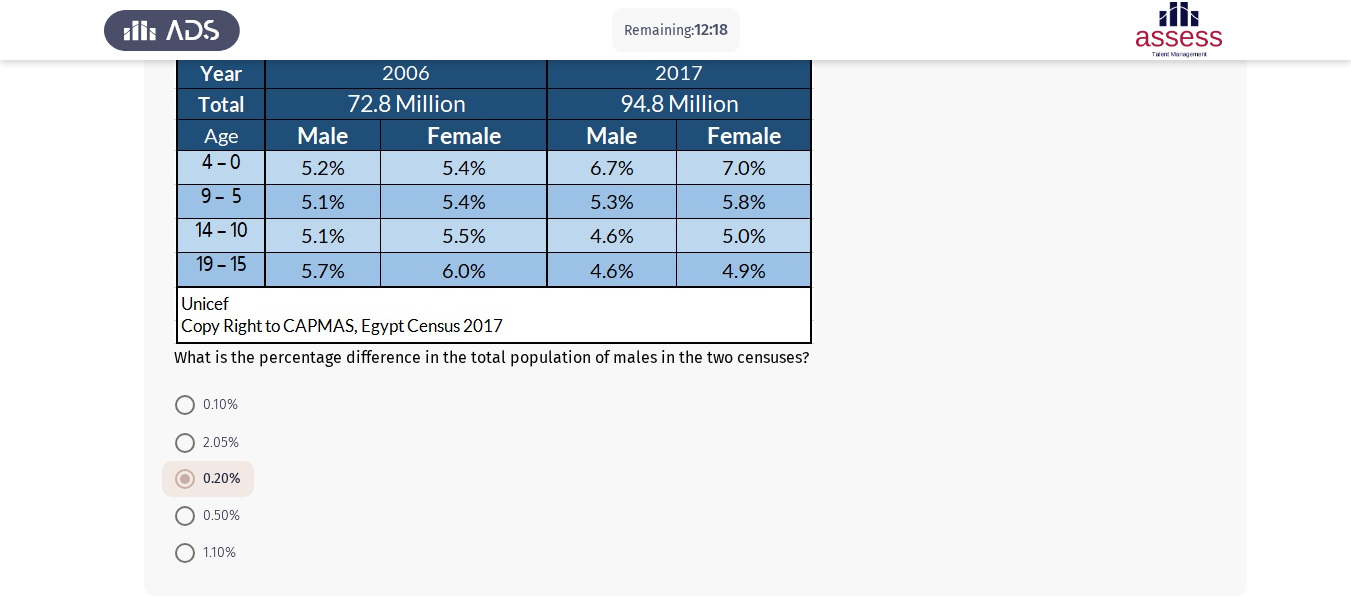 scroll, scrollTop: 302, scrollLeft: 0, axis: vertical 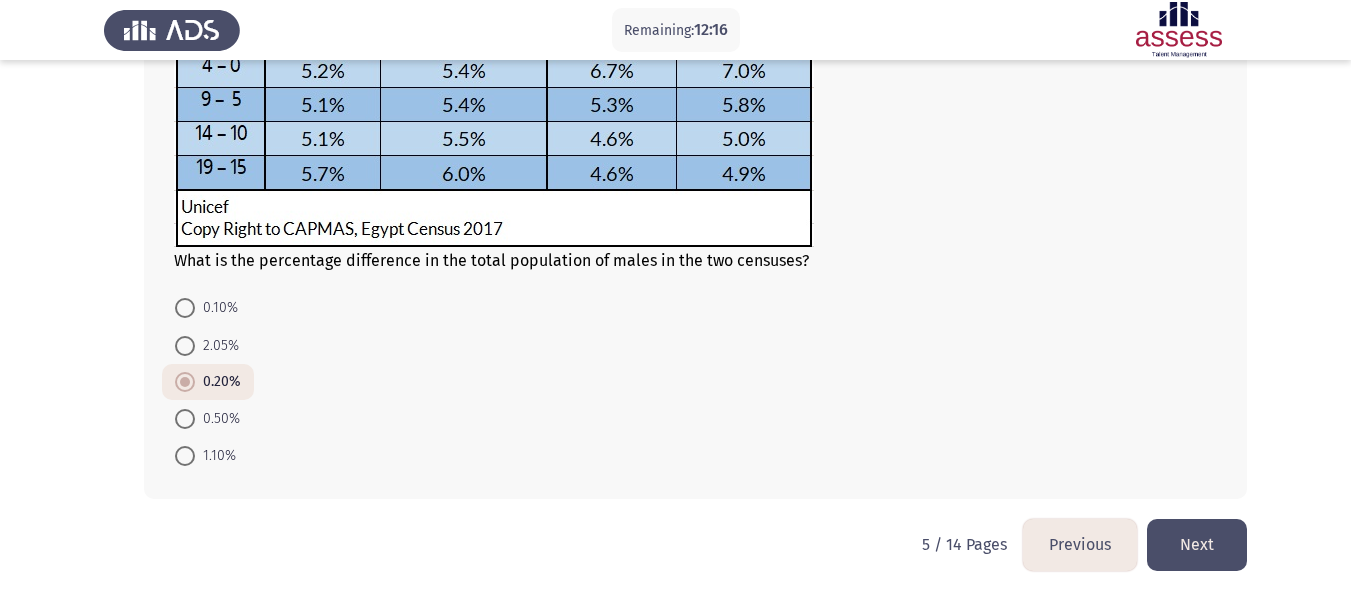 click on "Next" 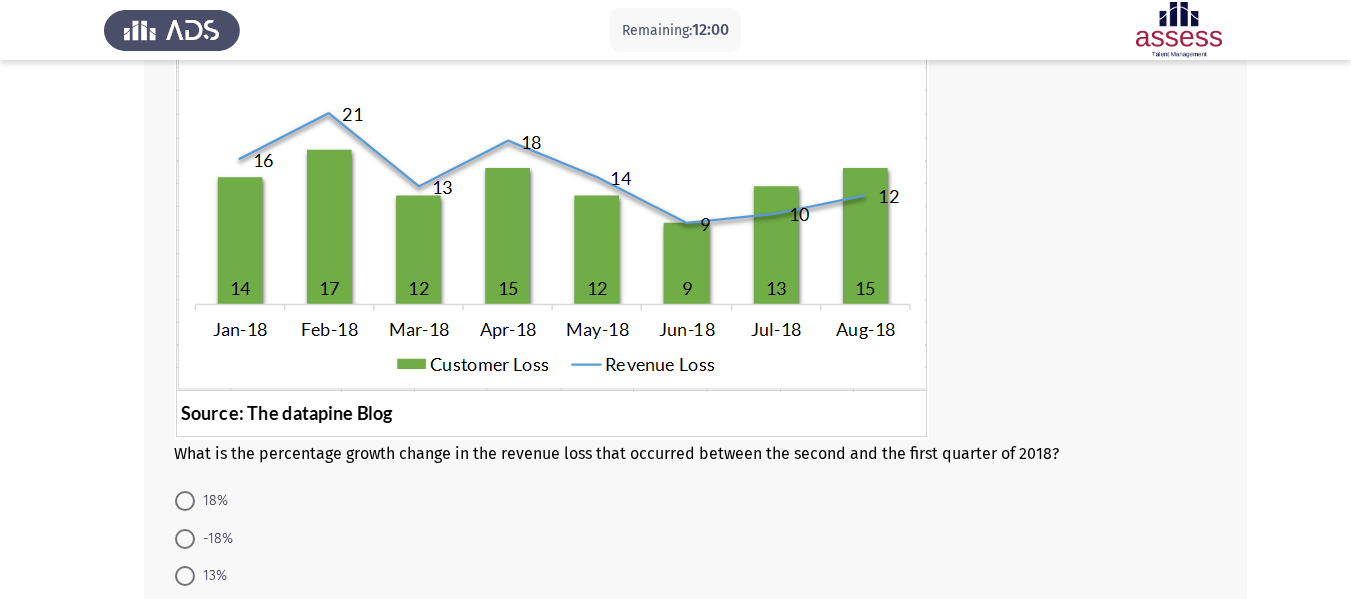 scroll, scrollTop: 178, scrollLeft: 0, axis: vertical 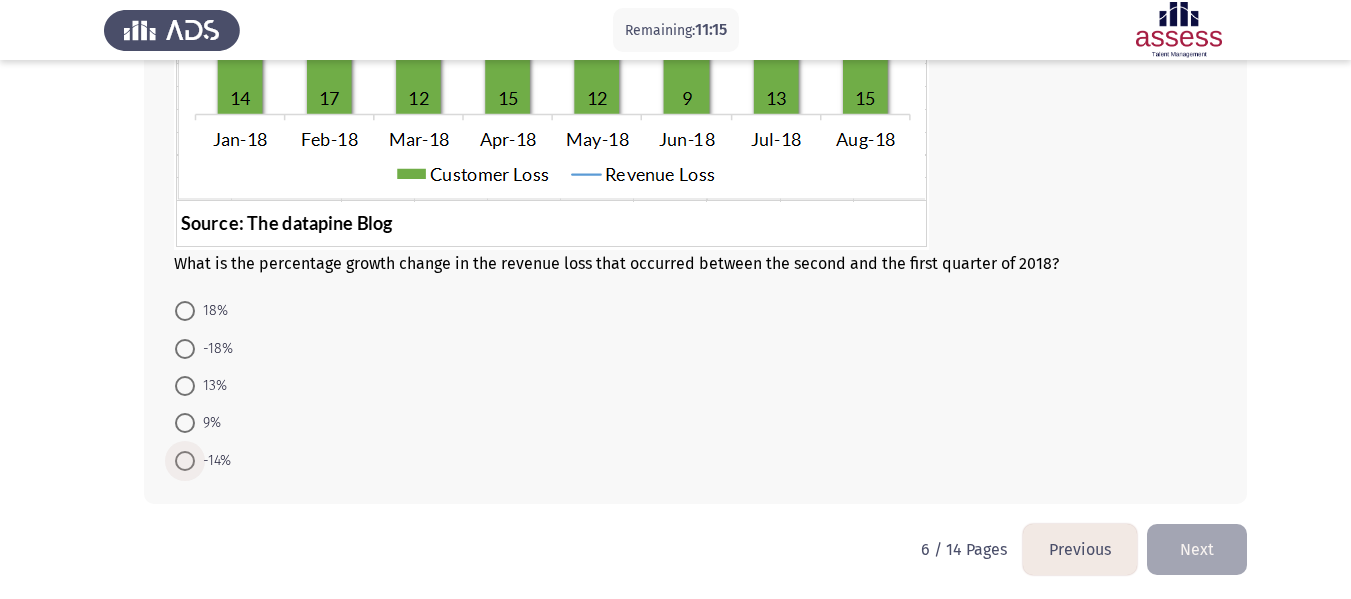 click at bounding box center [185, 461] 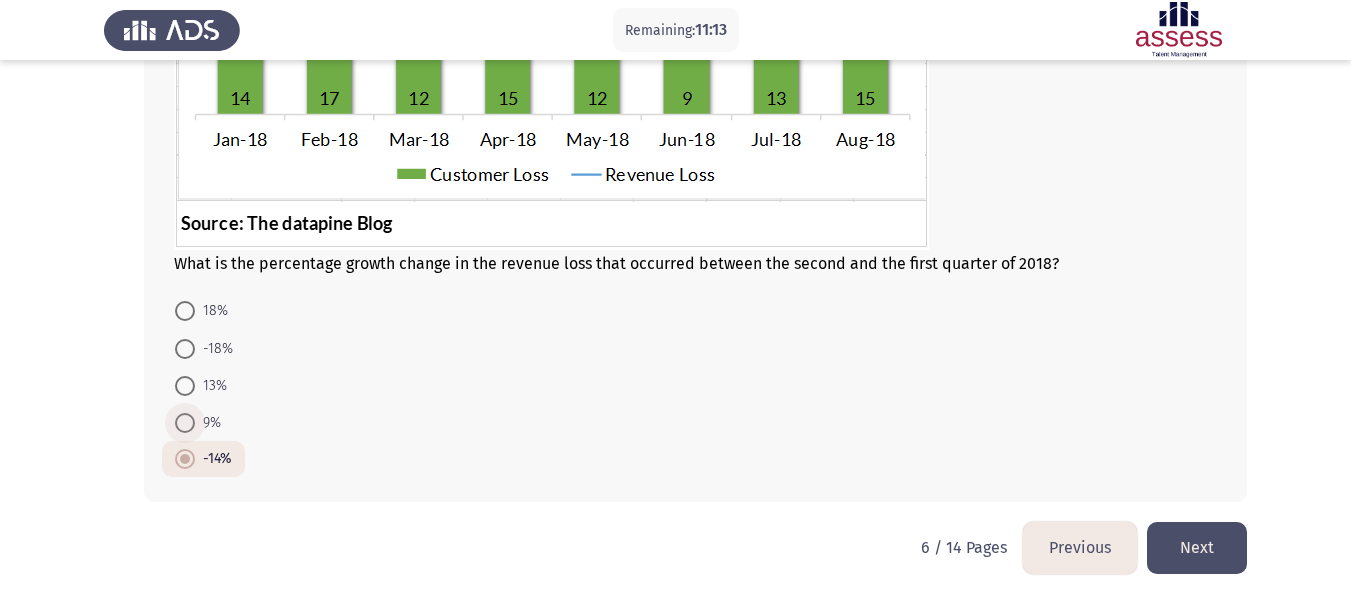 click at bounding box center (185, 423) 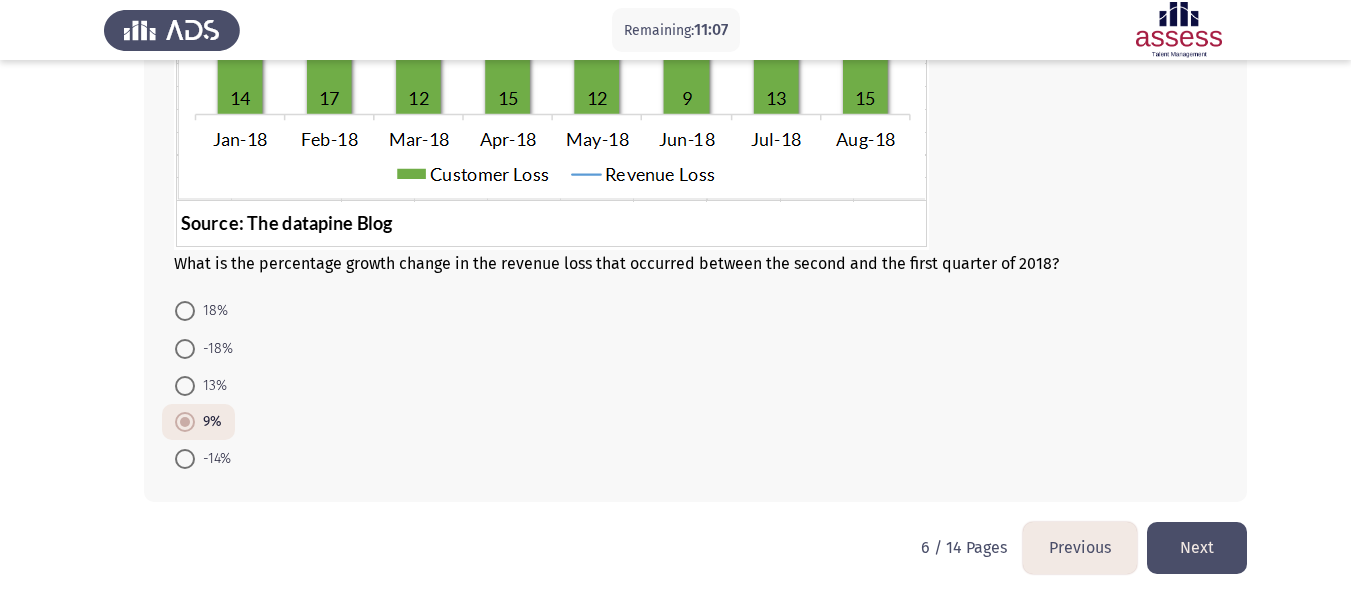 click at bounding box center [185, 349] 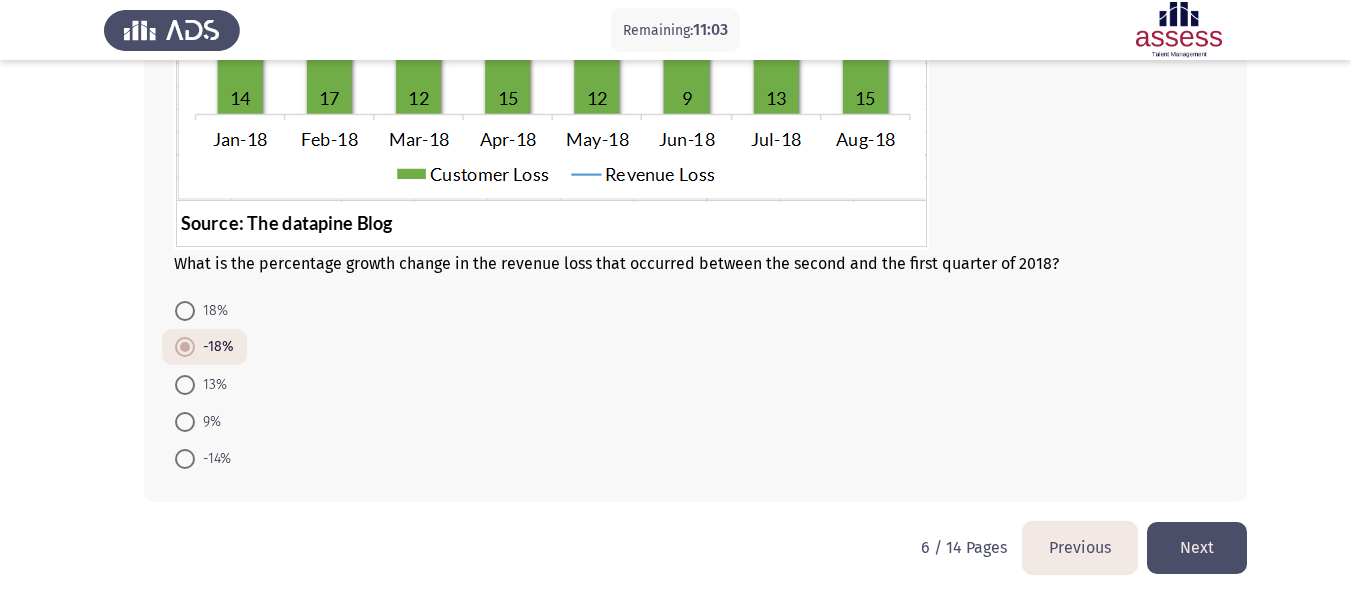 click on "Next" 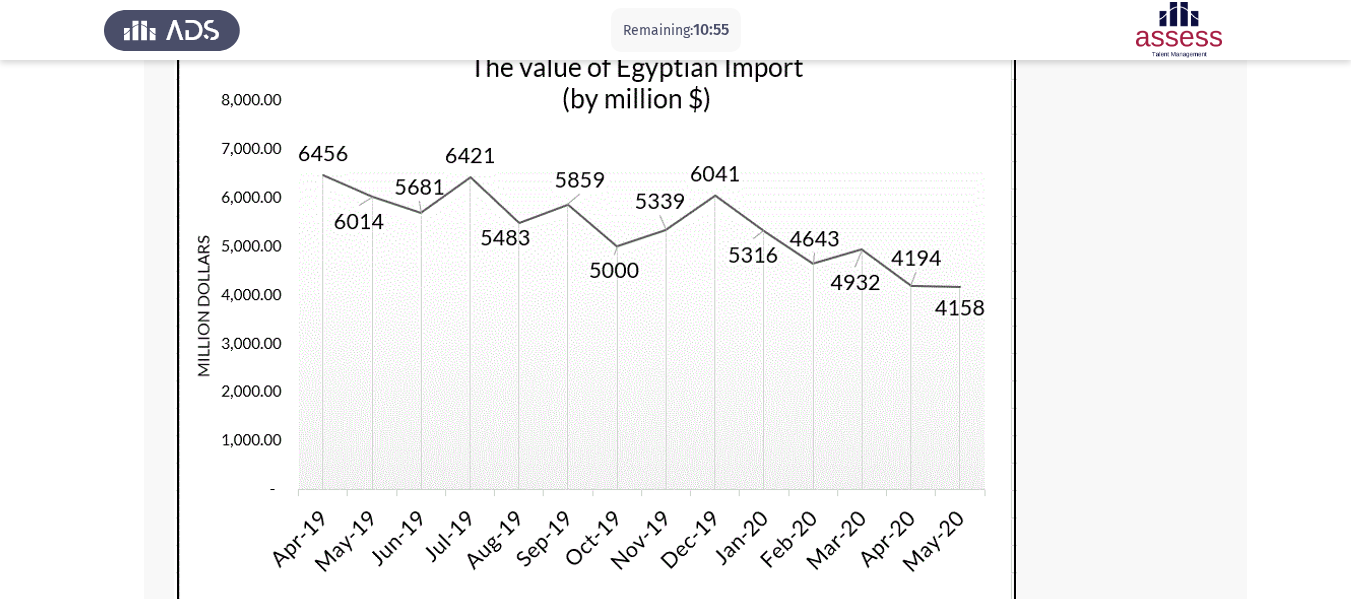 scroll, scrollTop: 175, scrollLeft: 0, axis: vertical 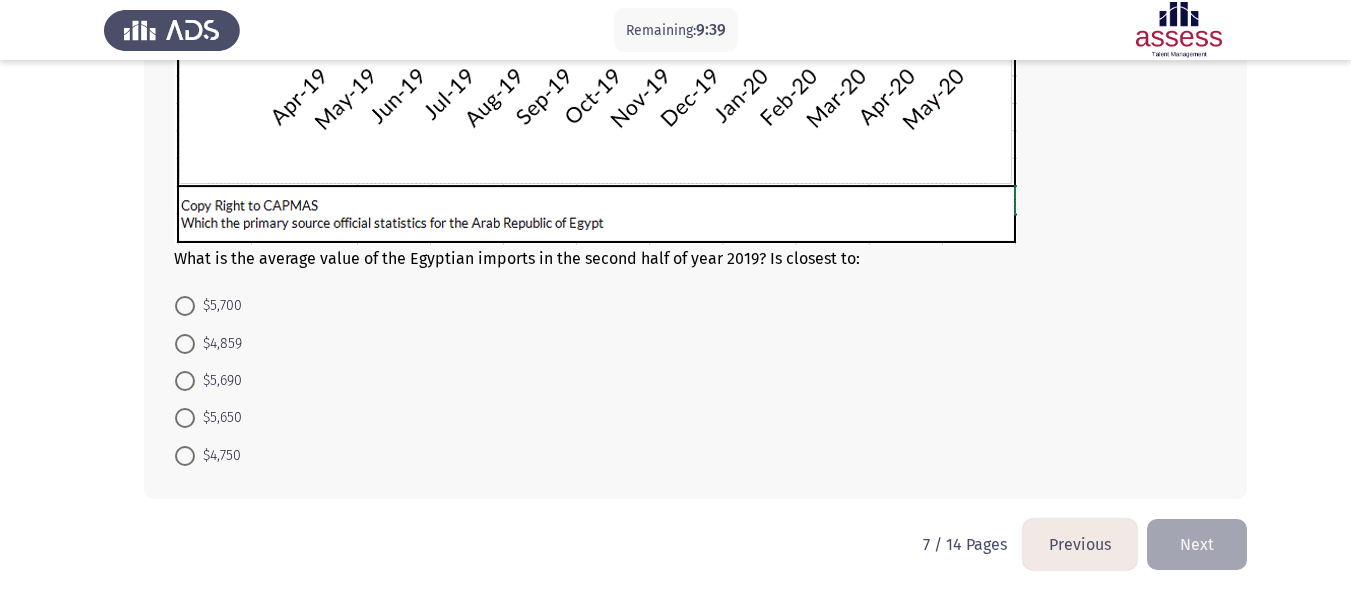 click at bounding box center (185, 344) 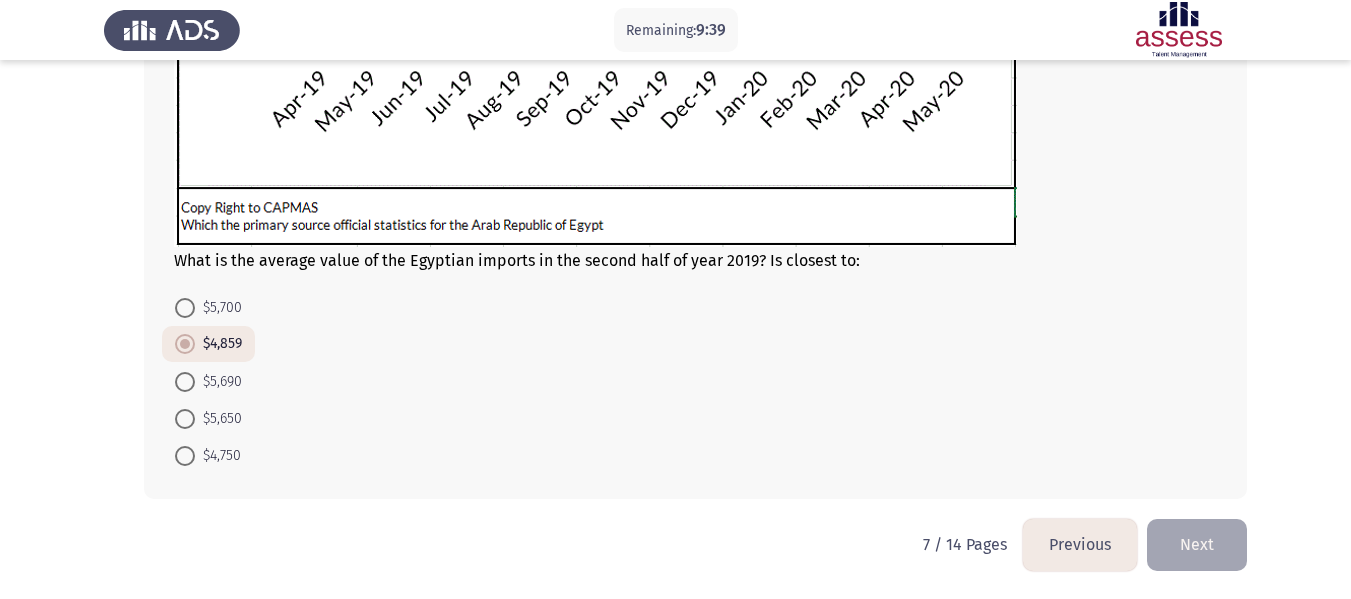 scroll, scrollTop: 612, scrollLeft: 0, axis: vertical 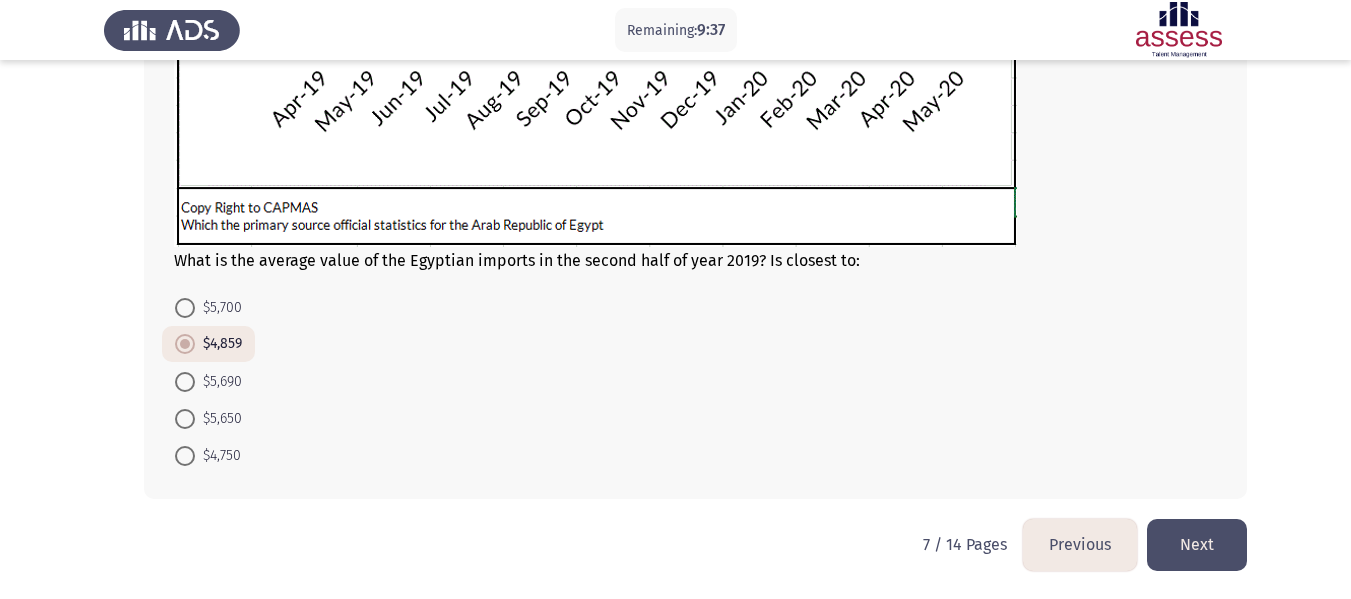click on "Next" 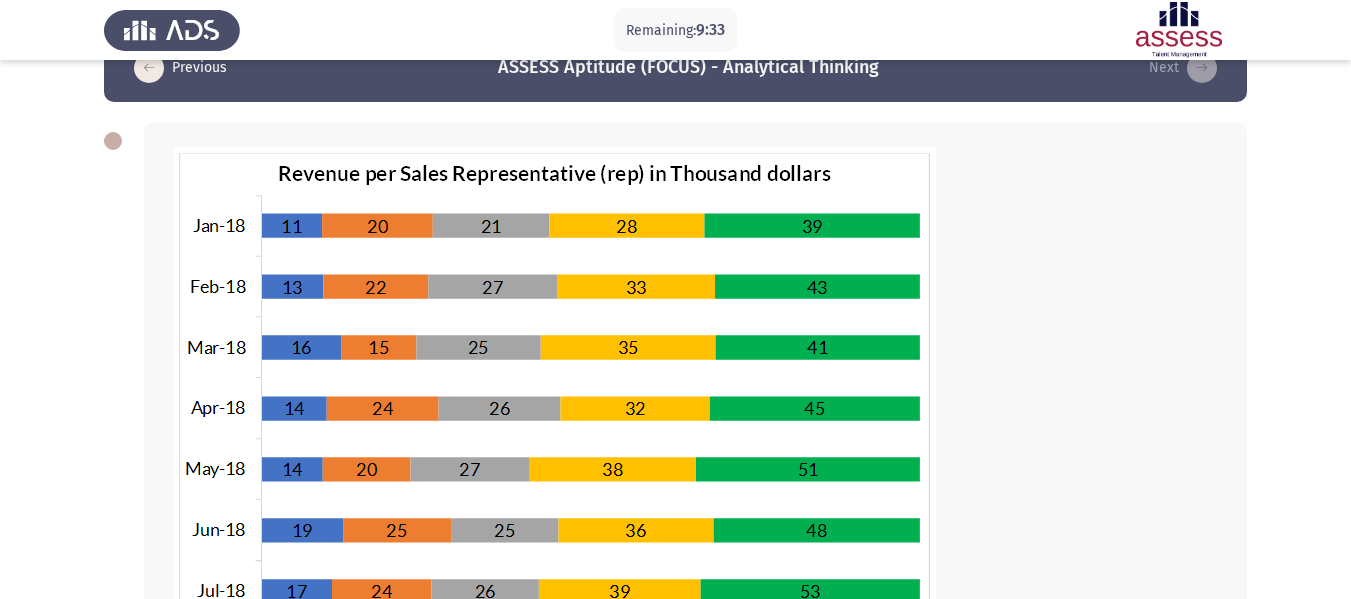 scroll, scrollTop: 50, scrollLeft: 0, axis: vertical 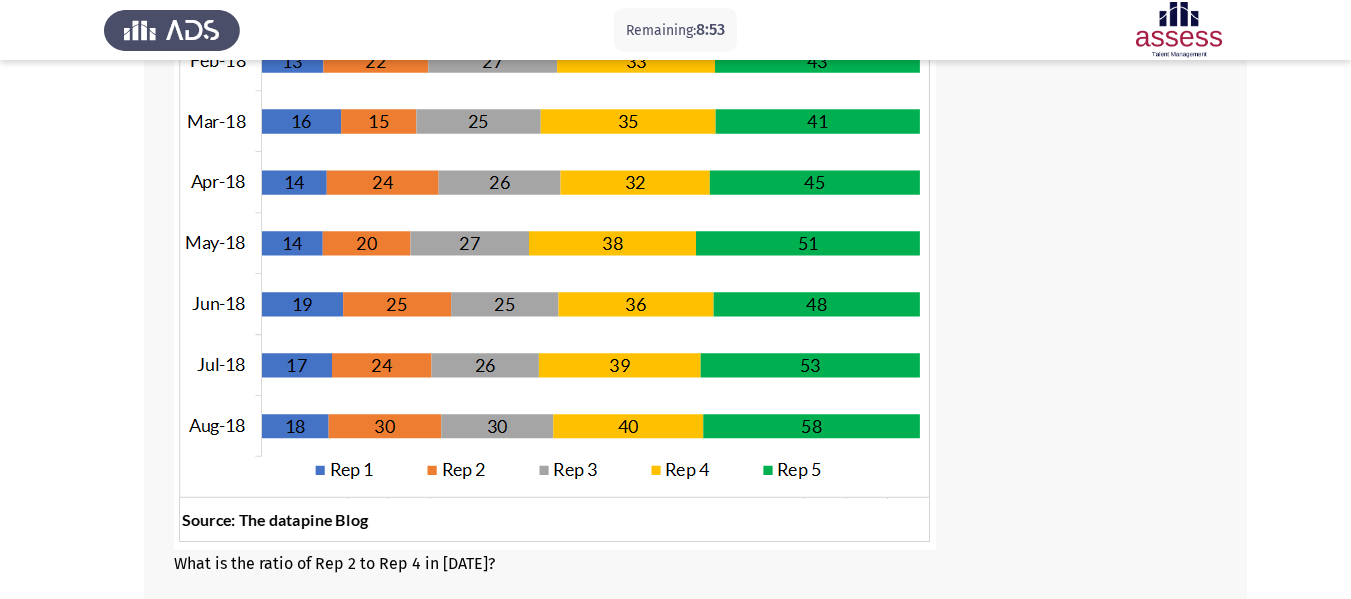 drag, startPoint x: 1342, startPoint y: 244, endPoint x: 1343, endPoint y: 256, distance: 12.0415945 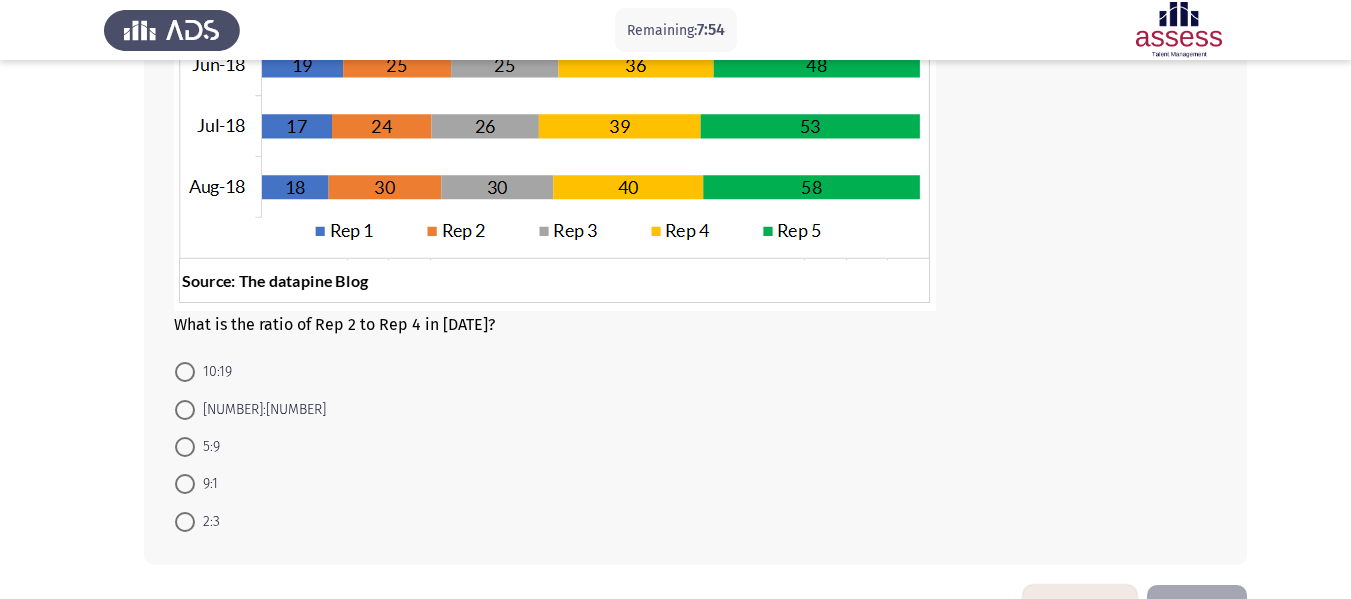 scroll, scrollTop: 512, scrollLeft: 0, axis: vertical 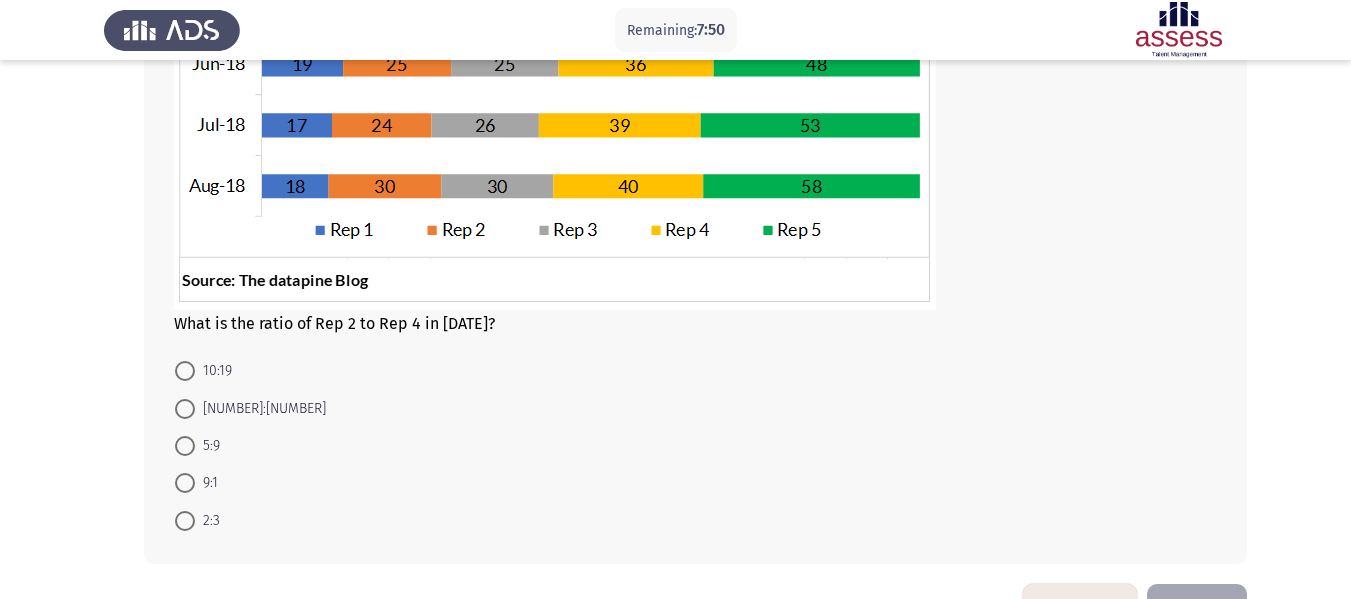 click at bounding box center (185, 409) 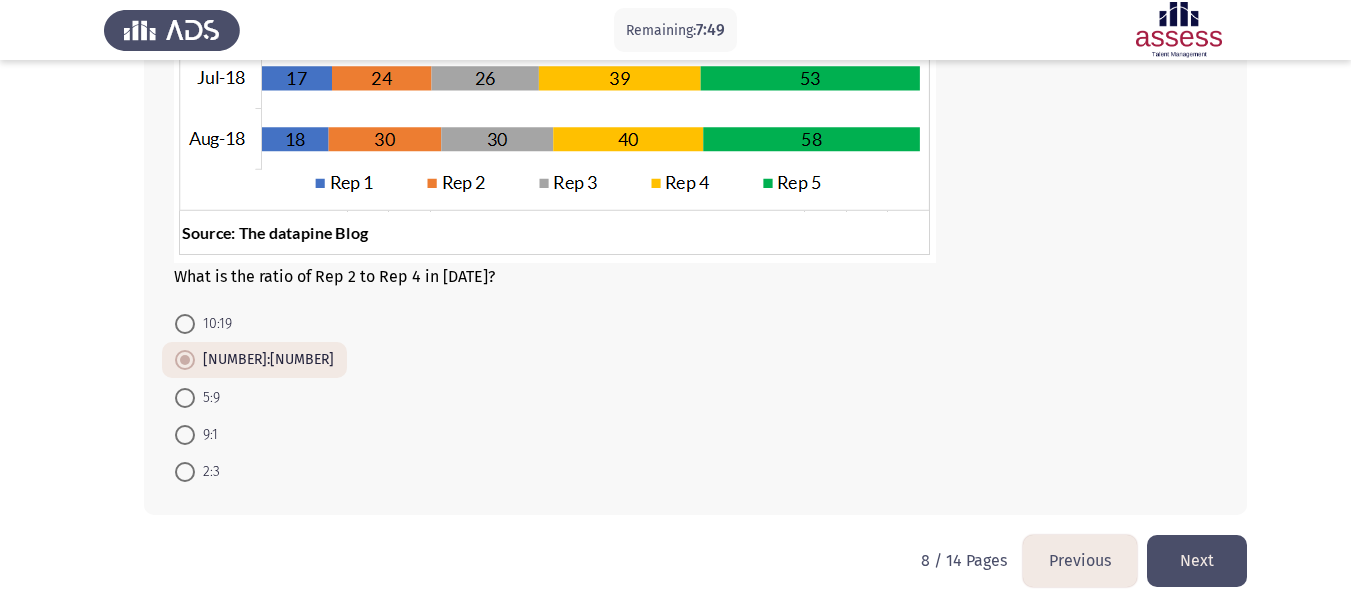 scroll, scrollTop: 575, scrollLeft: 0, axis: vertical 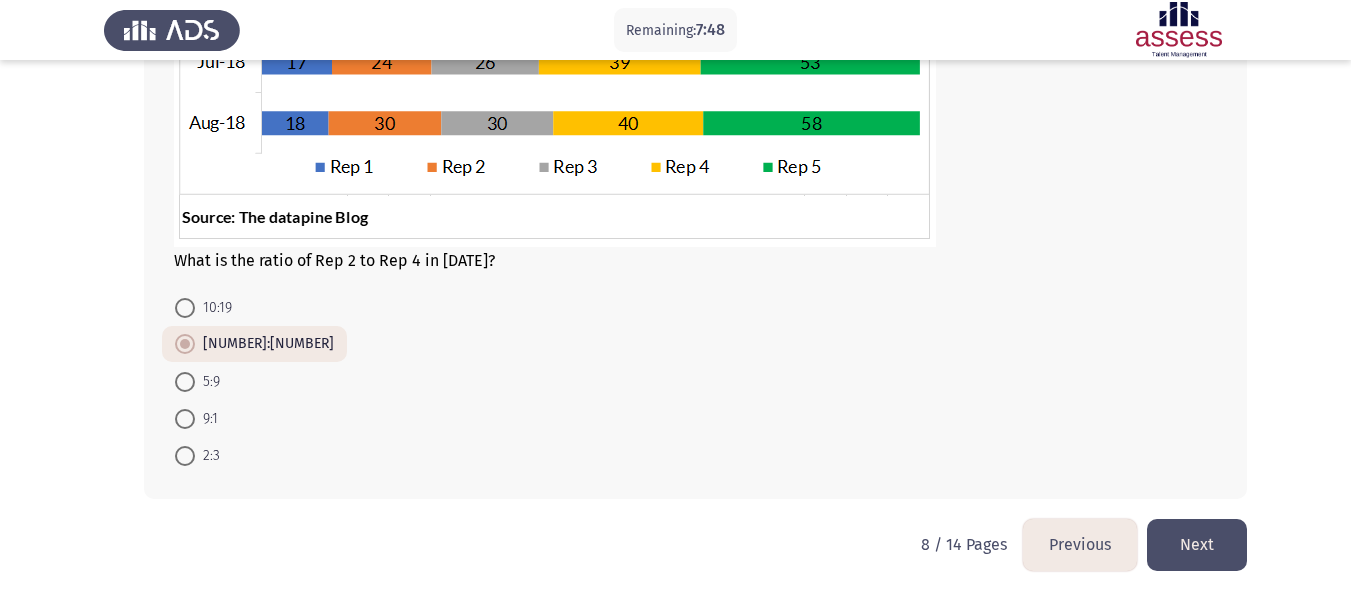 click on "Next" 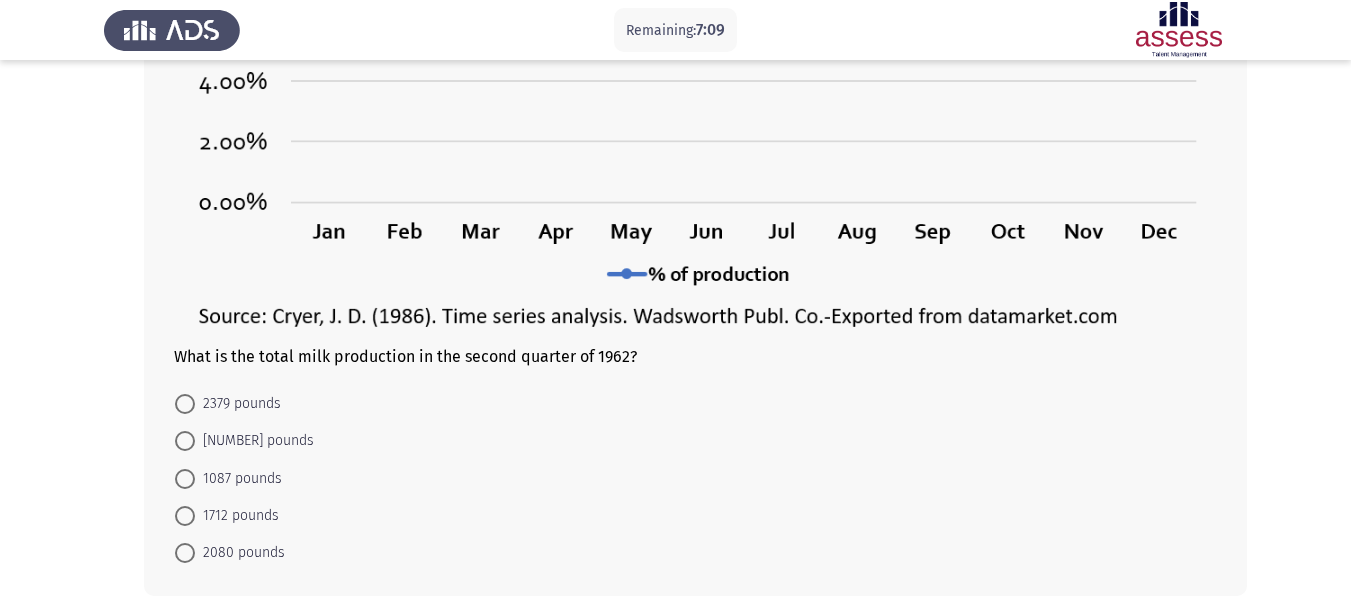 scroll, scrollTop: 431, scrollLeft: 0, axis: vertical 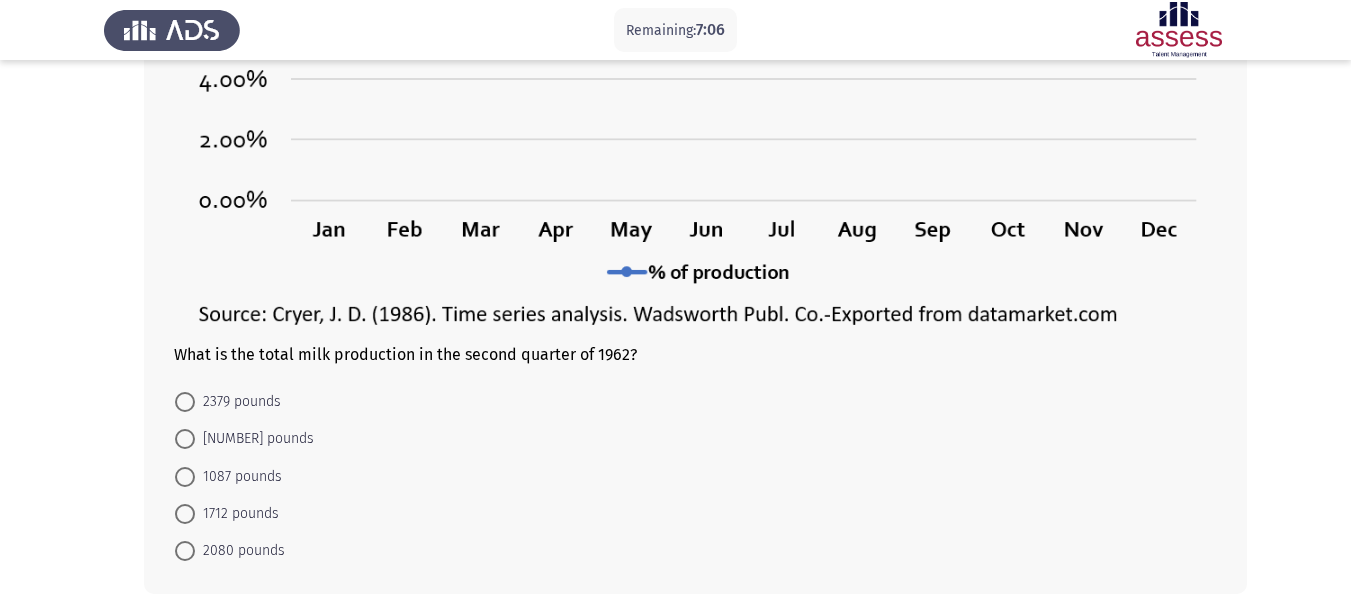 click at bounding box center [185, 514] 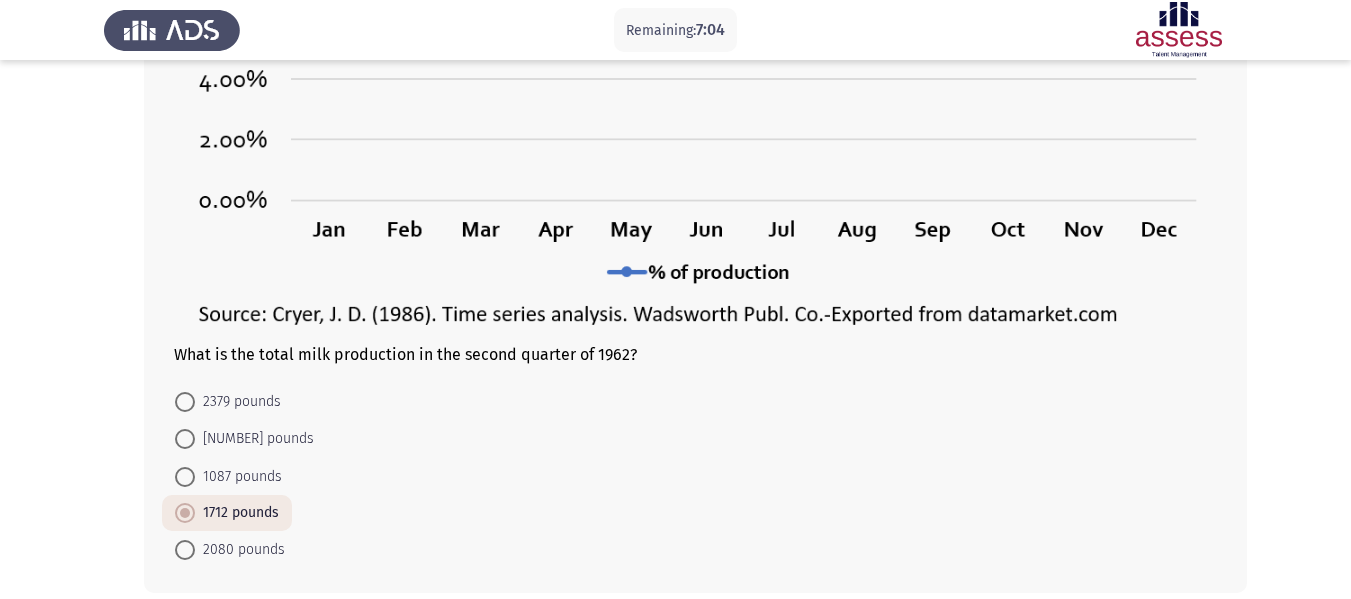 click at bounding box center [185, 402] 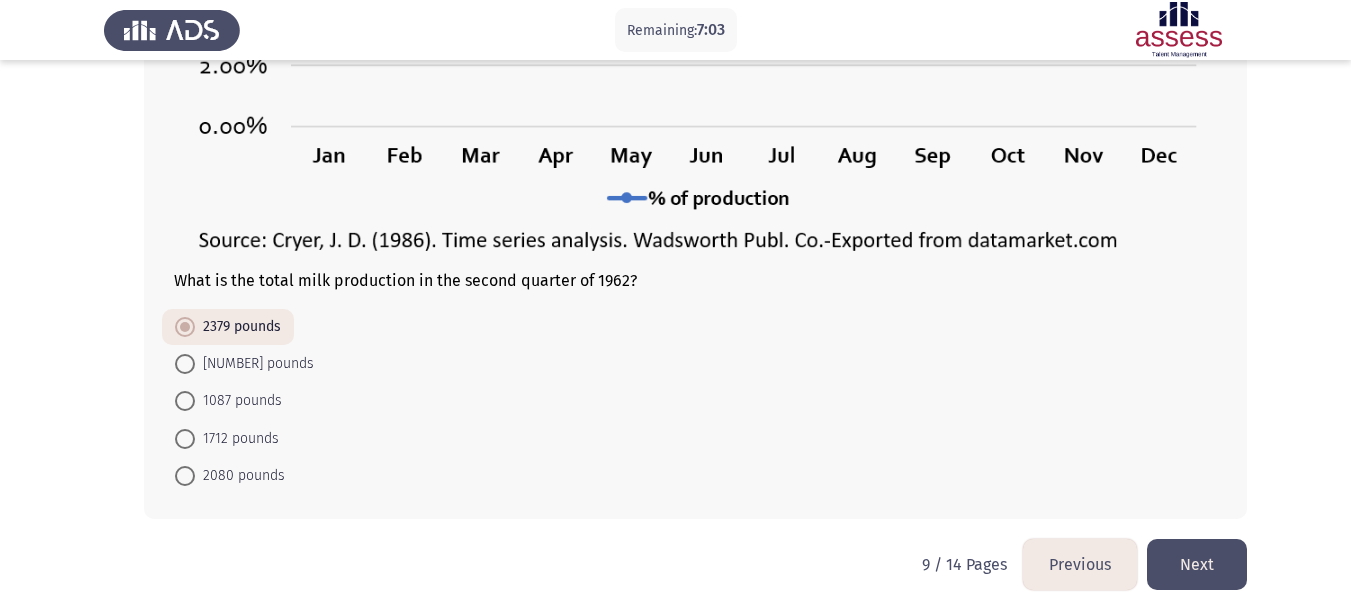 scroll, scrollTop: 525, scrollLeft: 0, axis: vertical 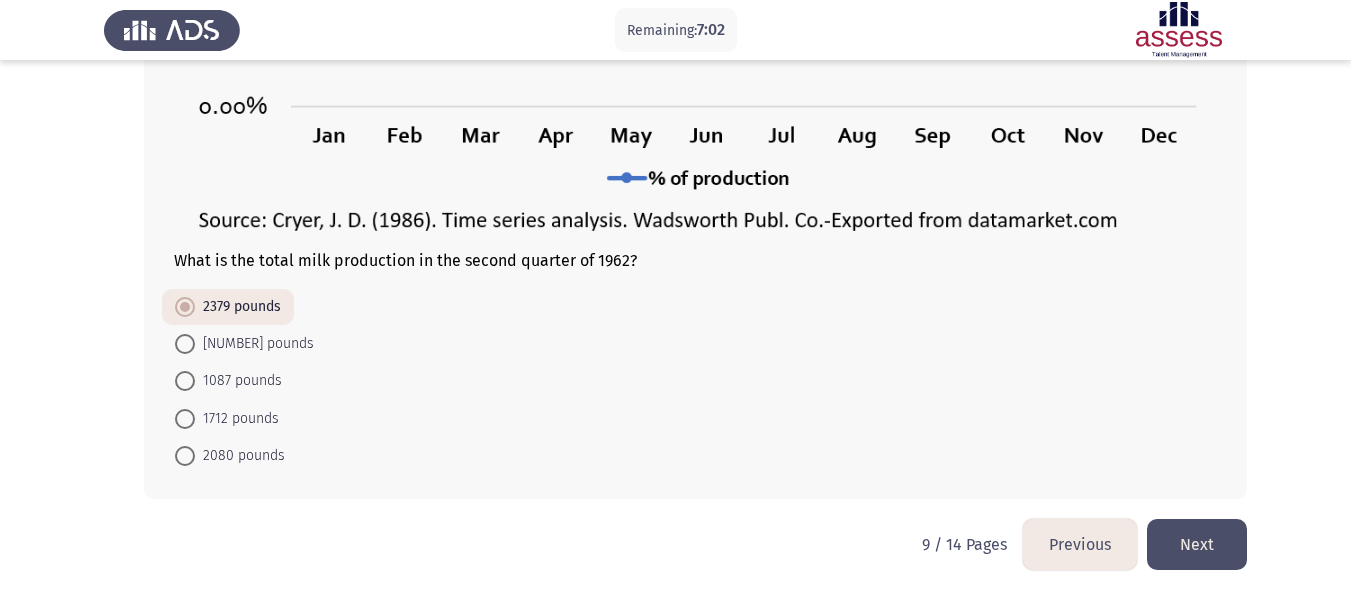 click on "Next" 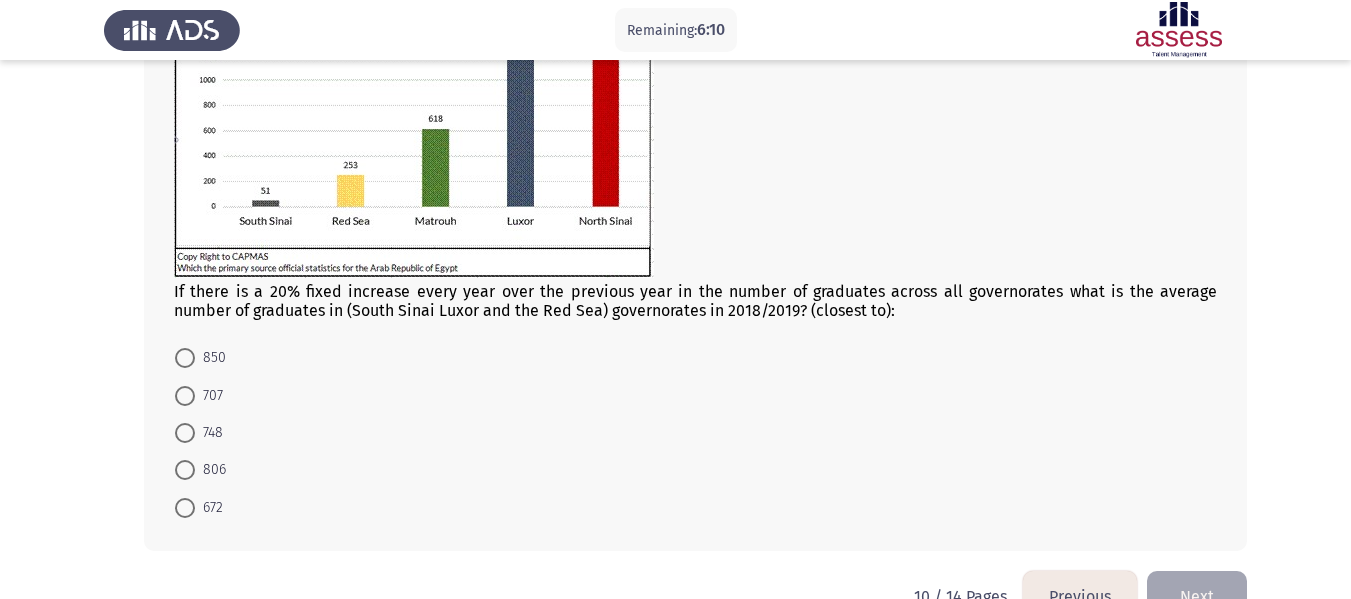 scroll, scrollTop: 308, scrollLeft: 0, axis: vertical 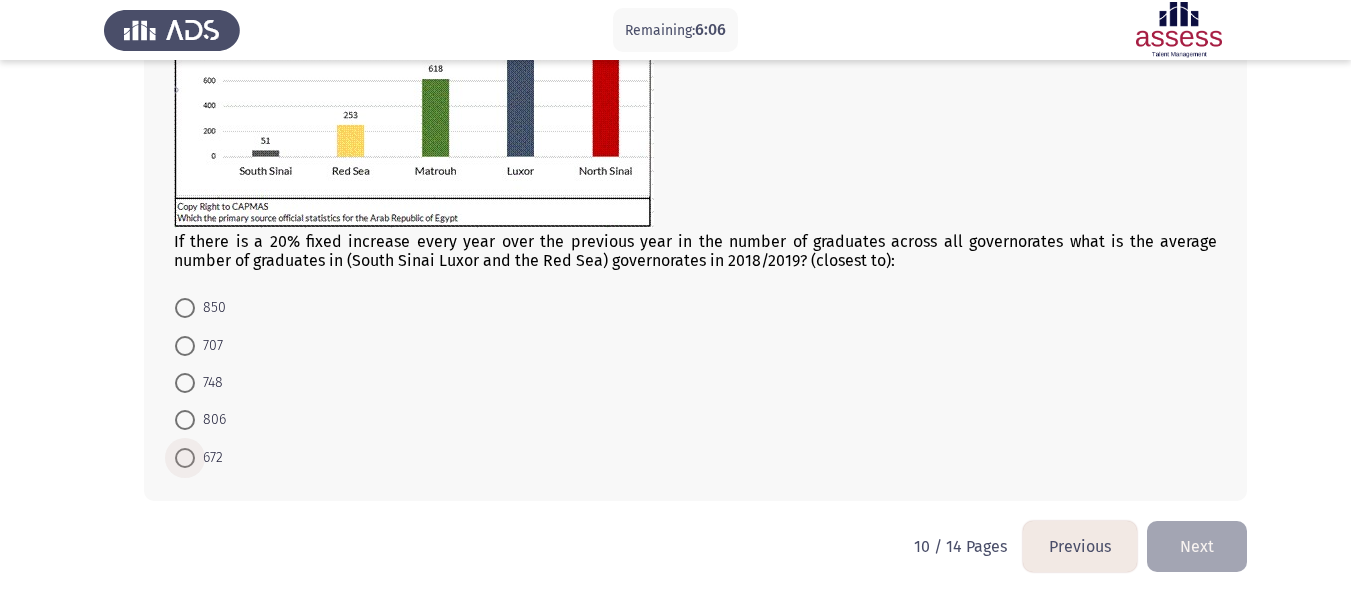 click at bounding box center (185, 458) 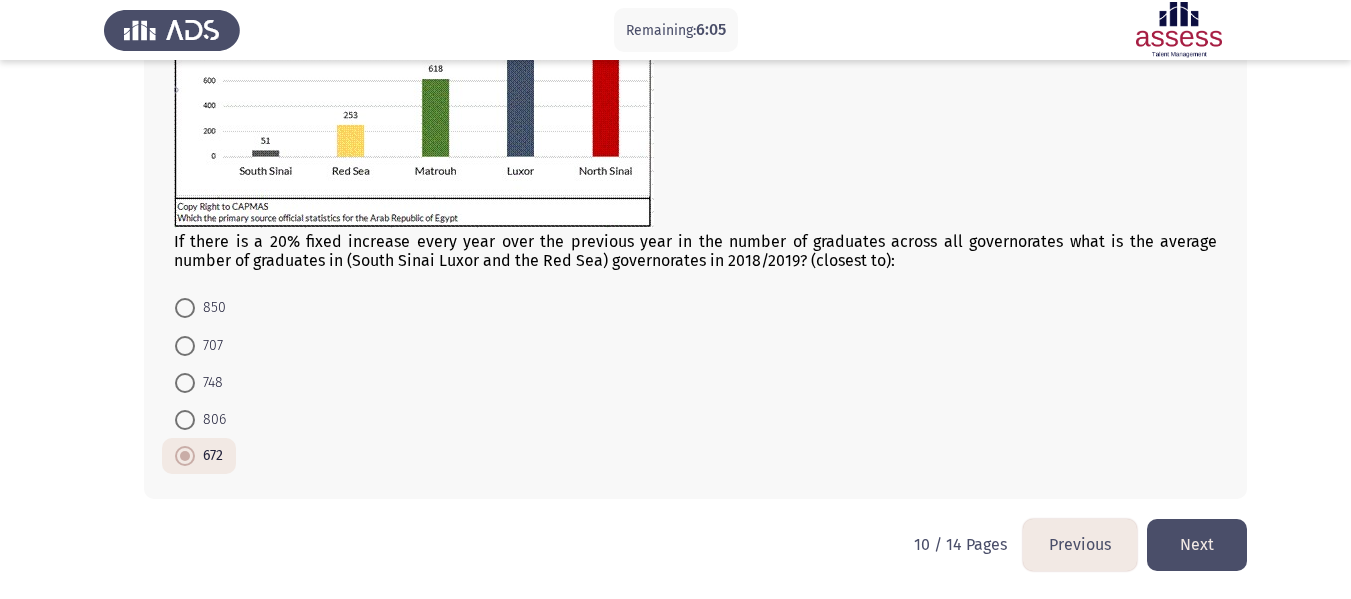 click on "Next" 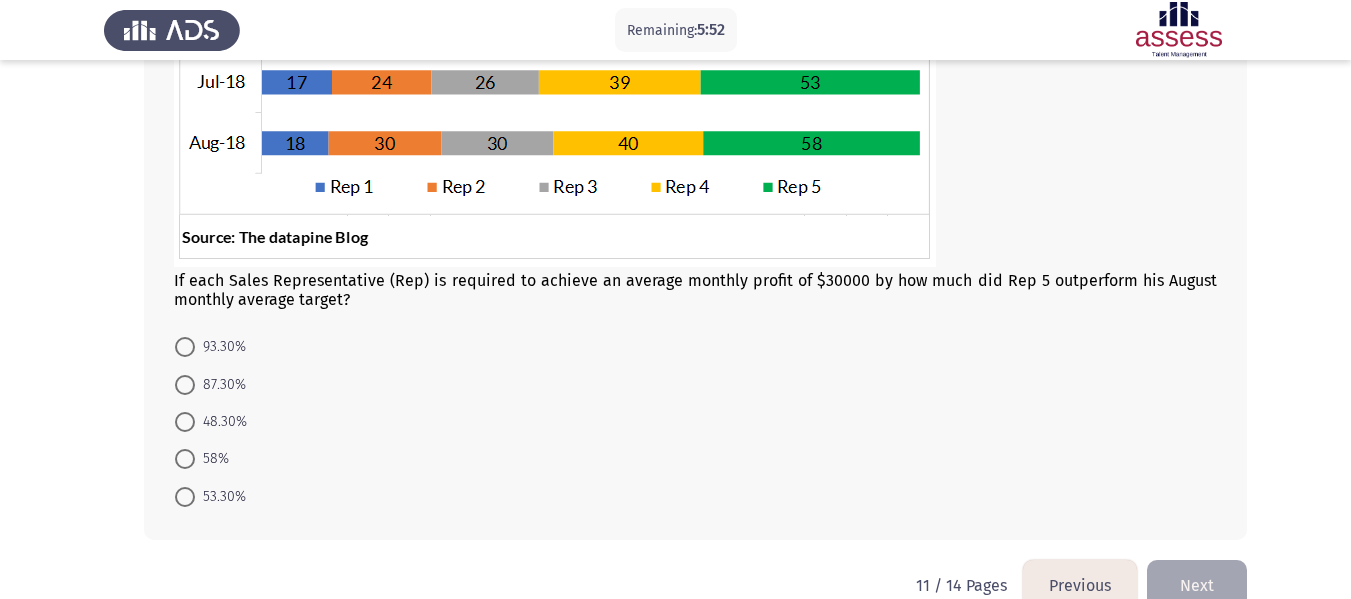 scroll, scrollTop: 596, scrollLeft: 0, axis: vertical 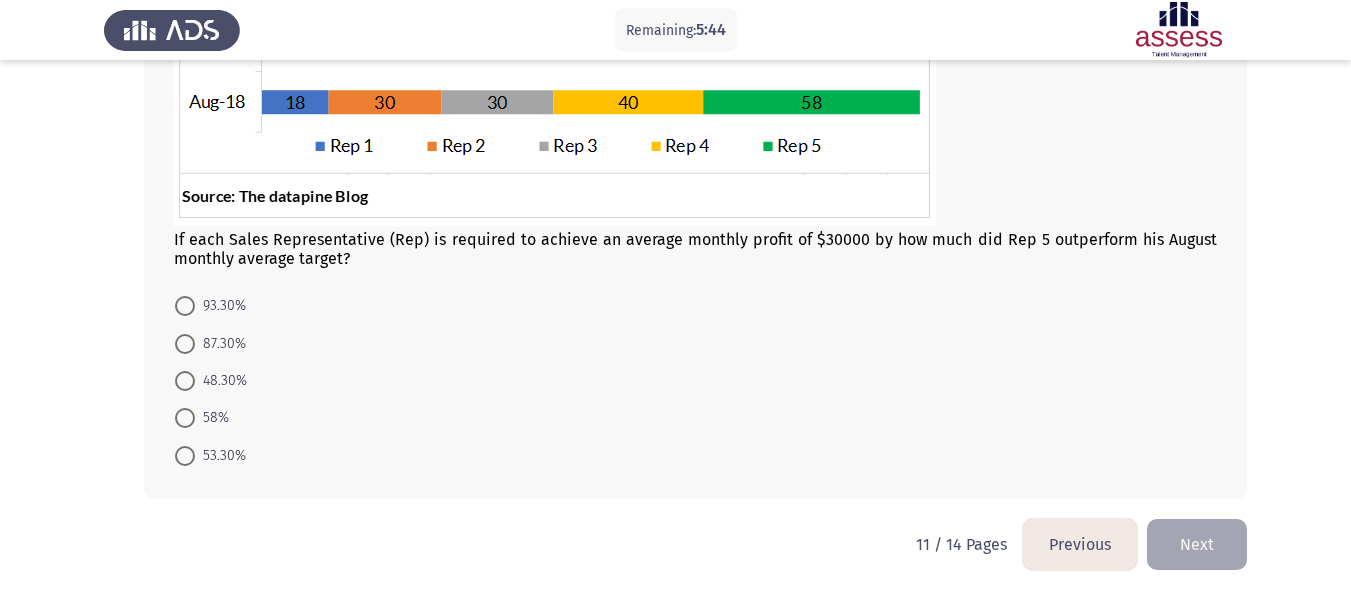 click at bounding box center (185, 344) 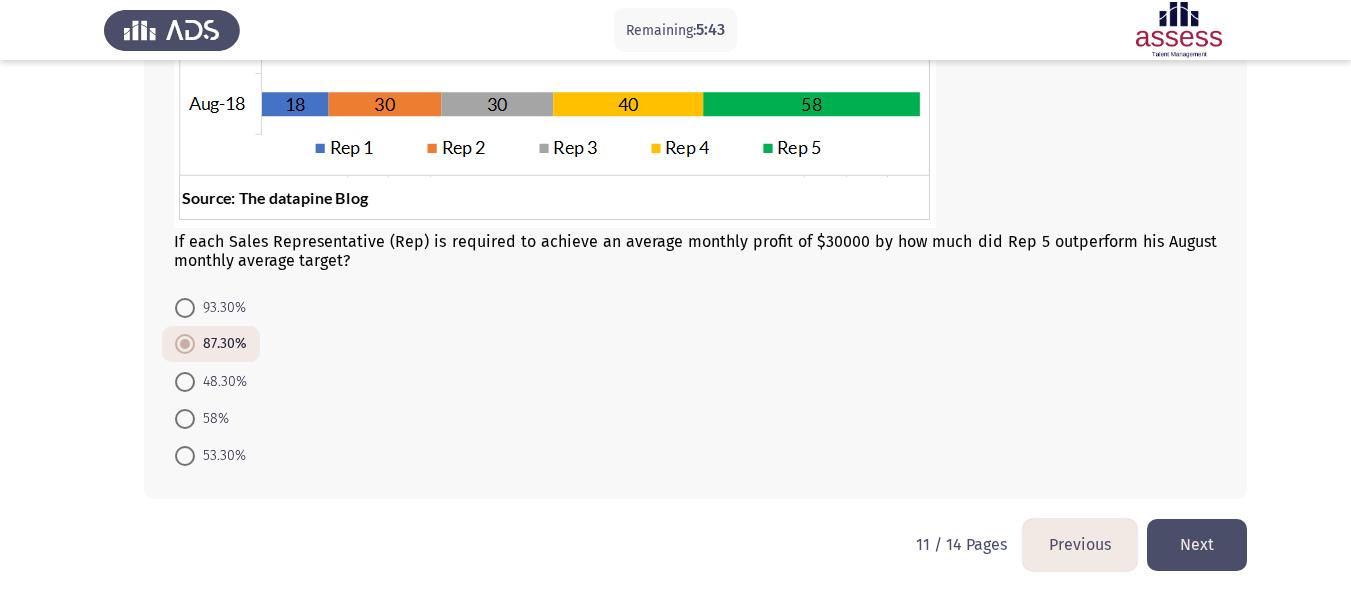 click on "Next" 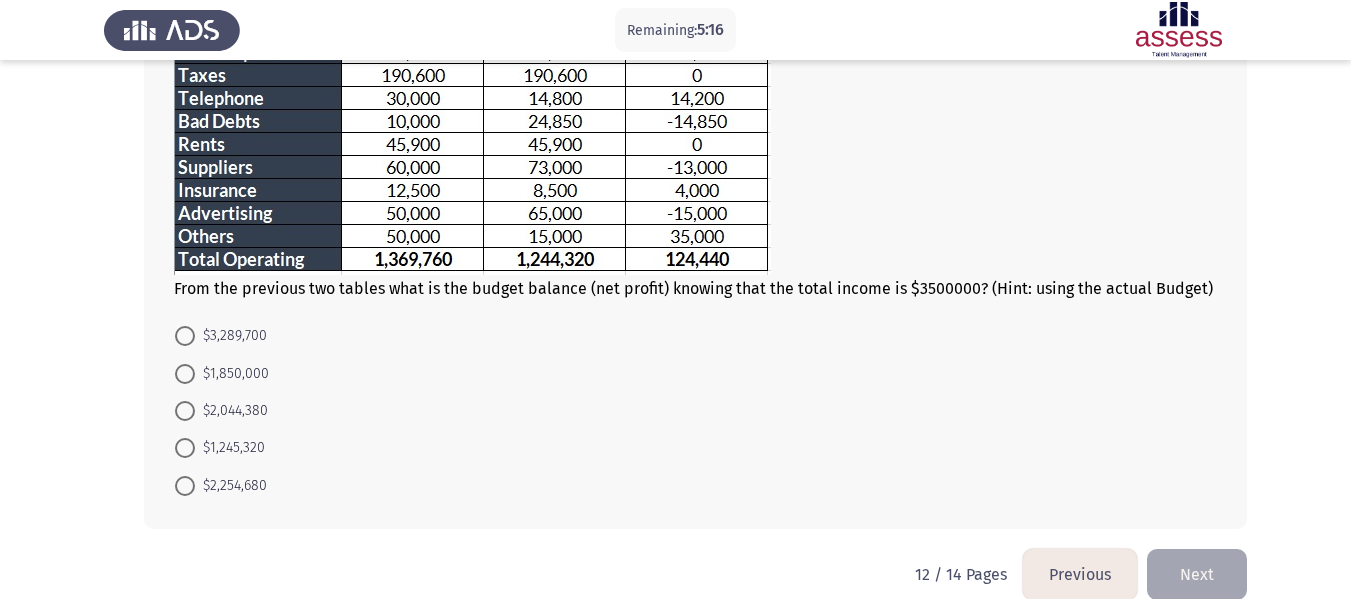 scroll, scrollTop: 466, scrollLeft: 0, axis: vertical 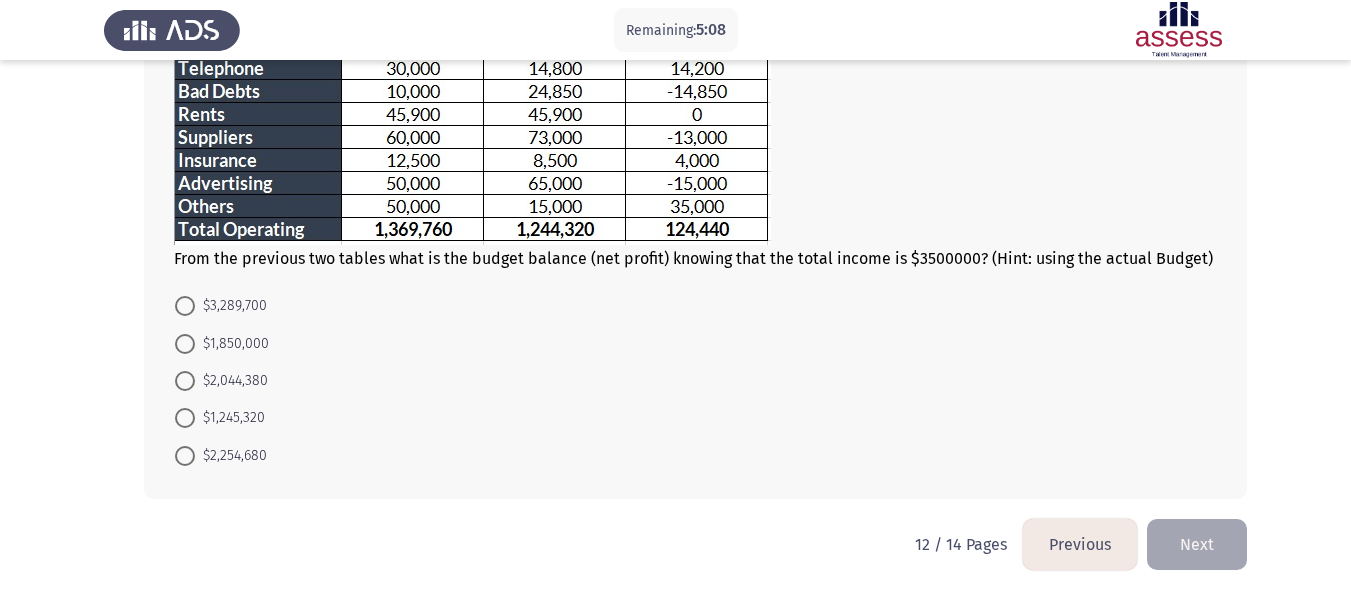 click at bounding box center [185, 381] 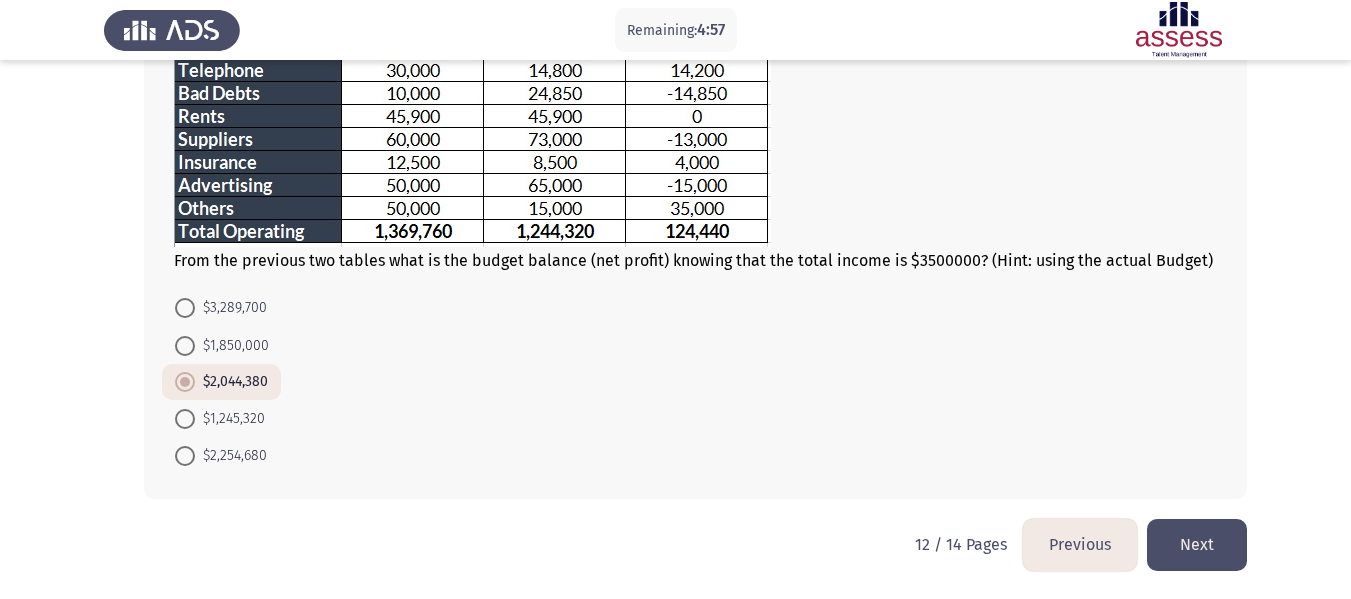 click on "Next" 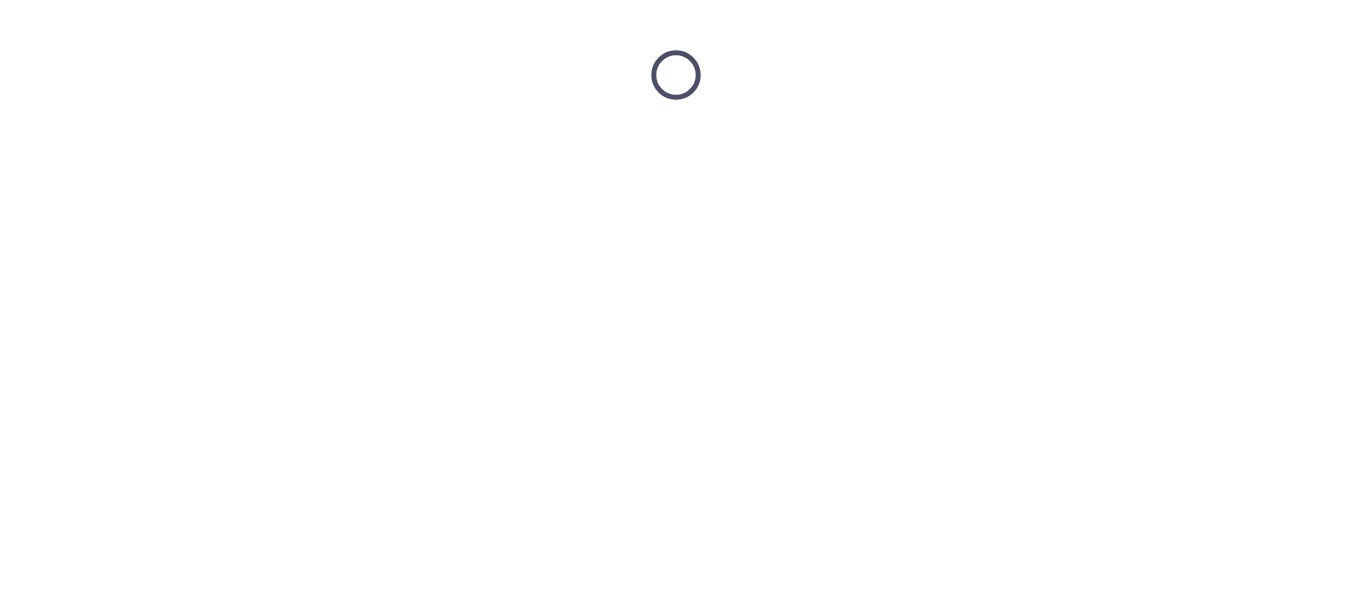scroll, scrollTop: 0, scrollLeft: 0, axis: both 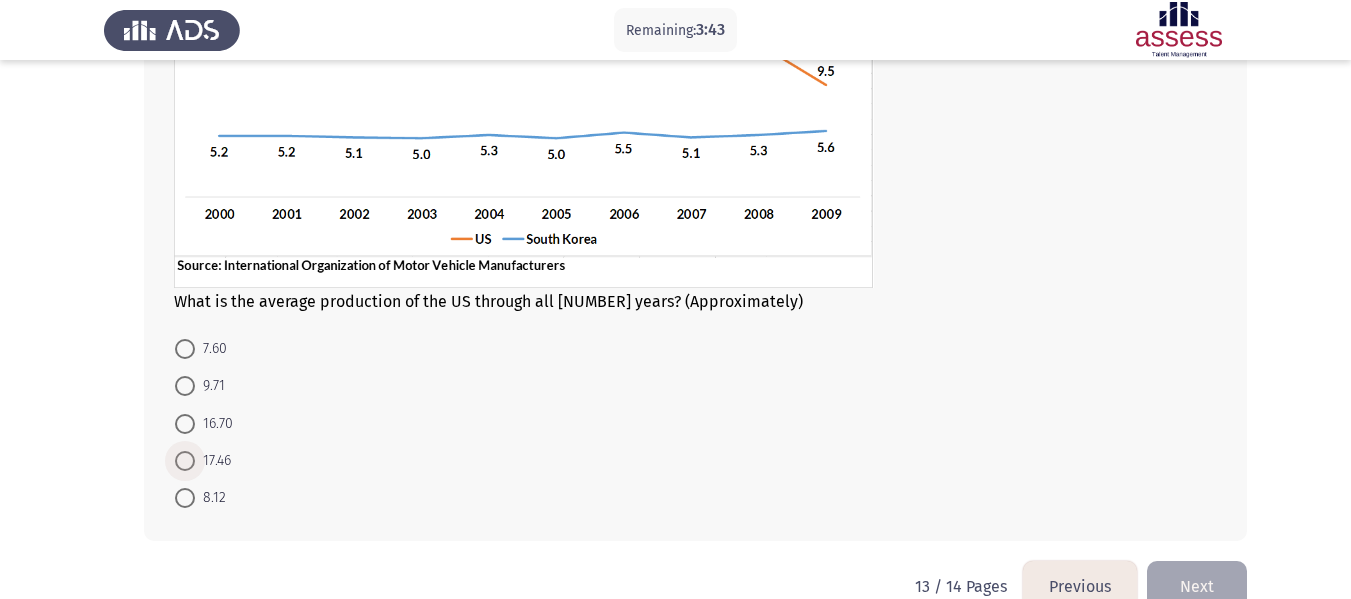 click at bounding box center (185, 461) 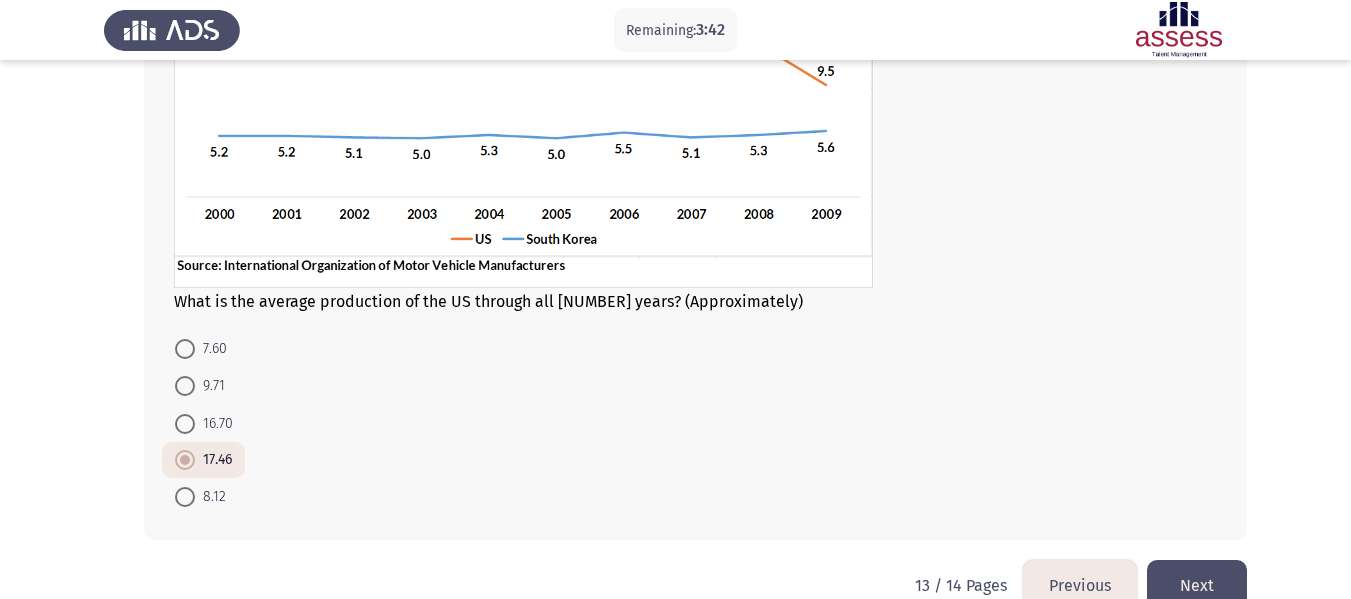 scroll, scrollTop: 378, scrollLeft: 0, axis: vertical 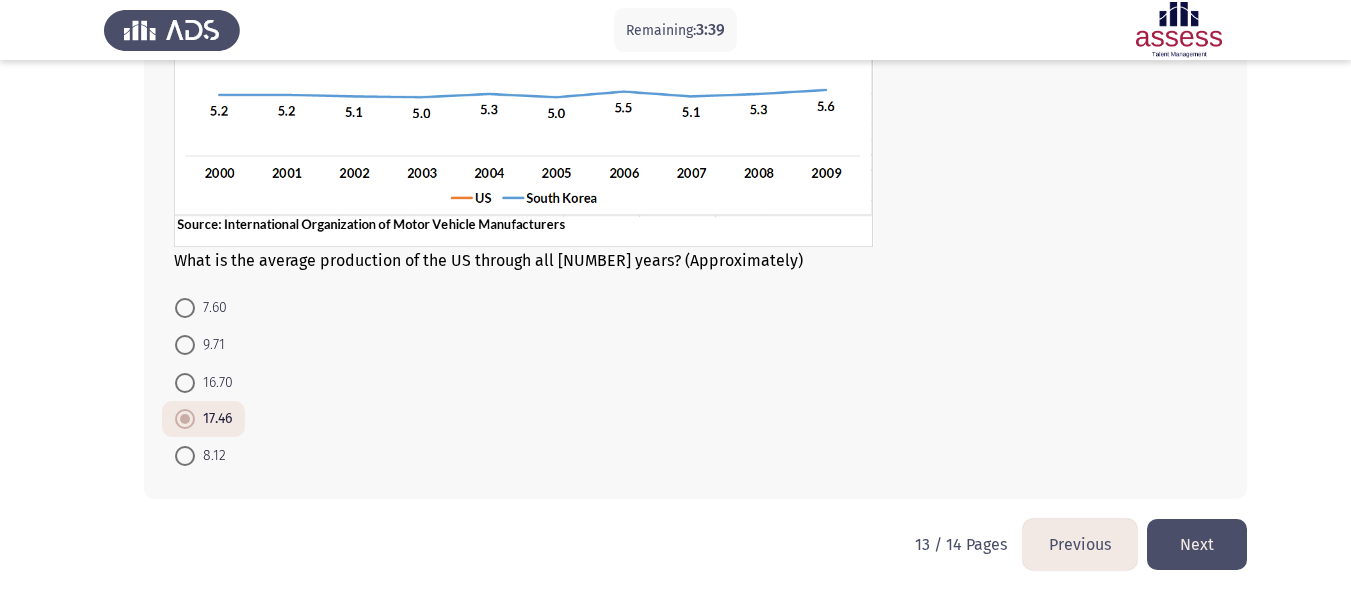 click on "Next" 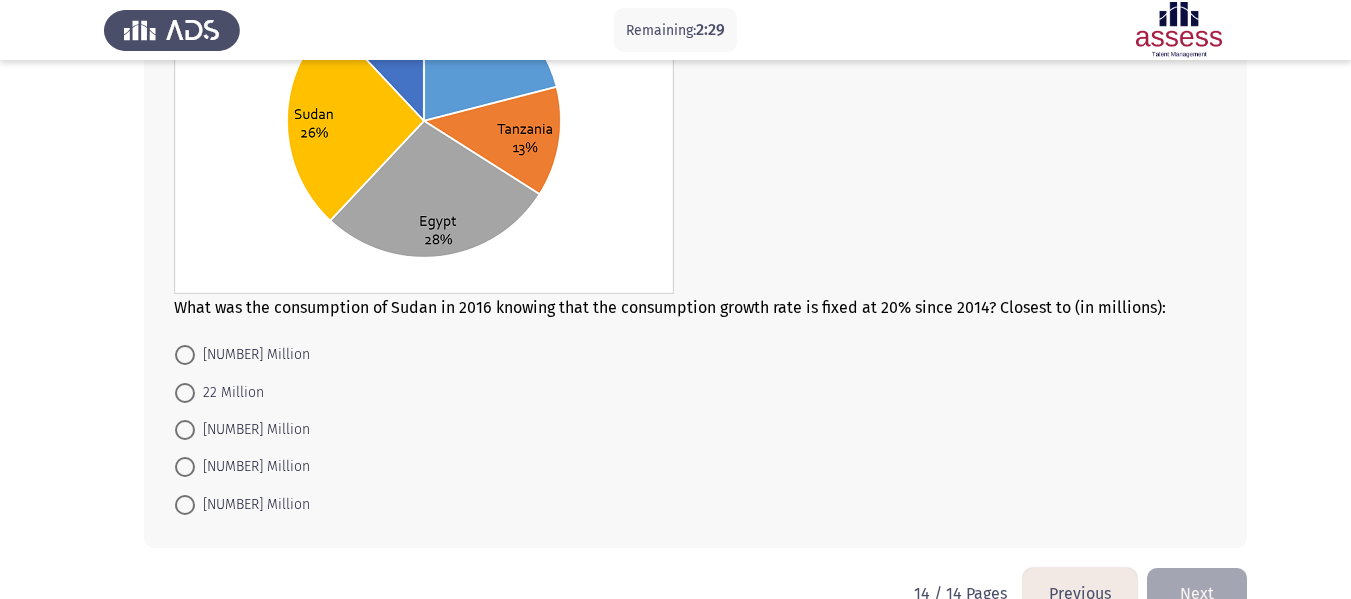 scroll, scrollTop: 295, scrollLeft: 0, axis: vertical 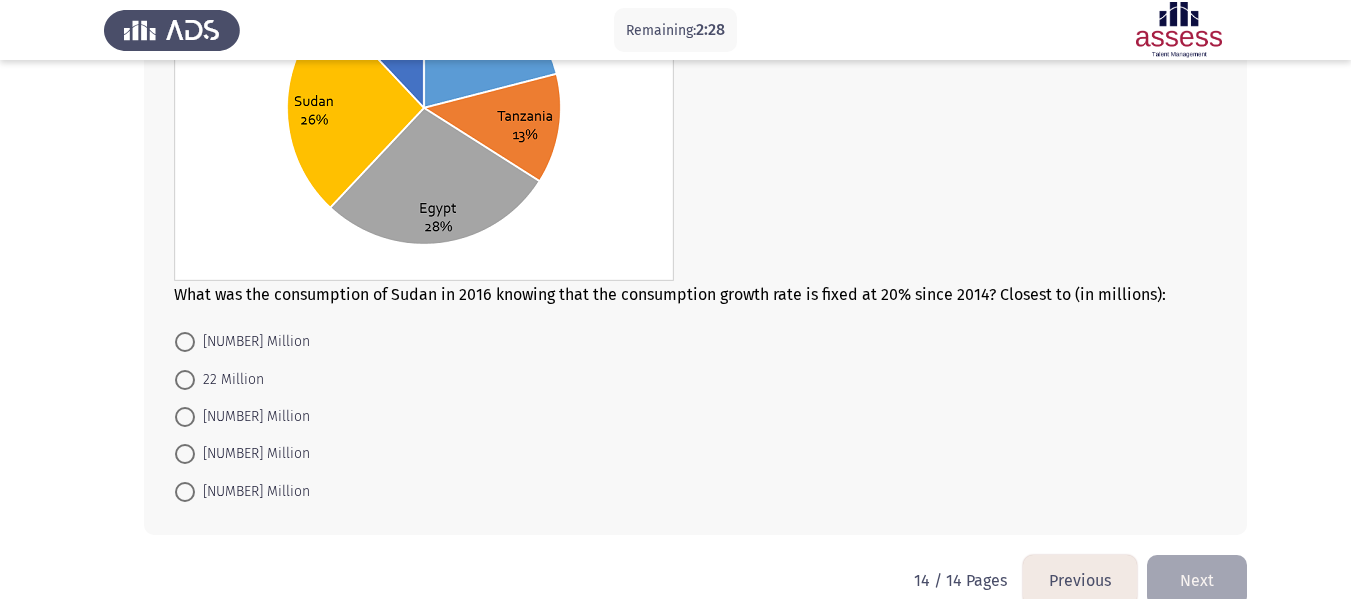 click at bounding box center (185, 454) 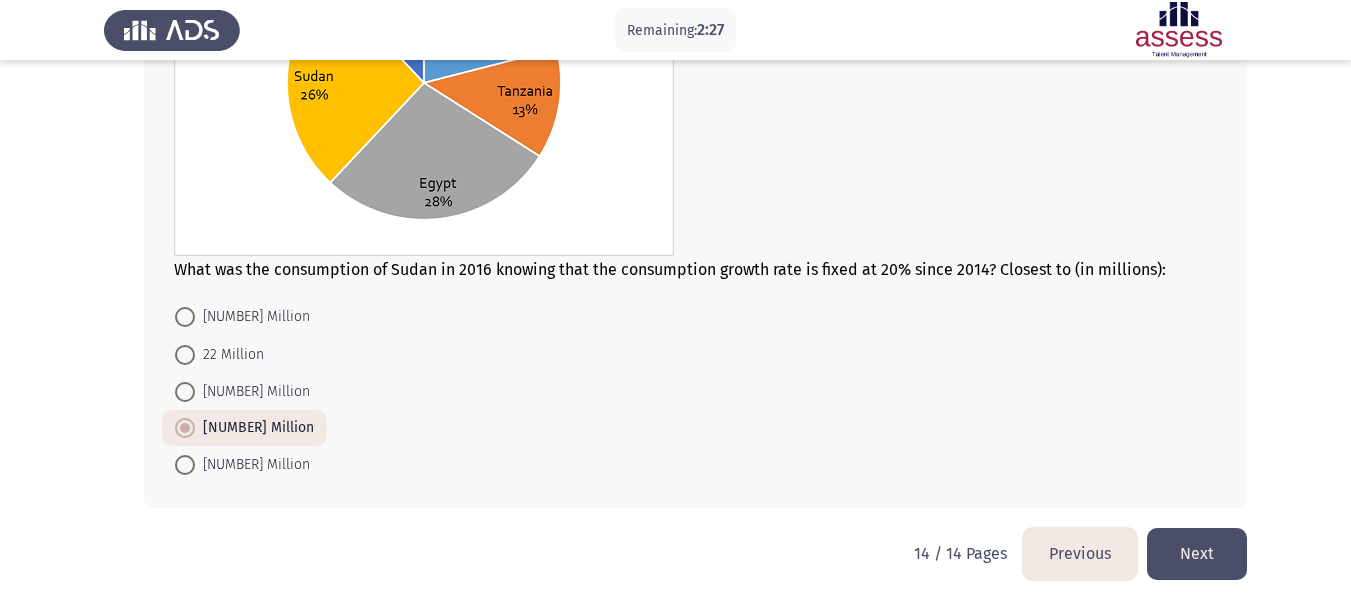 scroll, scrollTop: 329, scrollLeft: 0, axis: vertical 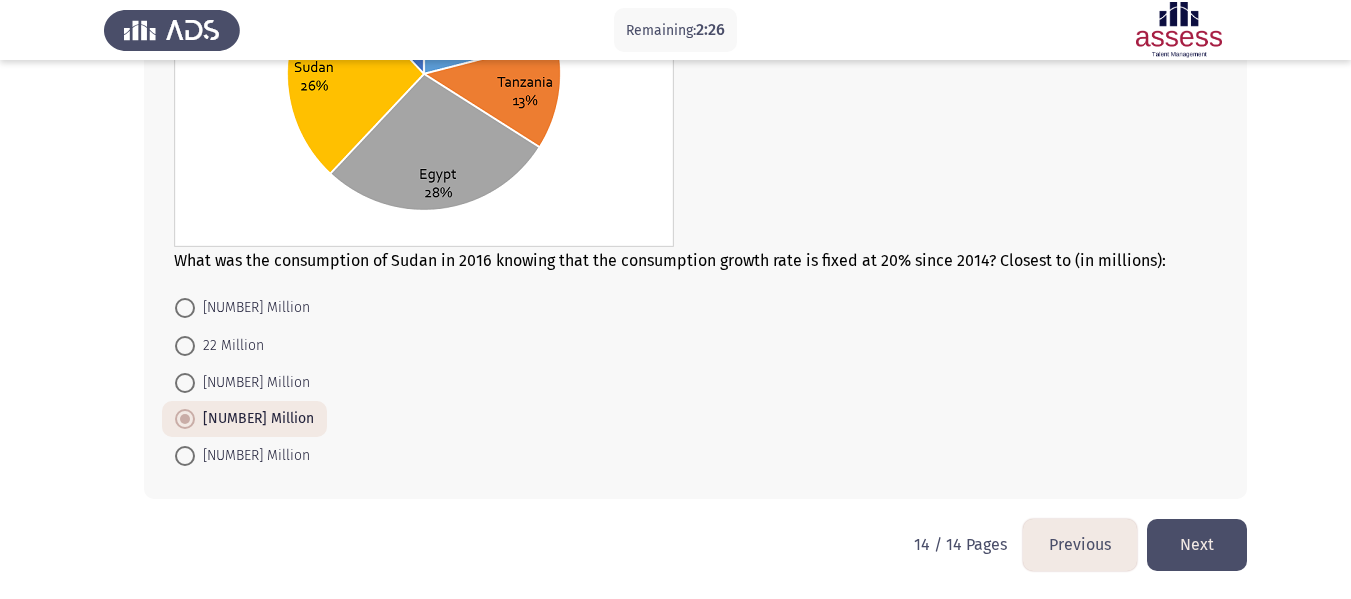 click on "Next" 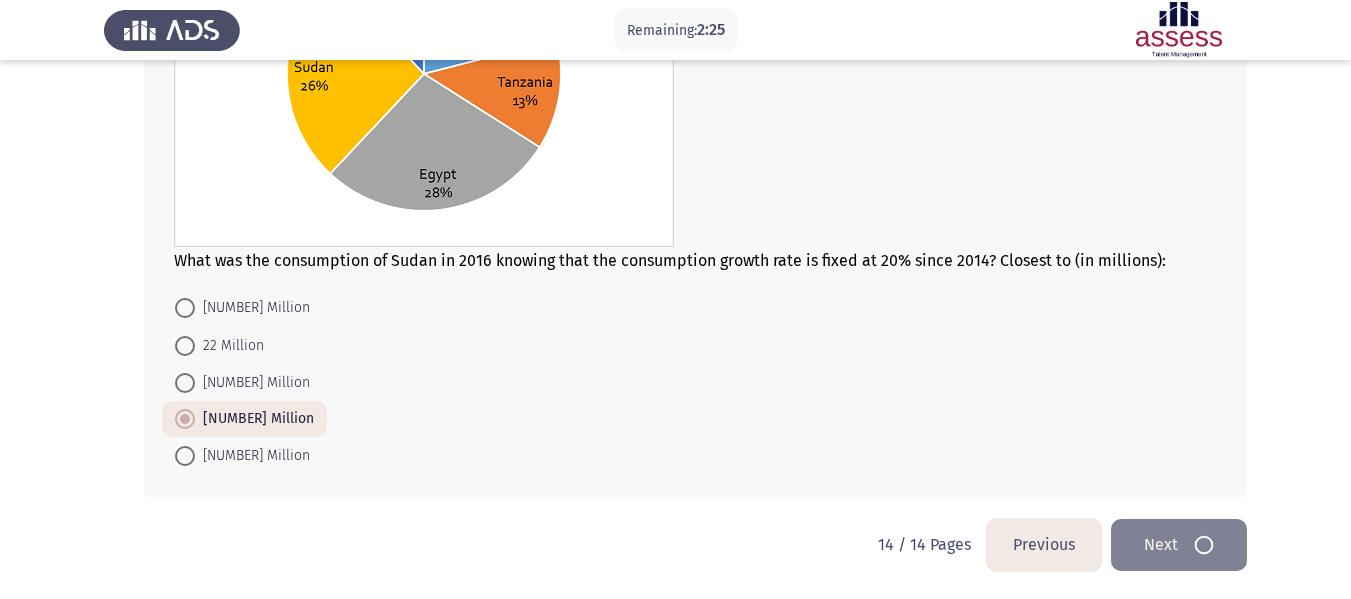 scroll, scrollTop: 0, scrollLeft: 0, axis: both 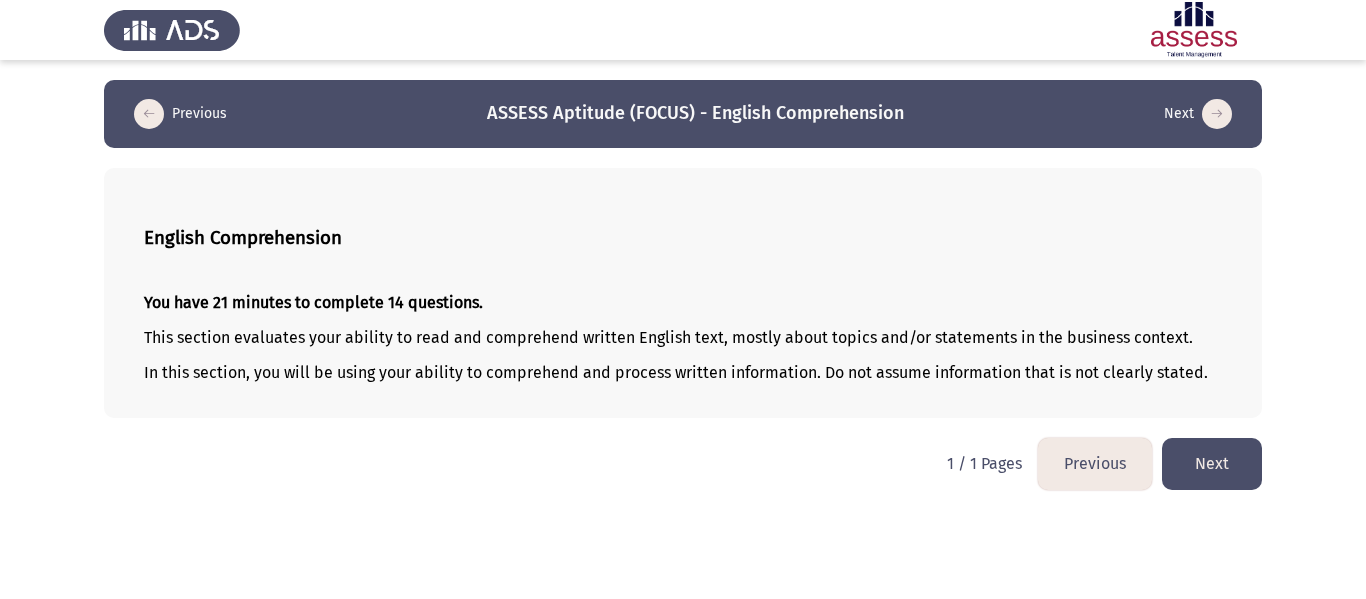 click on "Next" 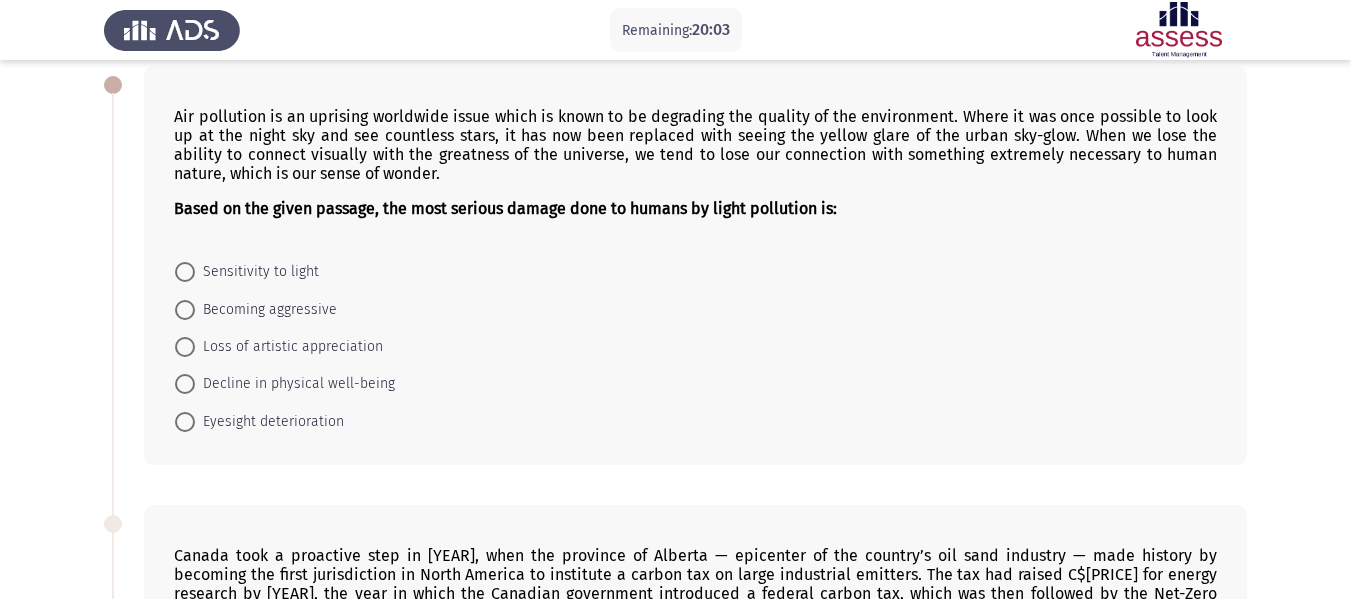 scroll, scrollTop: 105, scrollLeft: 0, axis: vertical 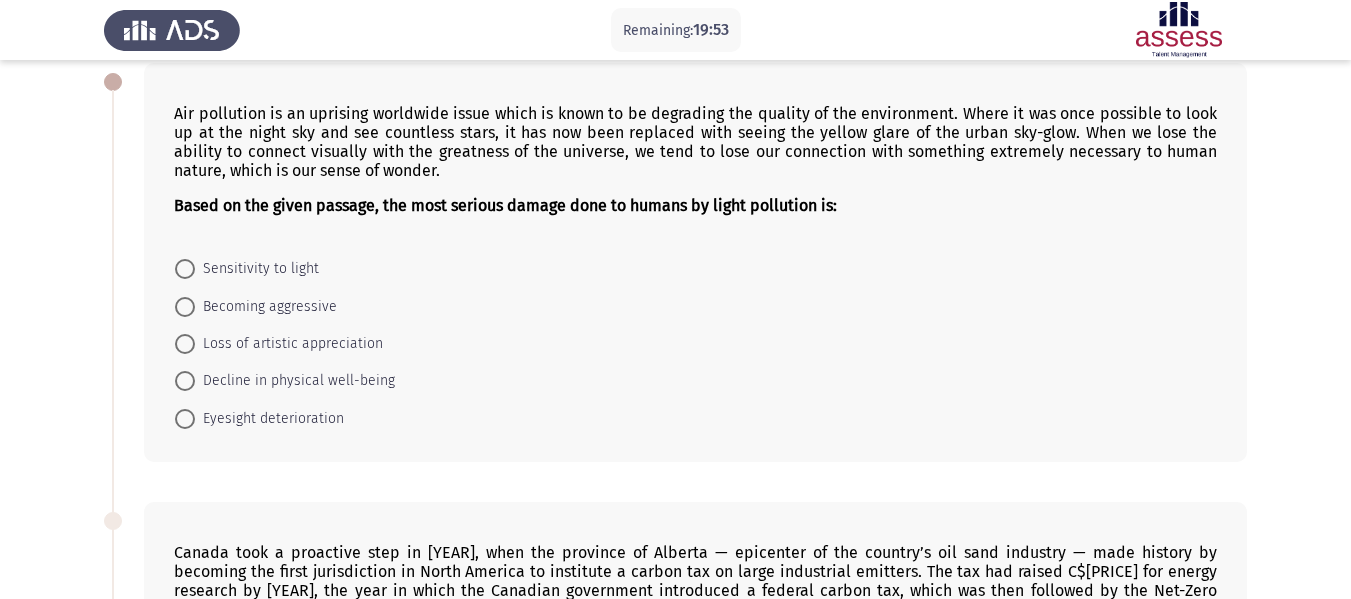 click at bounding box center [185, 344] 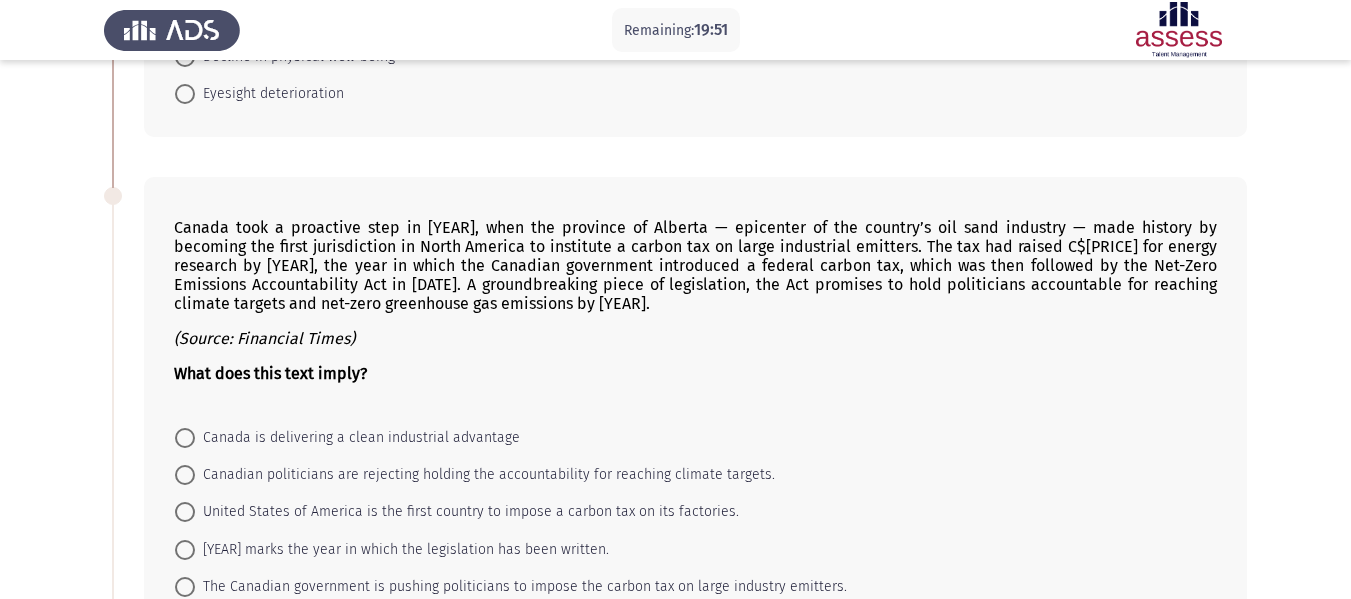 scroll, scrollTop: 441, scrollLeft: 0, axis: vertical 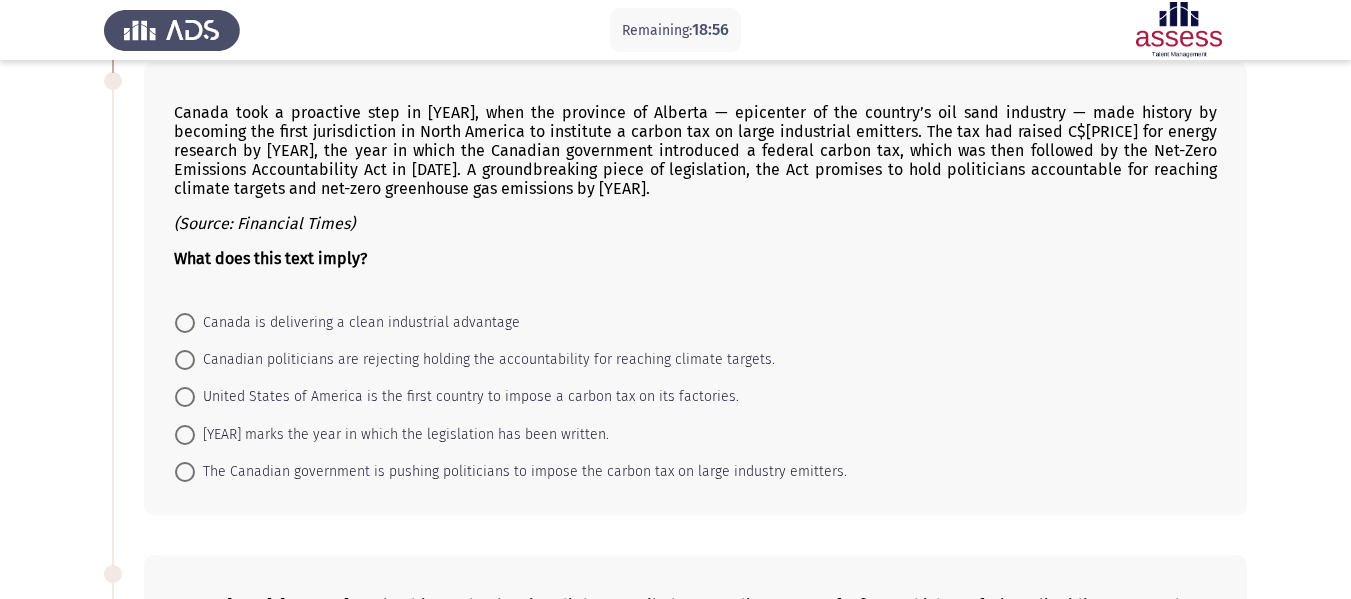 click at bounding box center [185, 472] 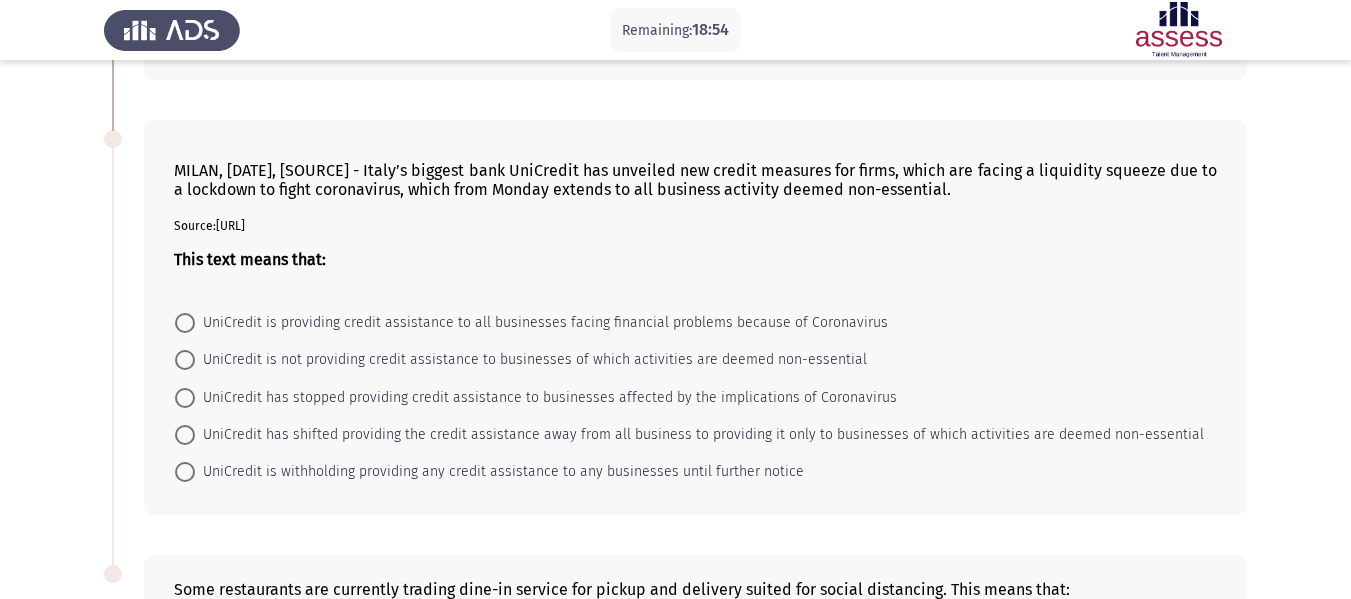 scroll, scrollTop: 984, scrollLeft: 0, axis: vertical 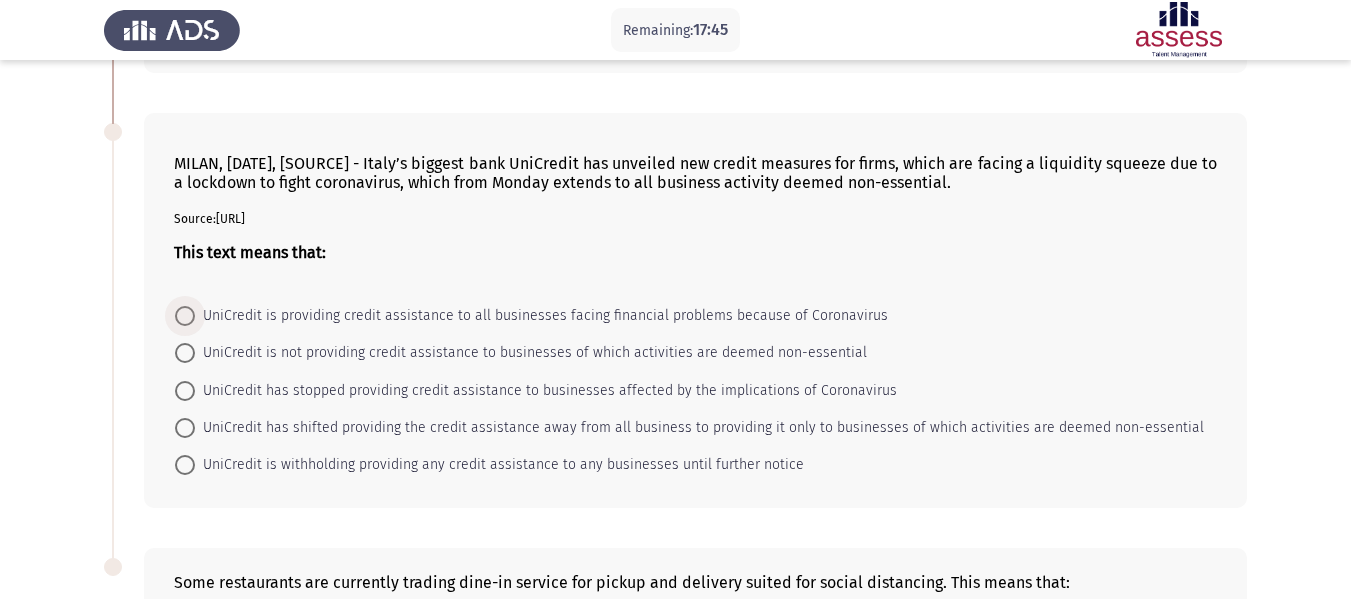 click at bounding box center [185, 316] 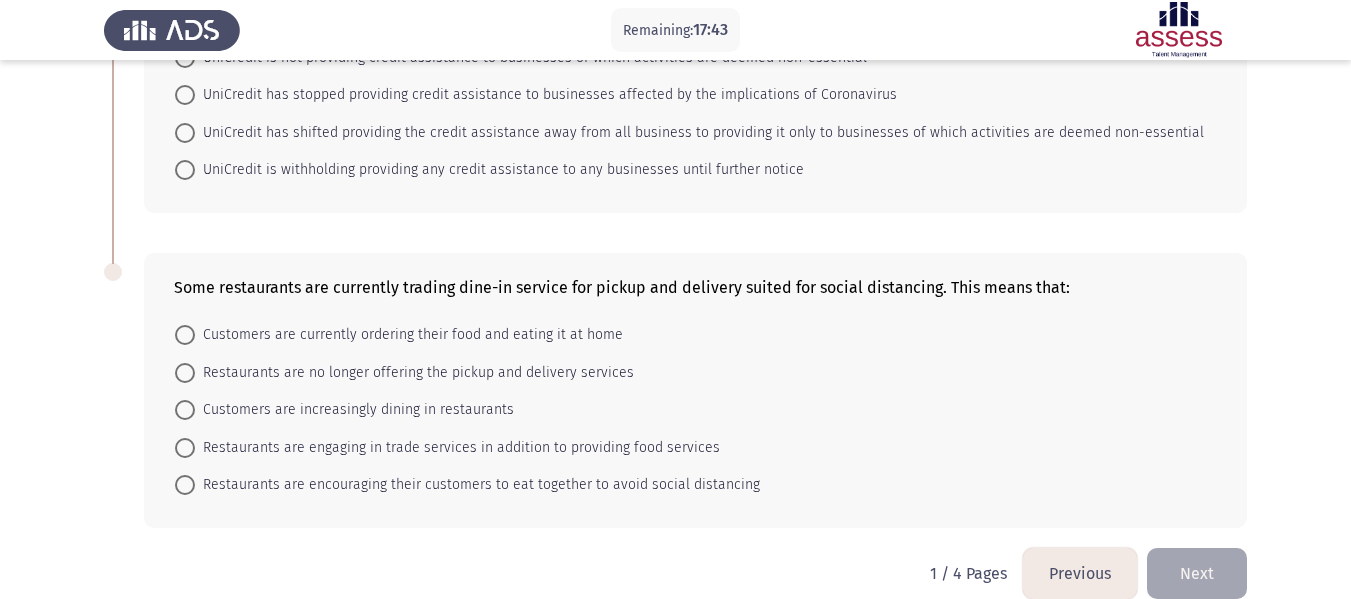 scroll, scrollTop: 1307, scrollLeft: 0, axis: vertical 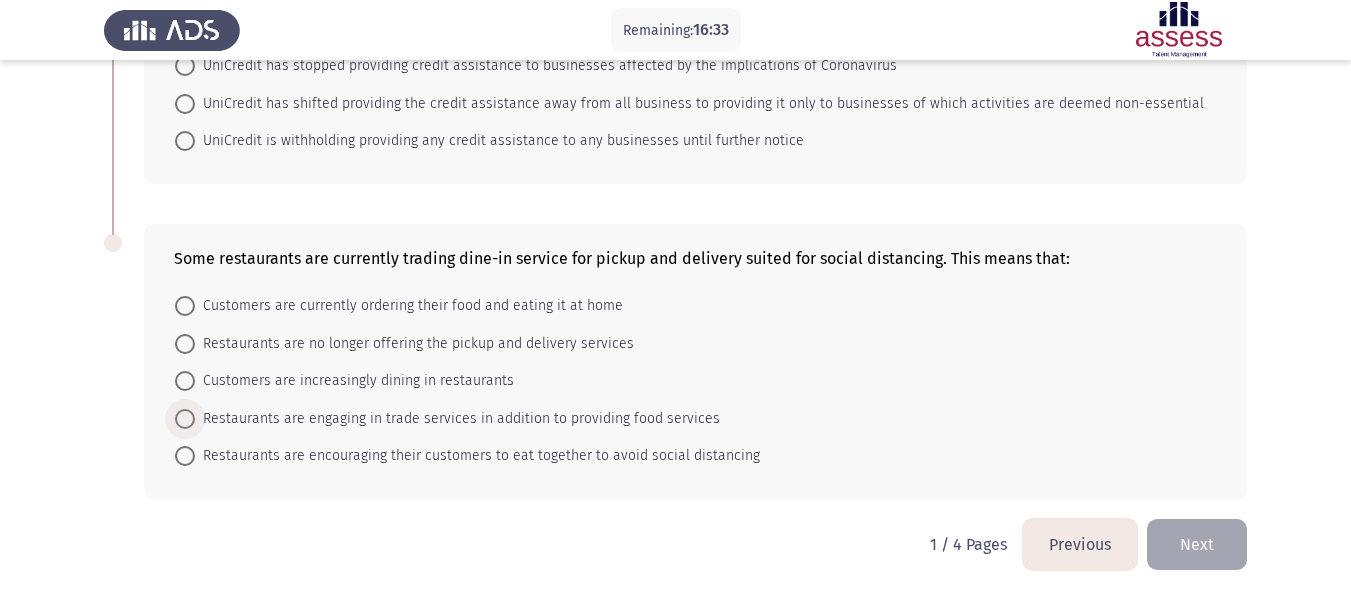 click at bounding box center [185, 419] 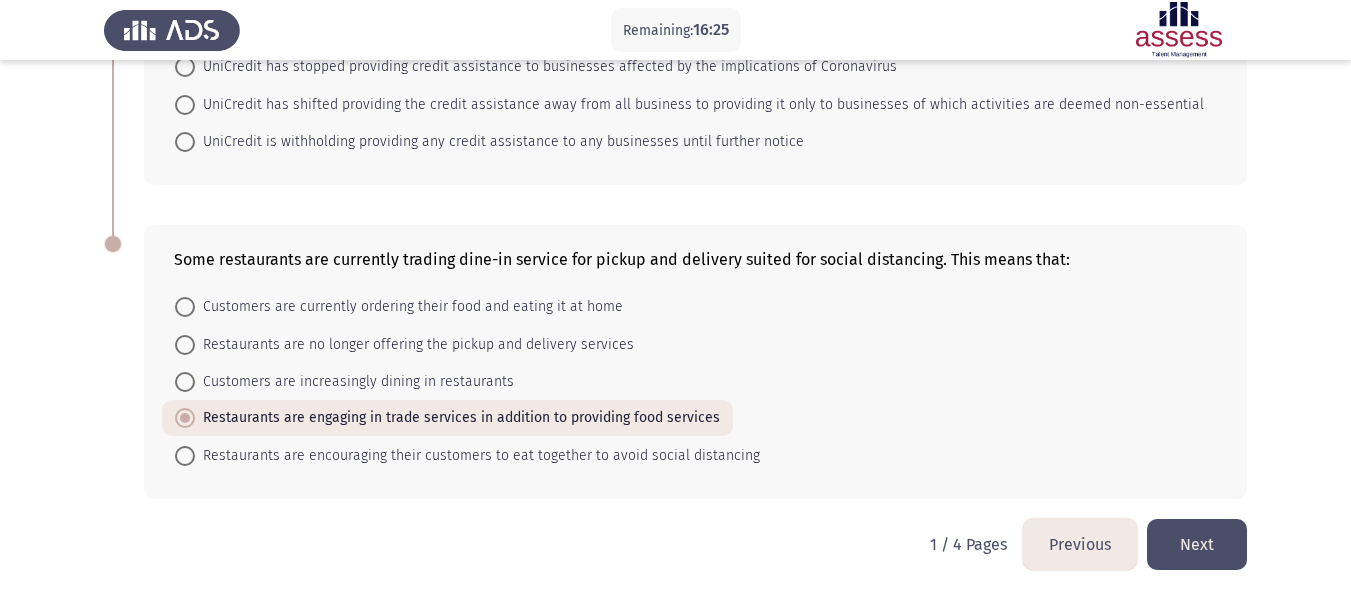 click on "Next" 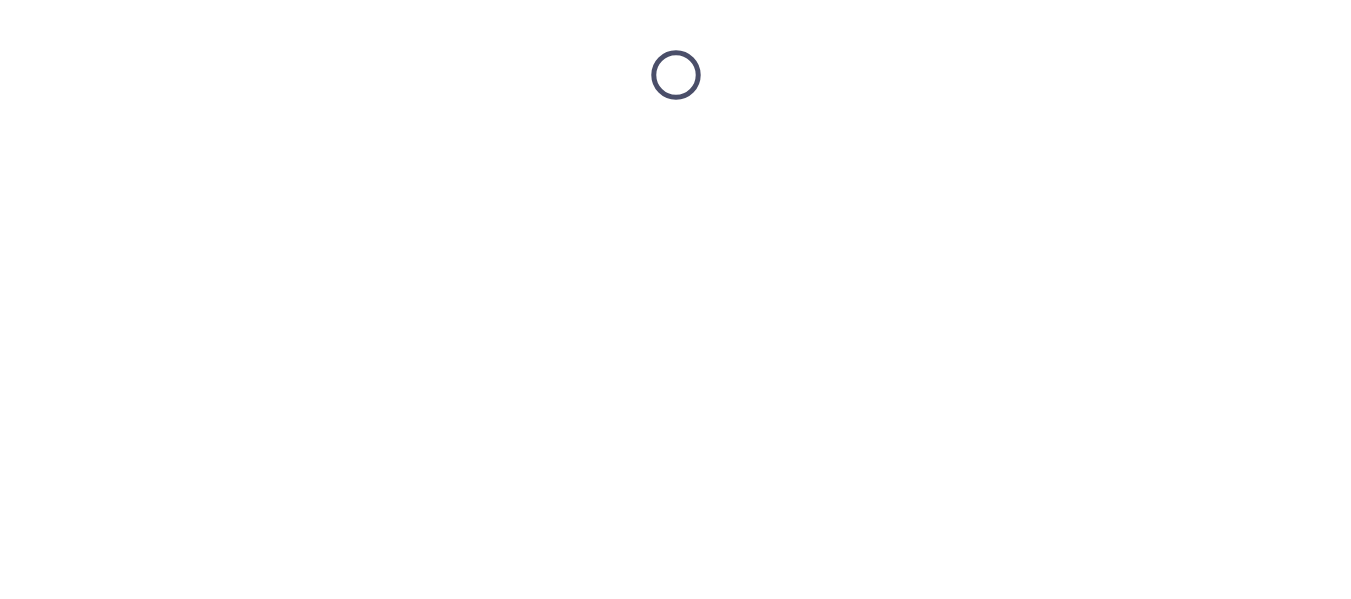 scroll, scrollTop: 0, scrollLeft: 0, axis: both 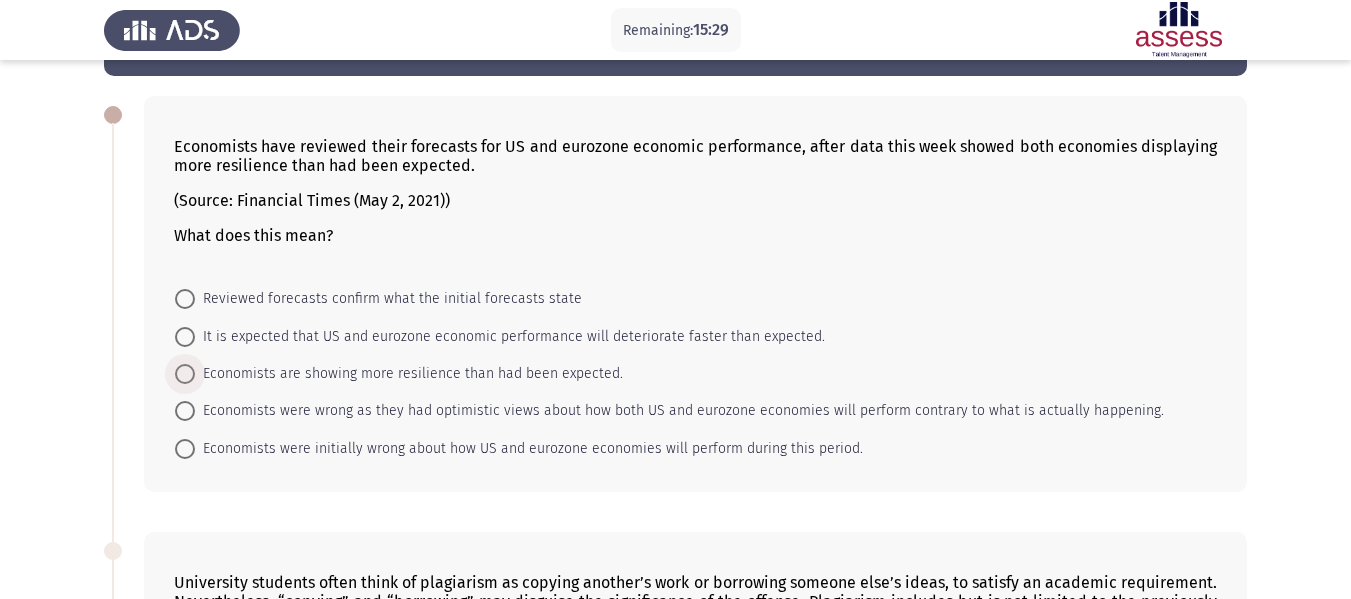 click at bounding box center [185, 374] 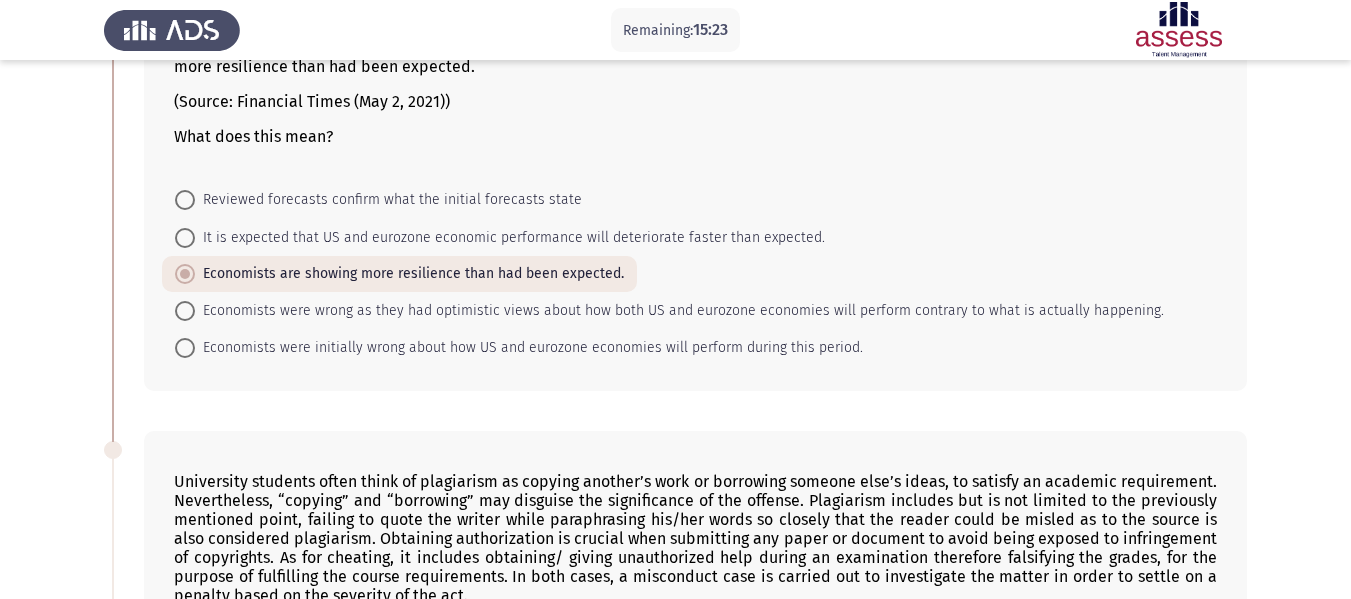 scroll, scrollTop: 201, scrollLeft: 0, axis: vertical 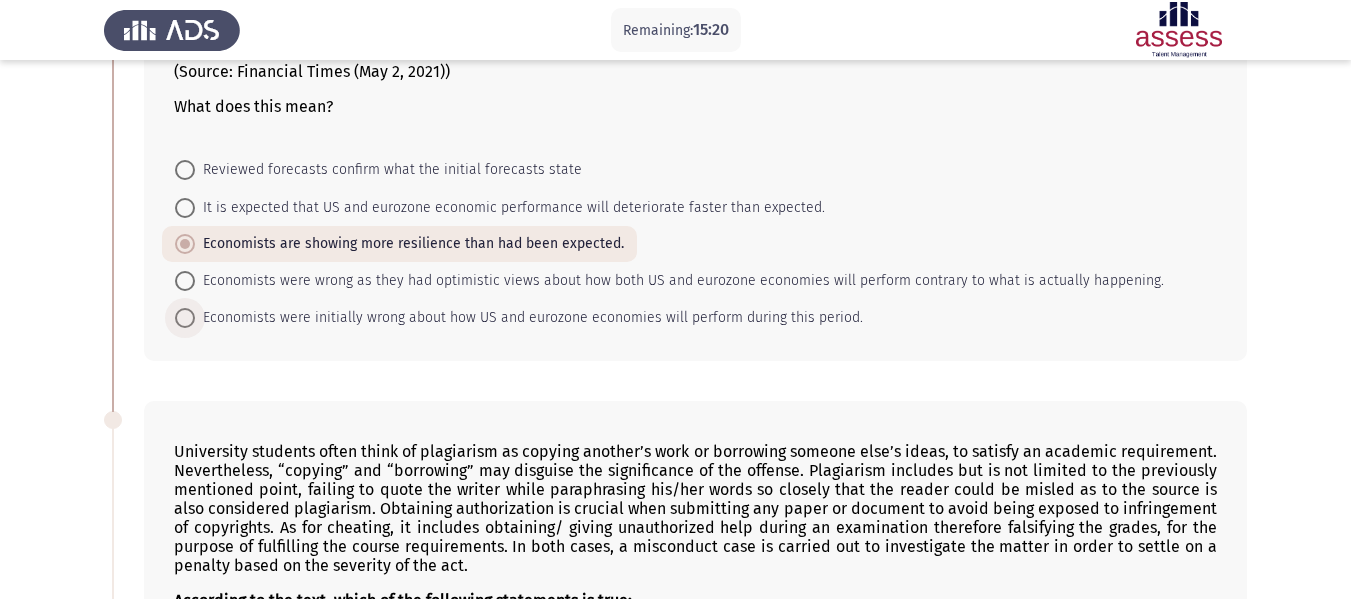click at bounding box center (185, 318) 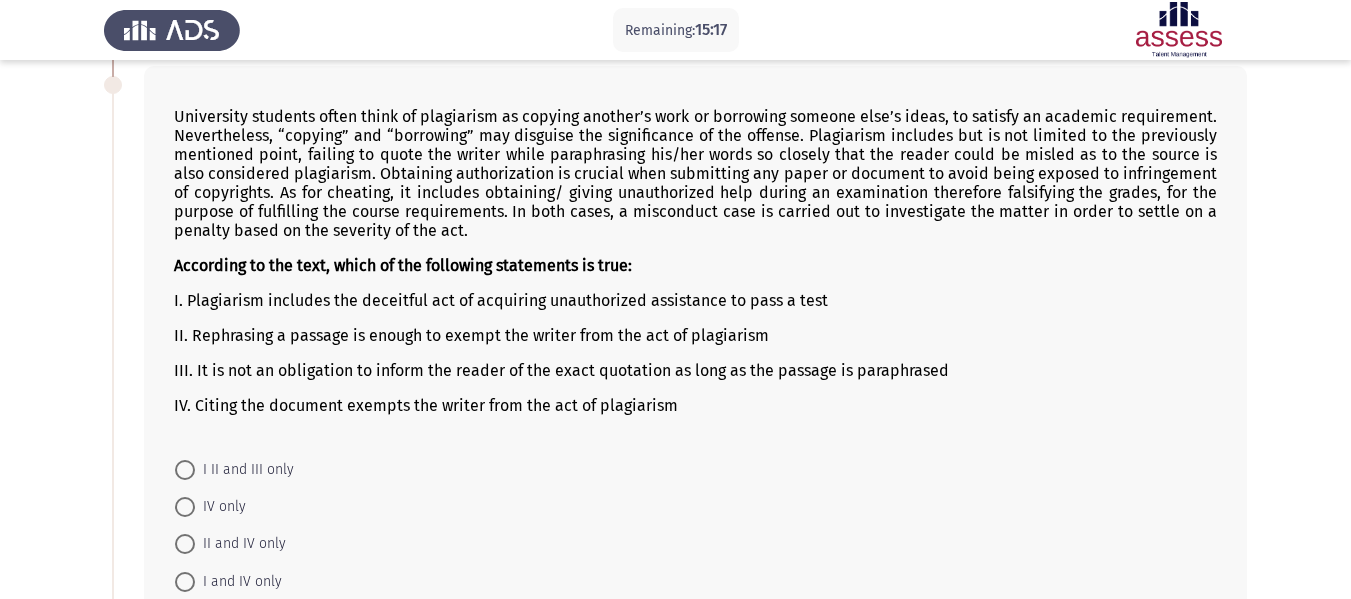 scroll, scrollTop: 540, scrollLeft: 0, axis: vertical 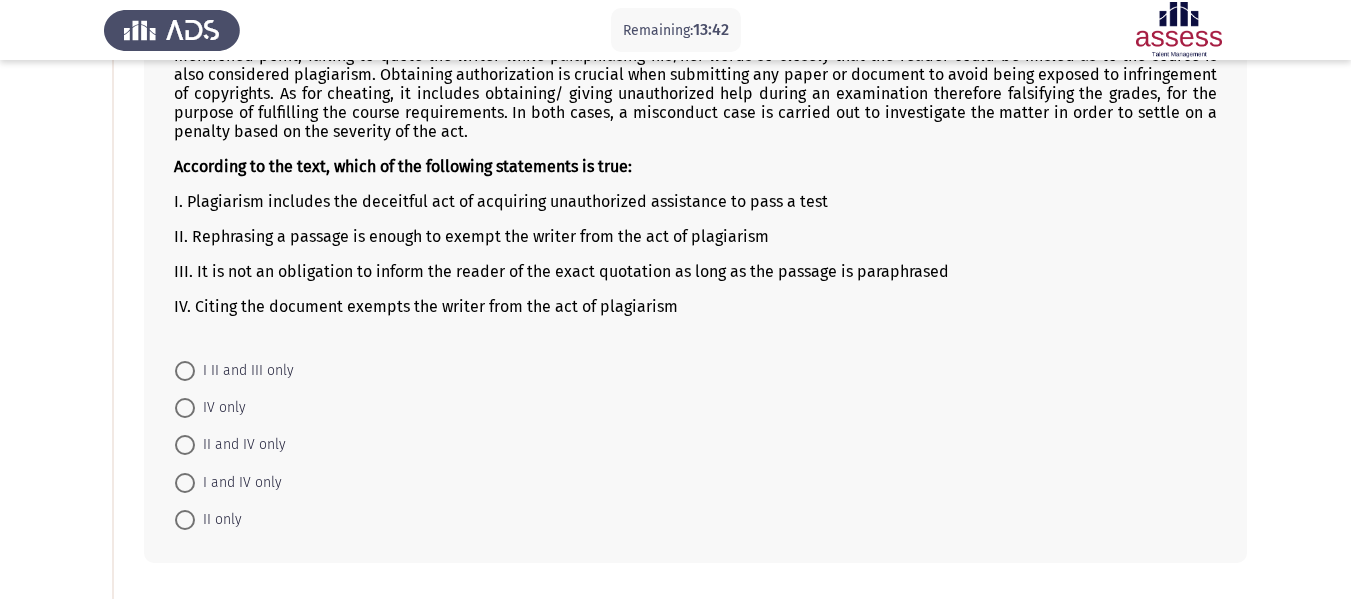 click at bounding box center [185, 483] 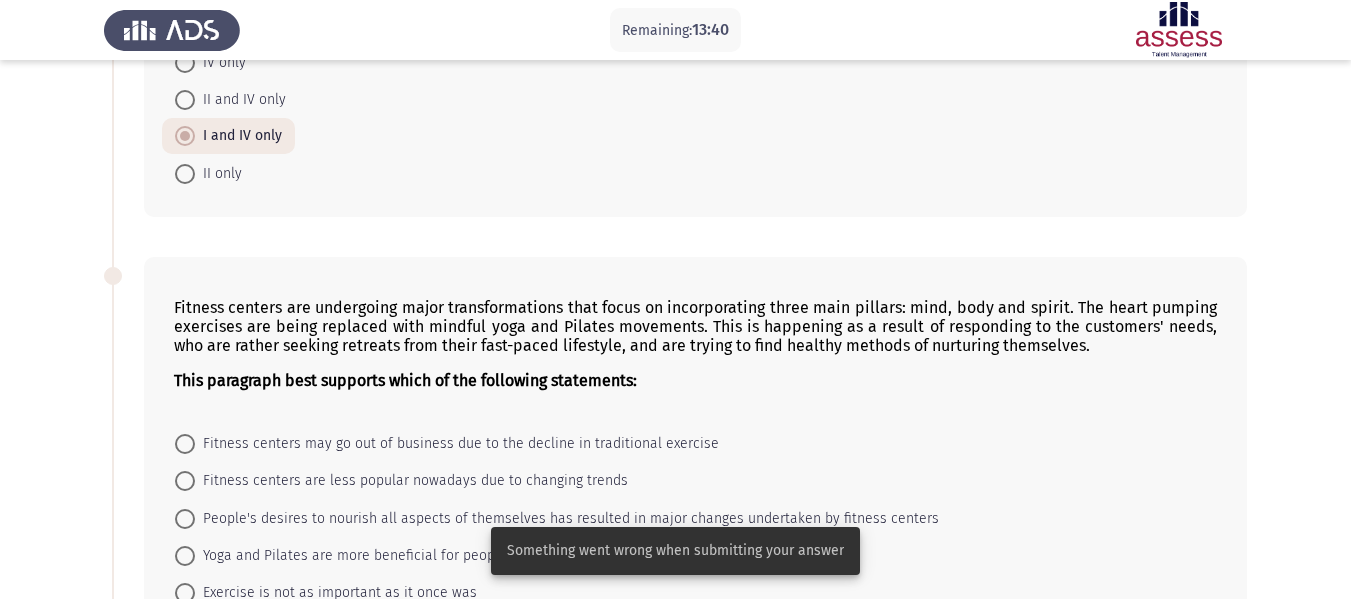scroll, scrollTop: 999, scrollLeft: 0, axis: vertical 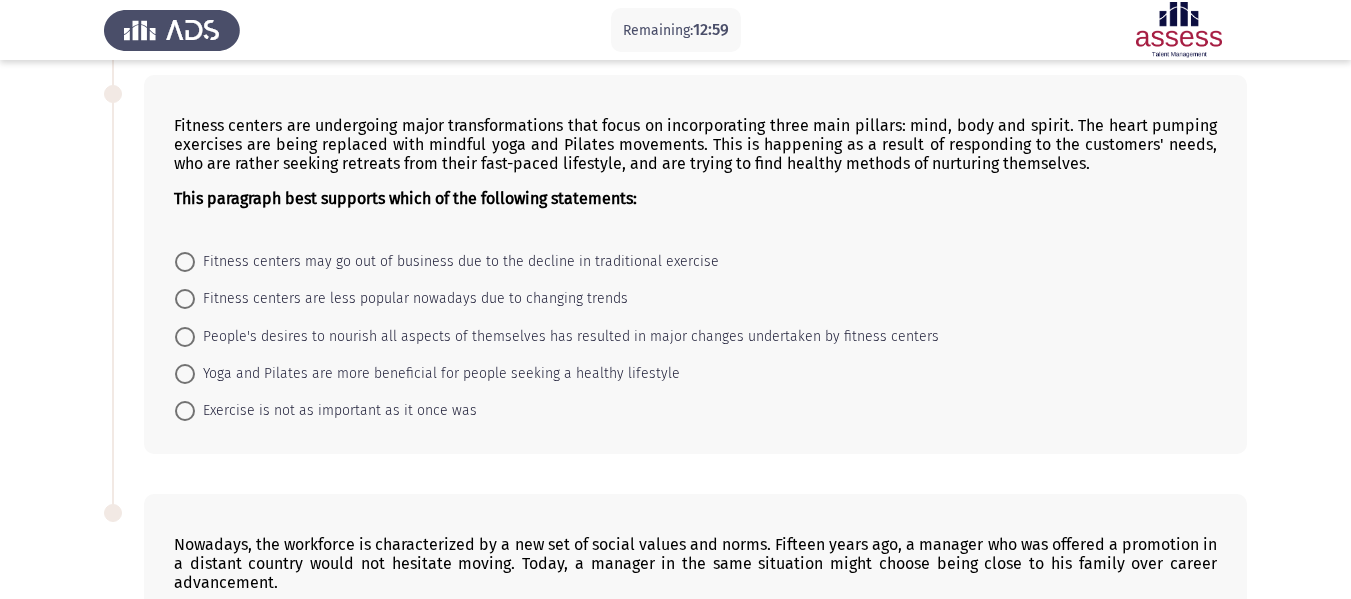 click at bounding box center [185, 337] 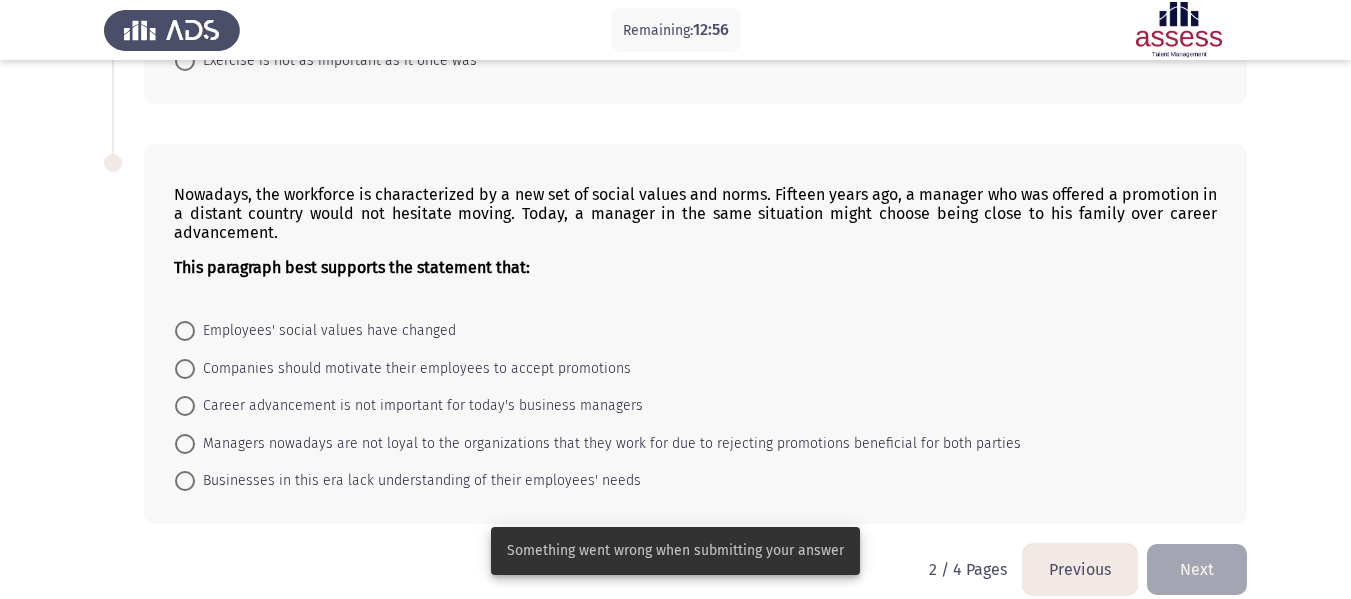 scroll, scrollTop: 1515, scrollLeft: 0, axis: vertical 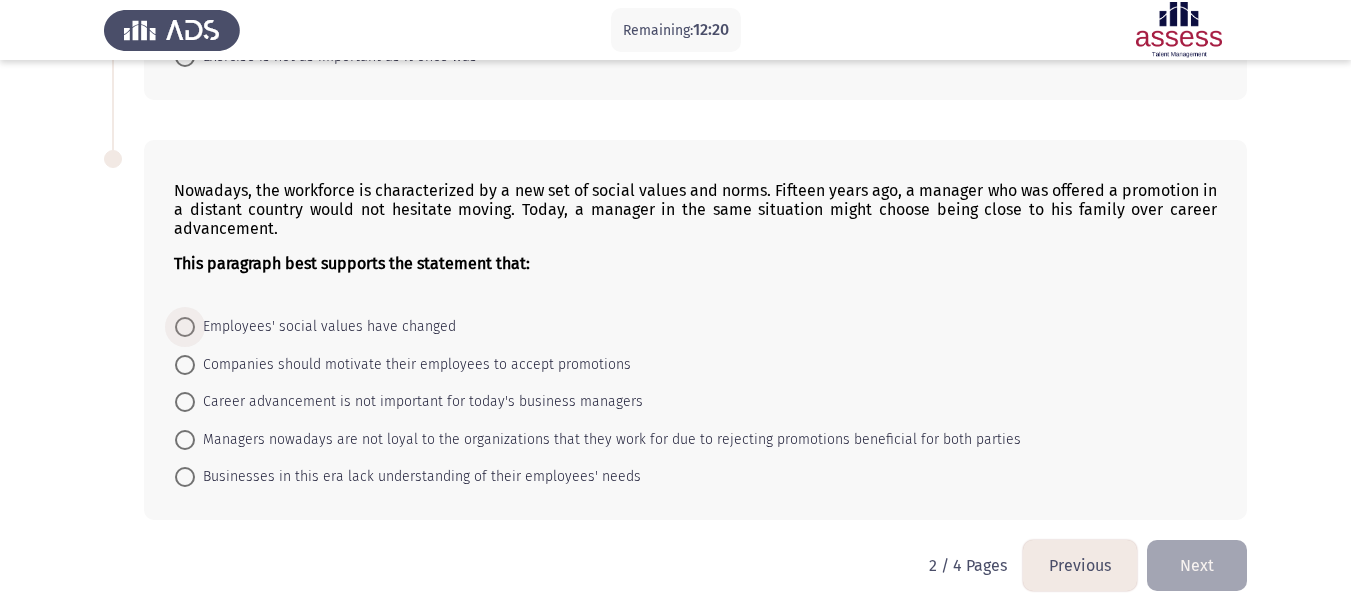 click at bounding box center [185, 327] 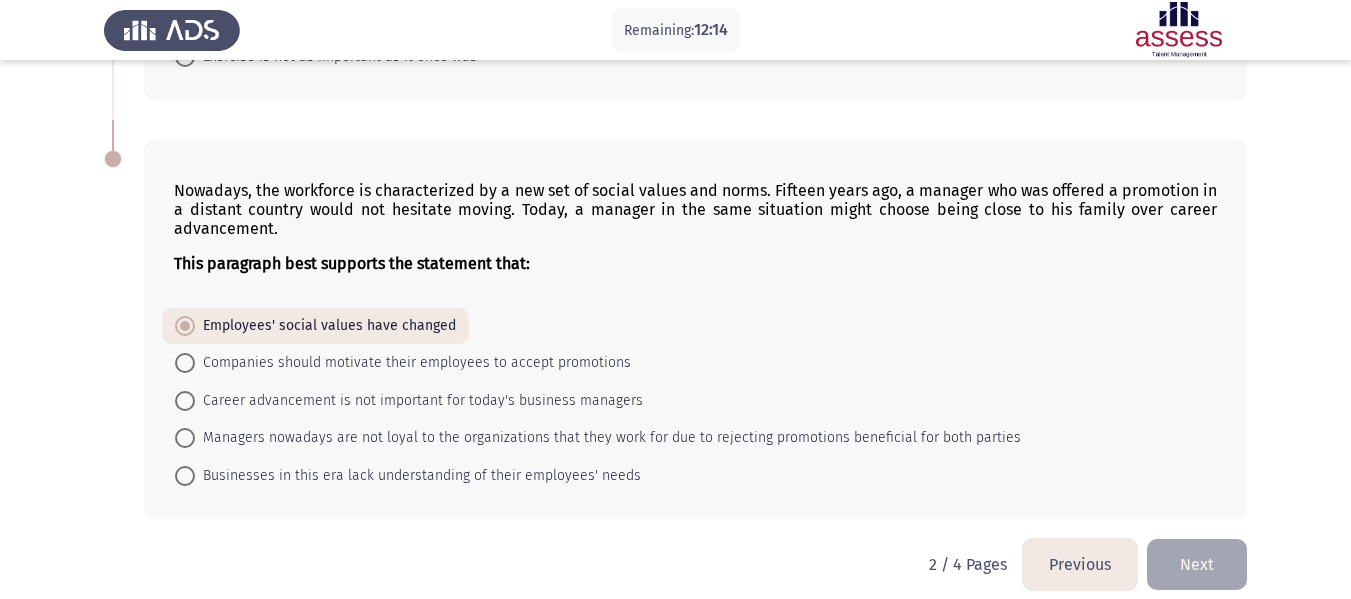 click on "Employees' social values have changed     Companies should motivate their employees to accept promotions     Career advancement is not important for today's business managers     Managers nowadays are not loyal to the organizations that they work for    due to rejecting promotions beneficial for both parties     Businesses in this era lack understanding of their employees' needs" 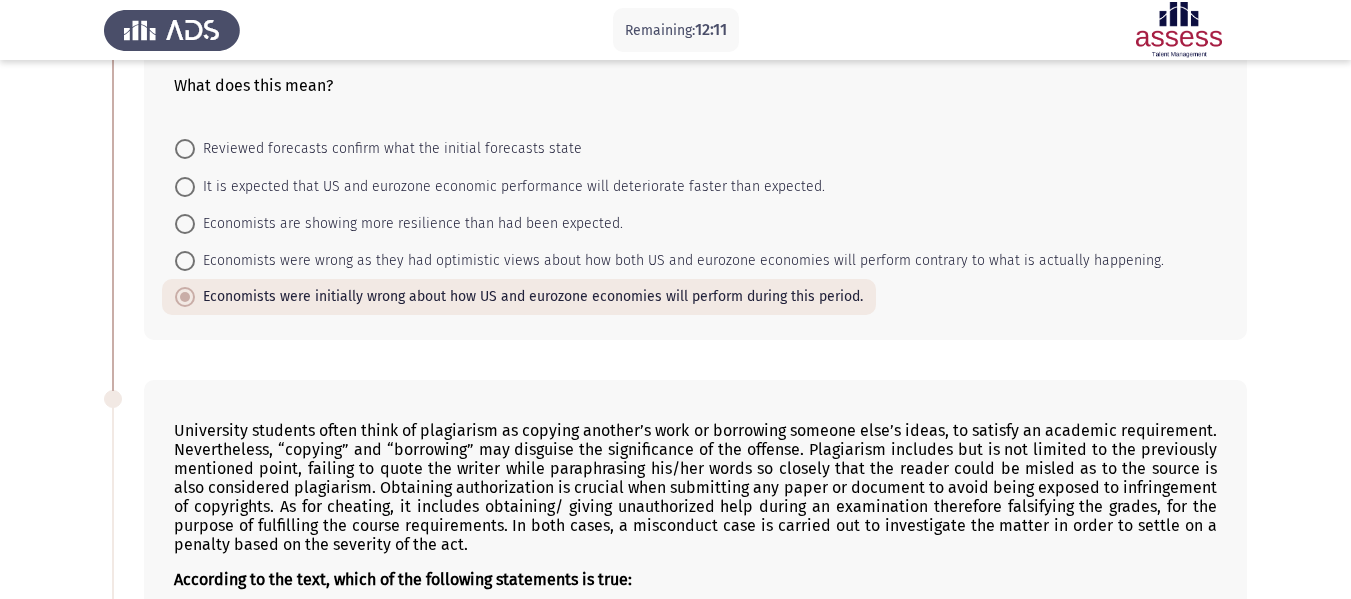 scroll, scrollTop: 203, scrollLeft: 0, axis: vertical 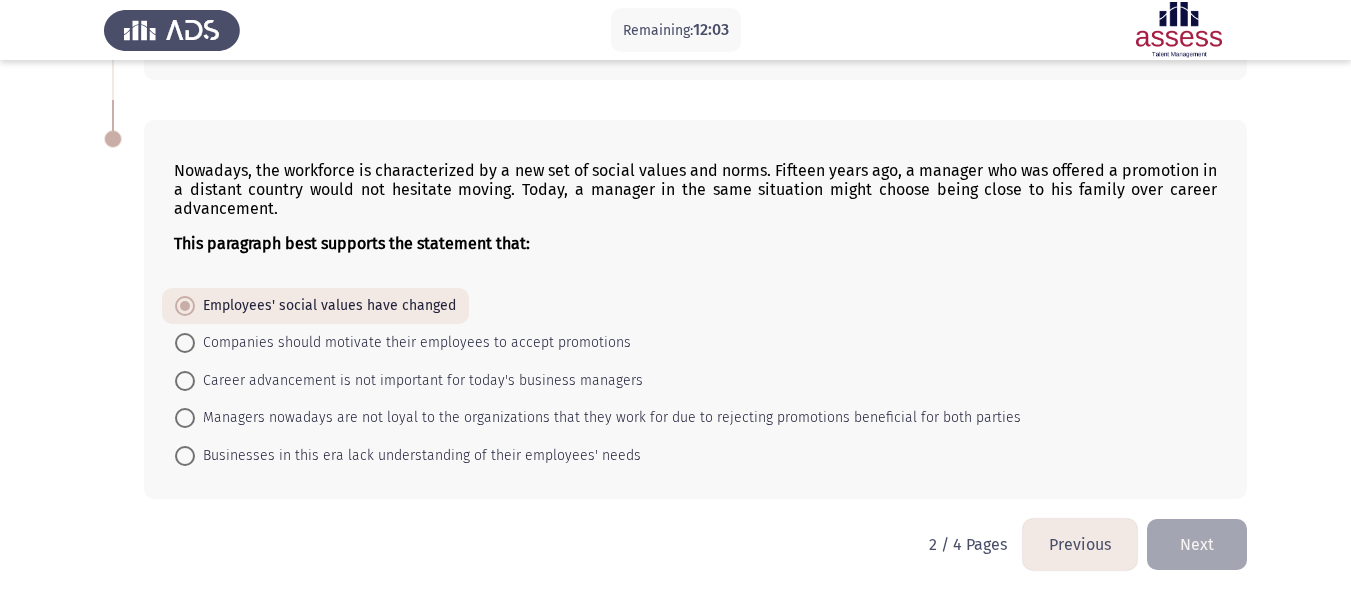 click on "Next" 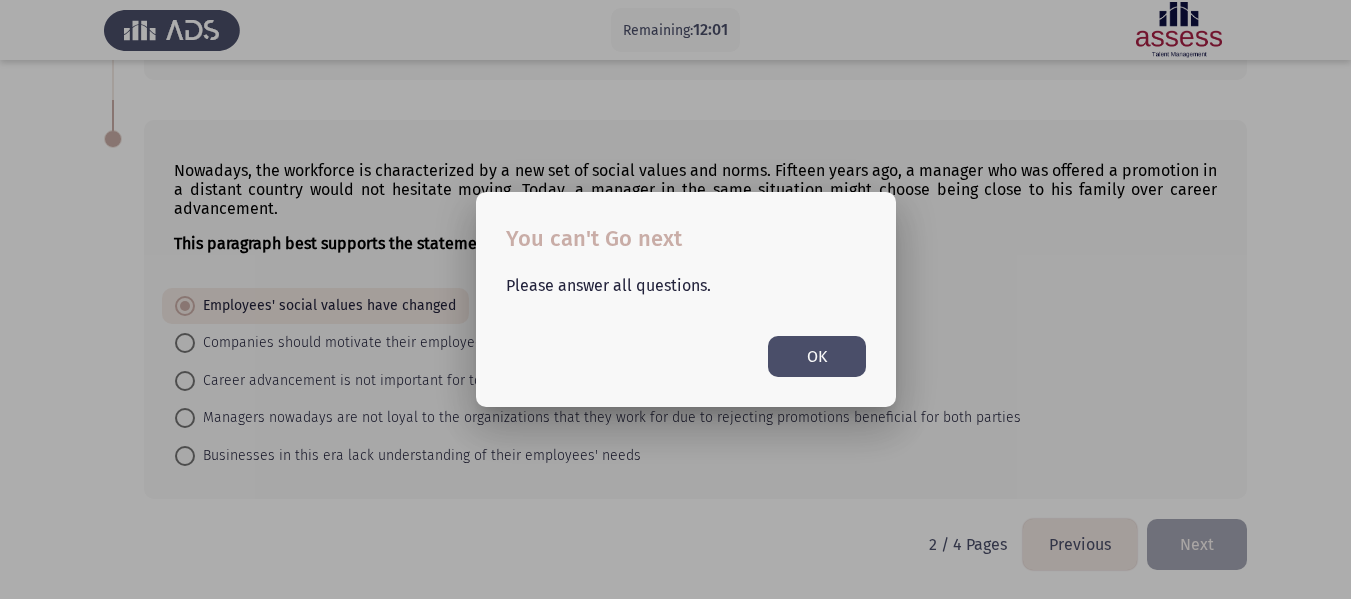 click on "OK" at bounding box center [817, 356] 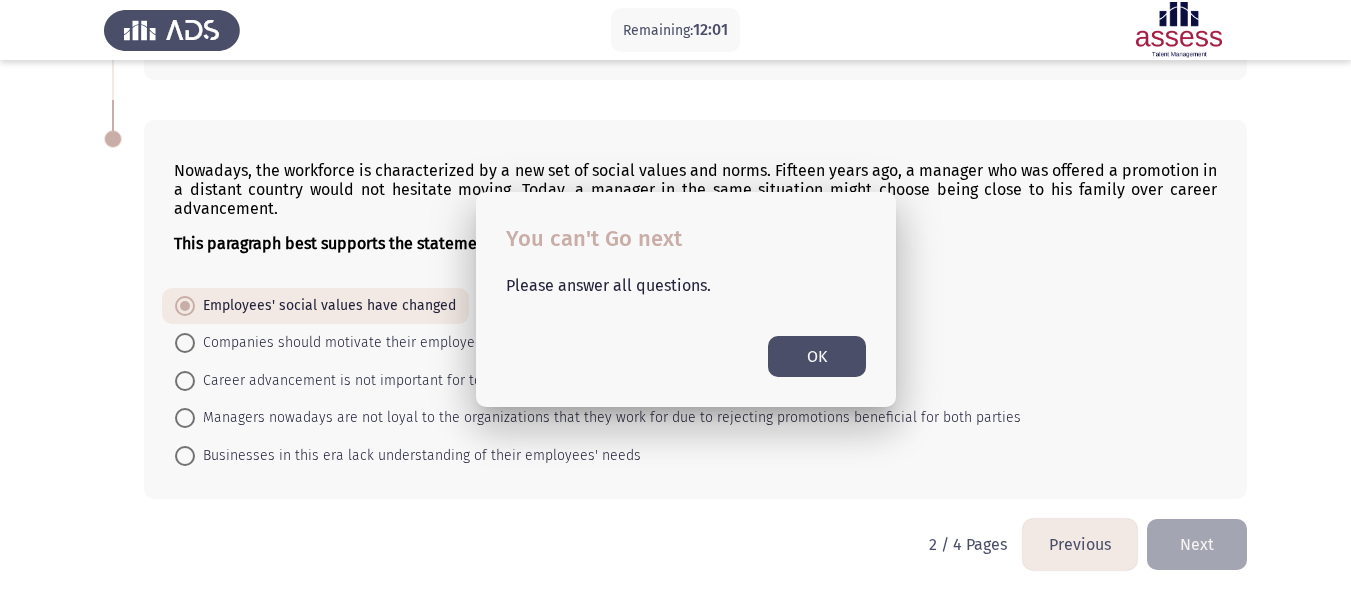 scroll, scrollTop: 1535, scrollLeft: 0, axis: vertical 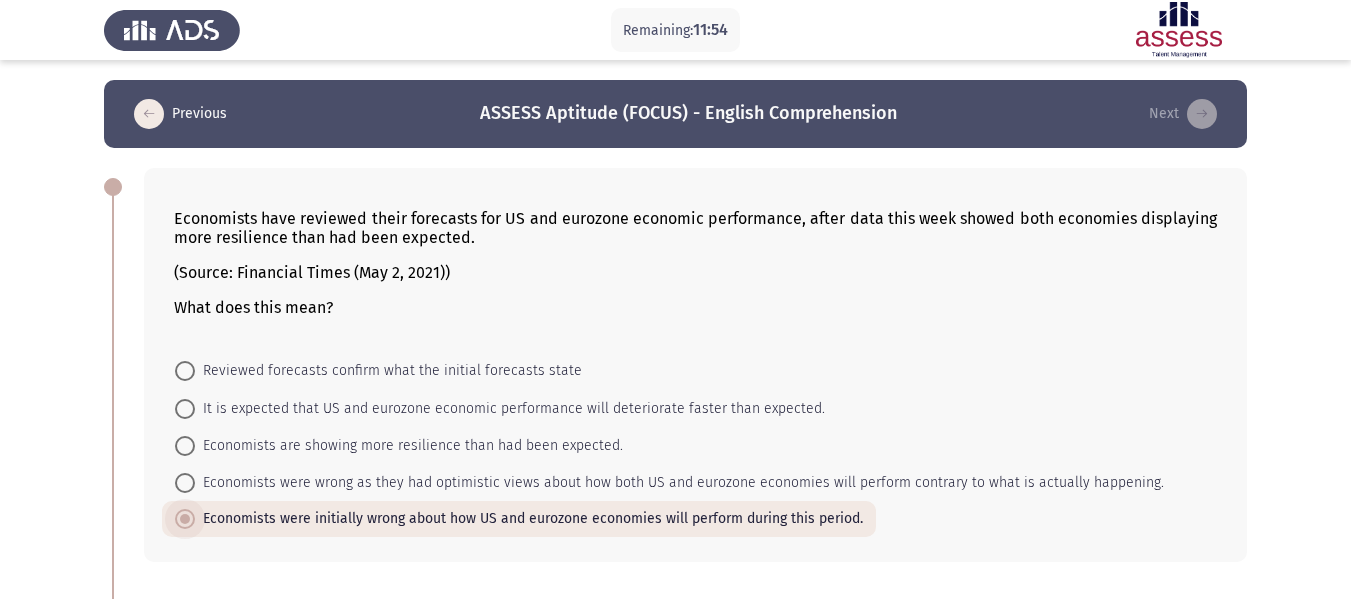 click at bounding box center (185, 519) 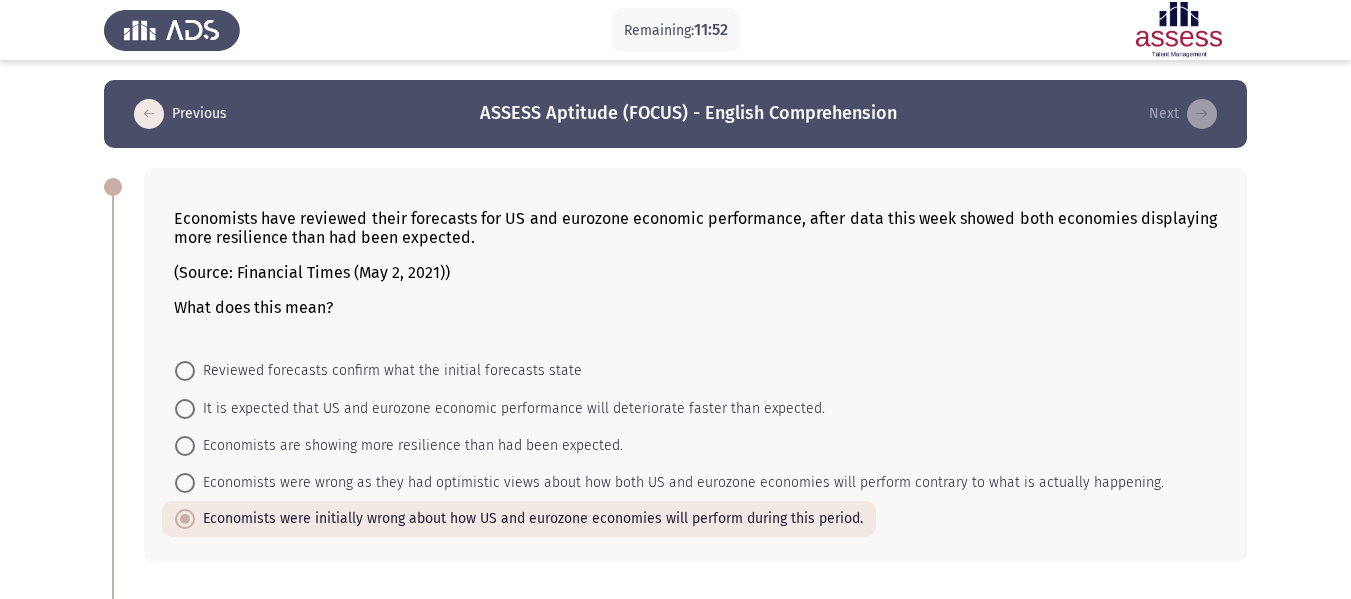 click at bounding box center (185, 483) 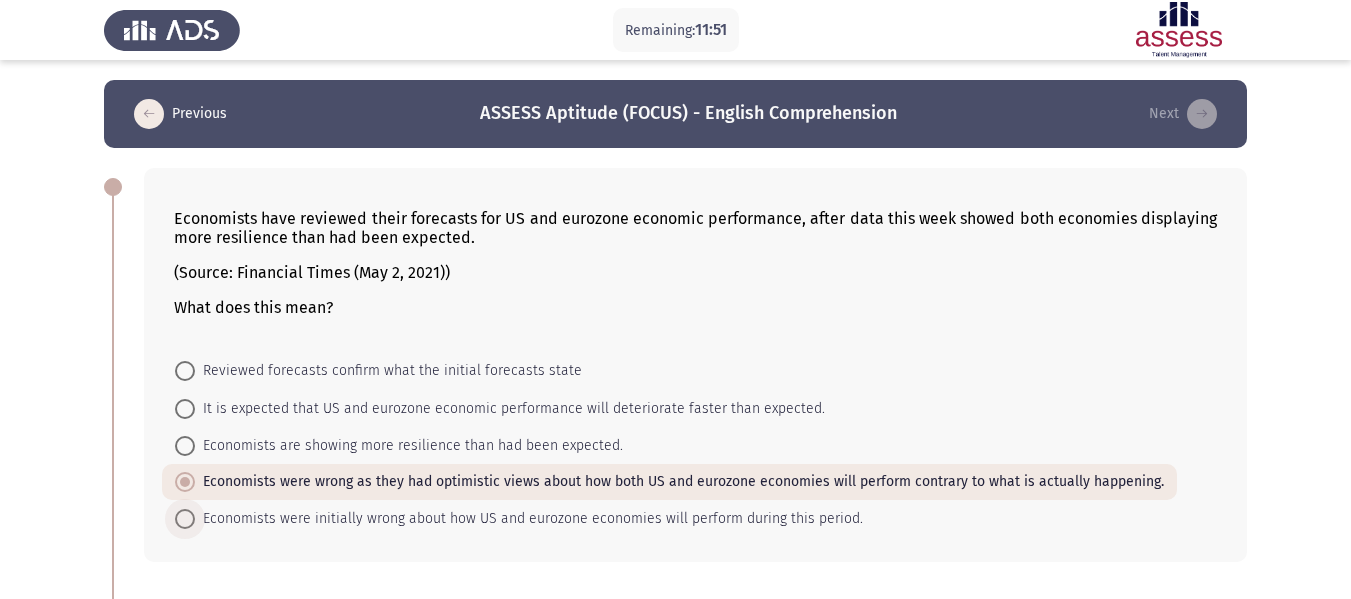 click at bounding box center [185, 519] 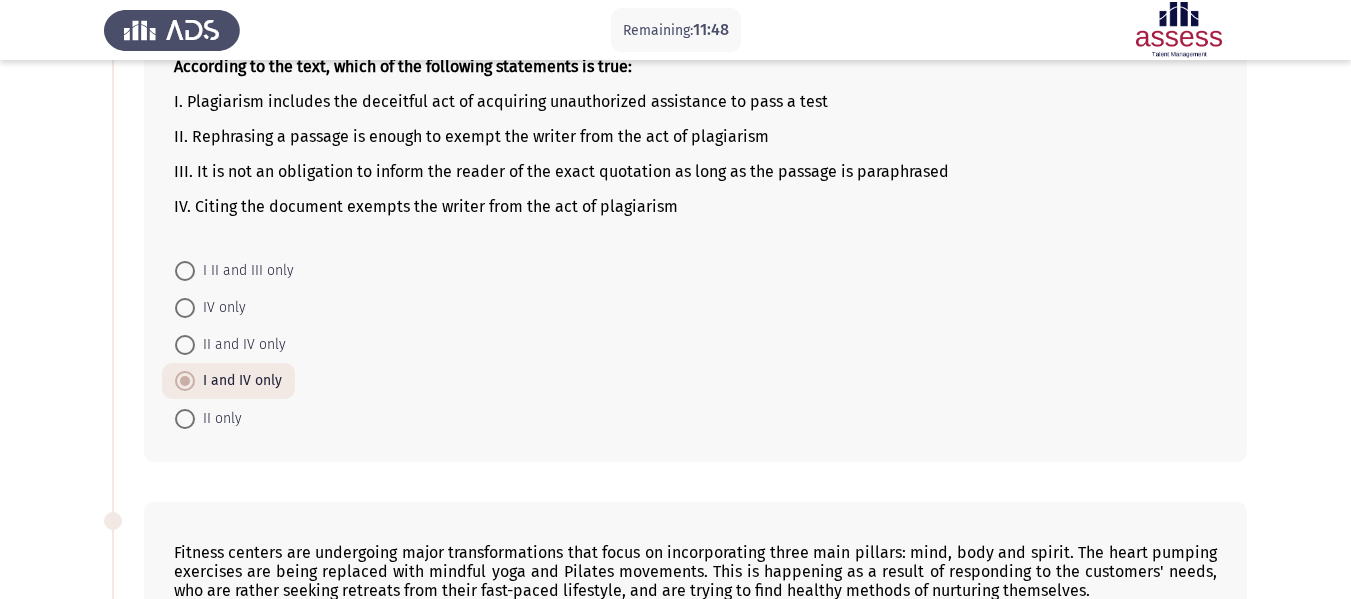 scroll, scrollTop: 758, scrollLeft: 0, axis: vertical 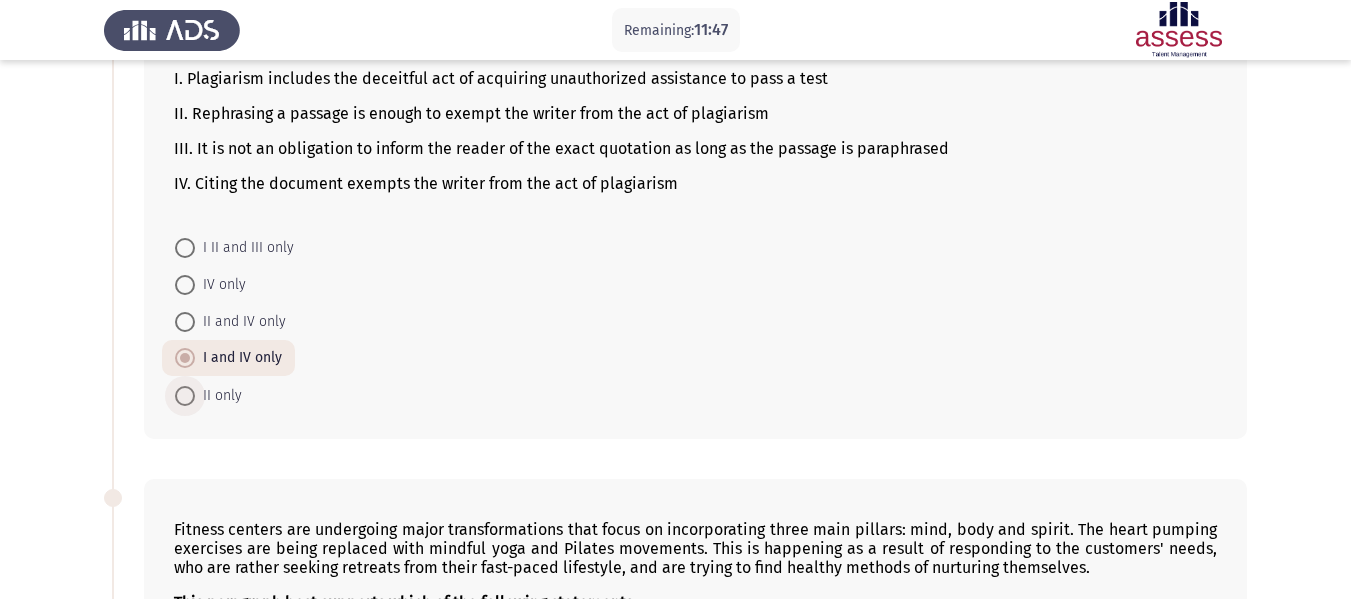 click at bounding box center (185, 396) 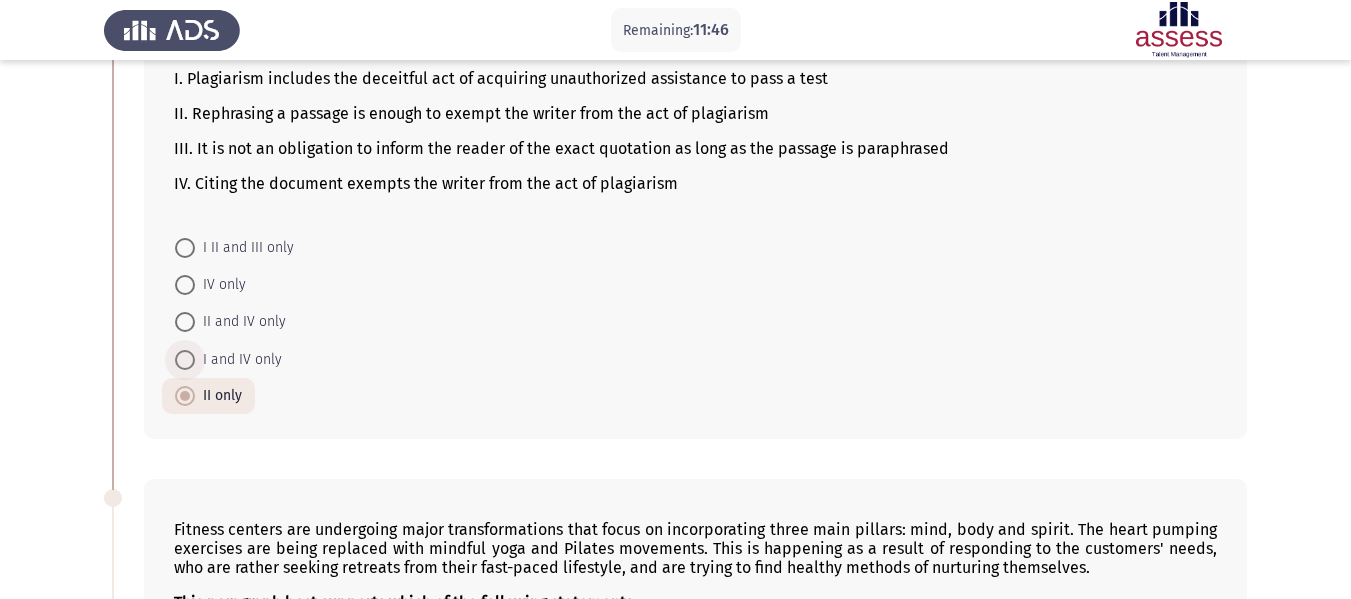 click at bounding box center [185, 360] 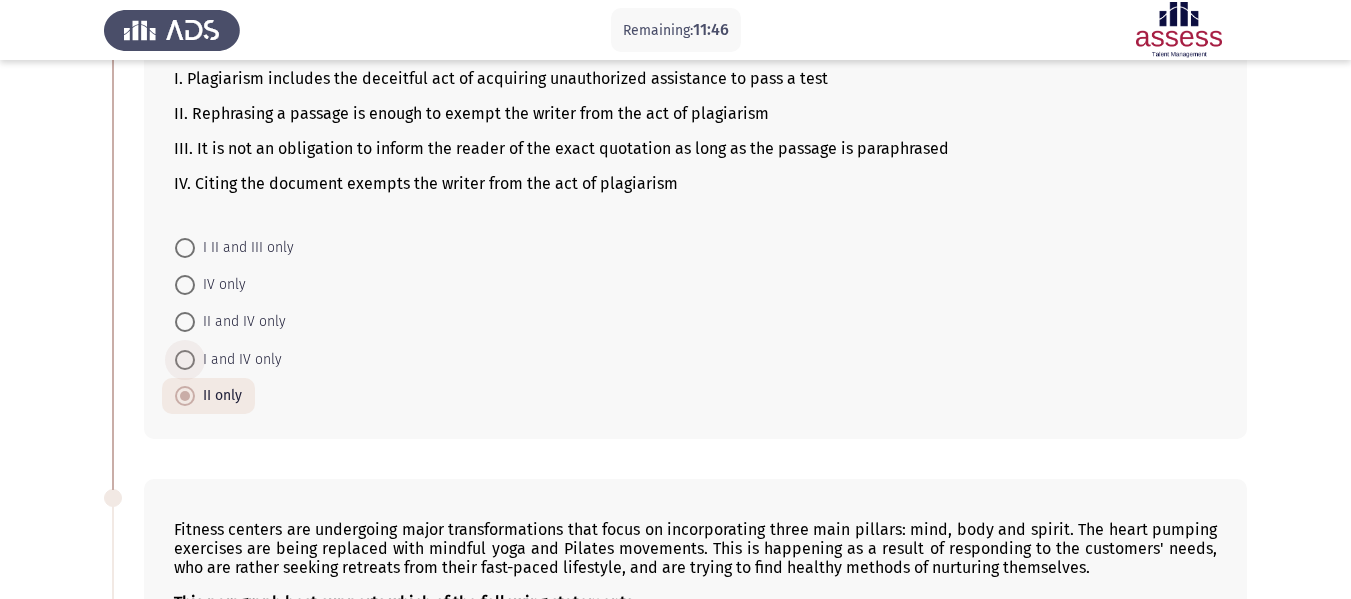 radio on "true" 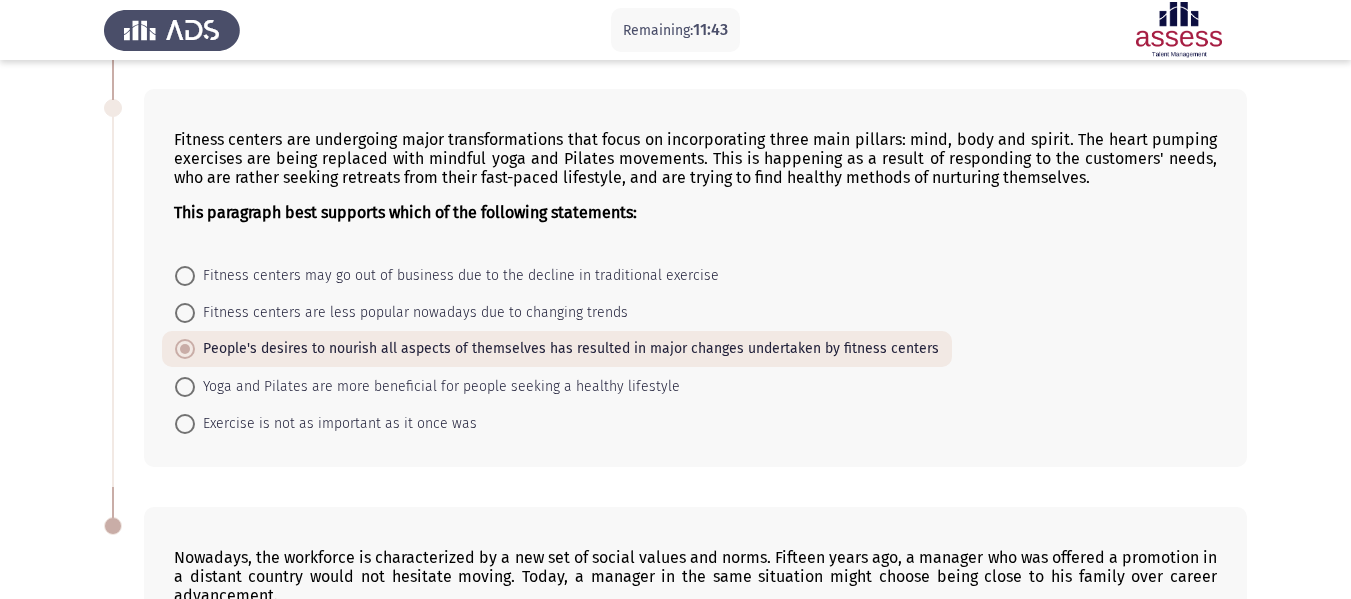 scroll, scrollTop: 1247, scrollLeft: 0, axis: vertical 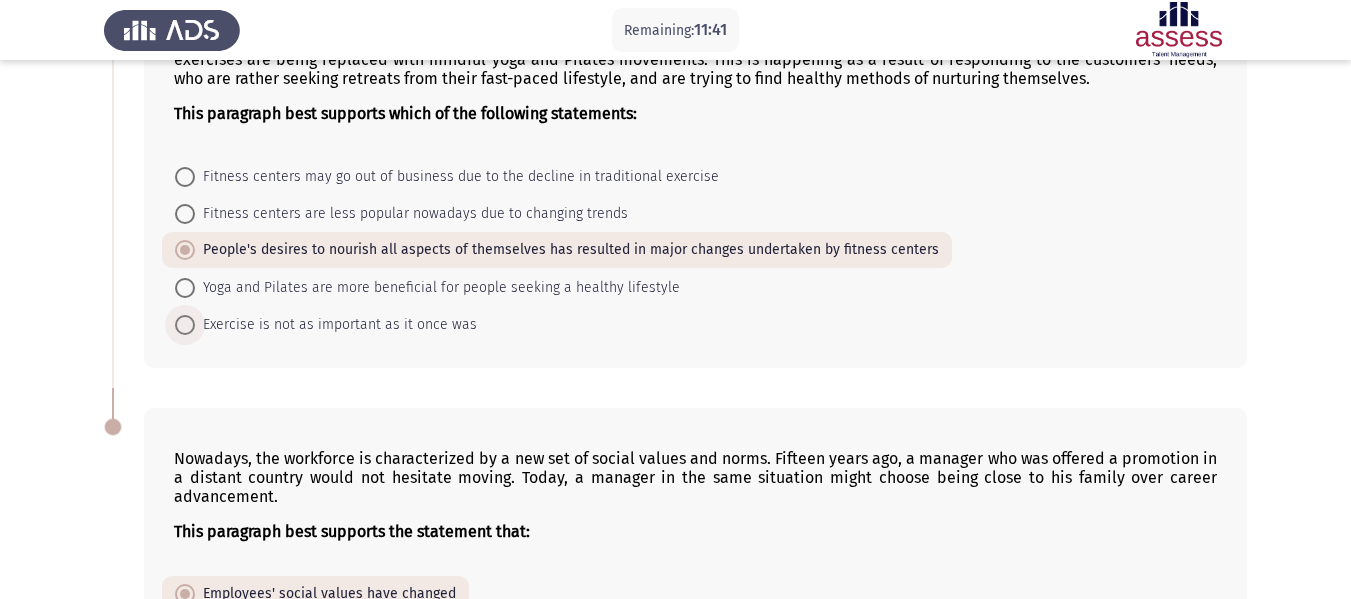 click at bounding box center [185, 325] 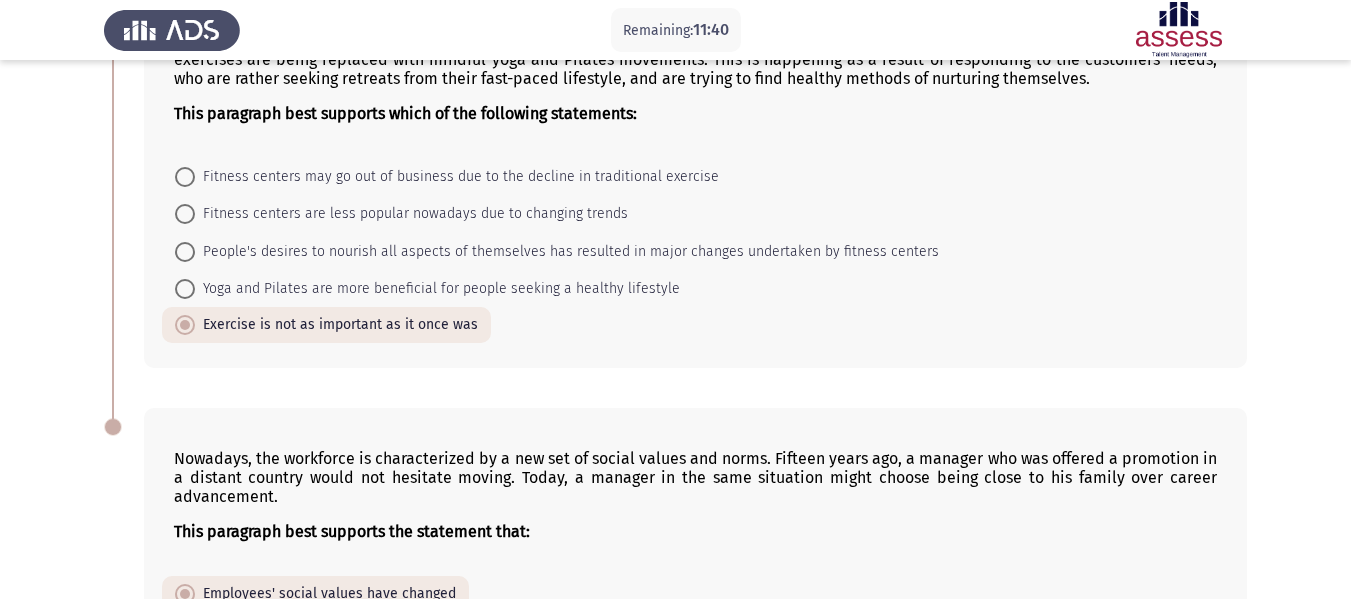click at bounding box center [185, 252] 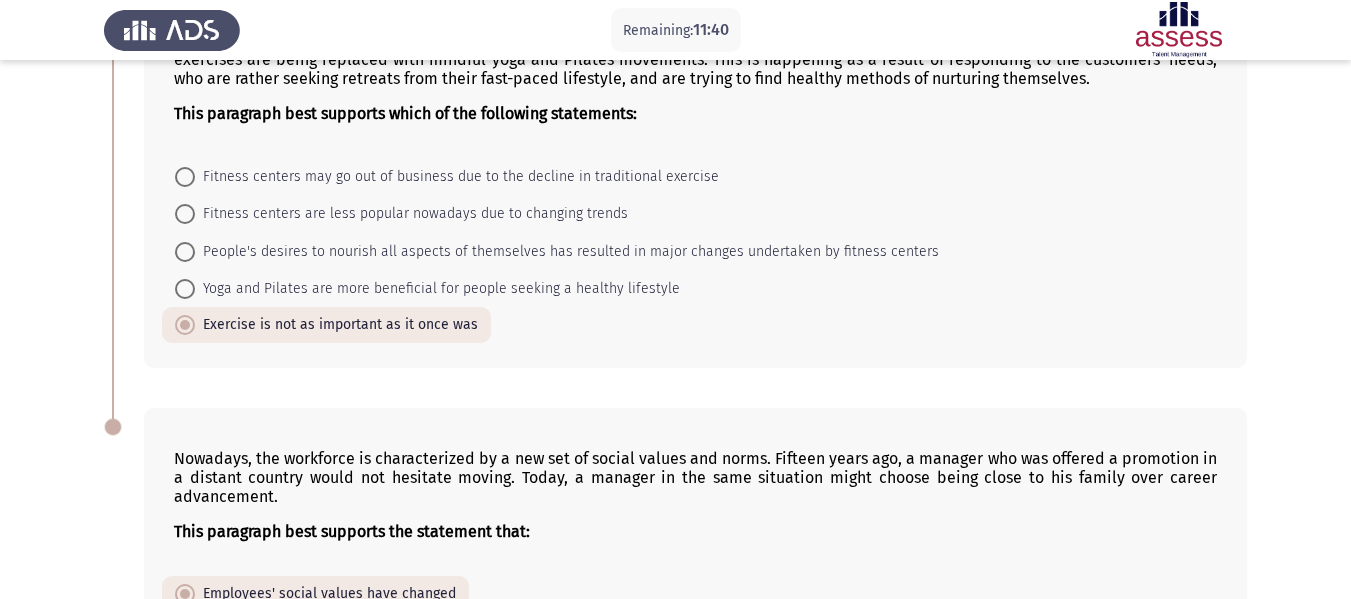 click on "People's desires to nourish all aspects of themselves has resulted in major changes undertaken by fitness centers" at bounding box center [185, 252] 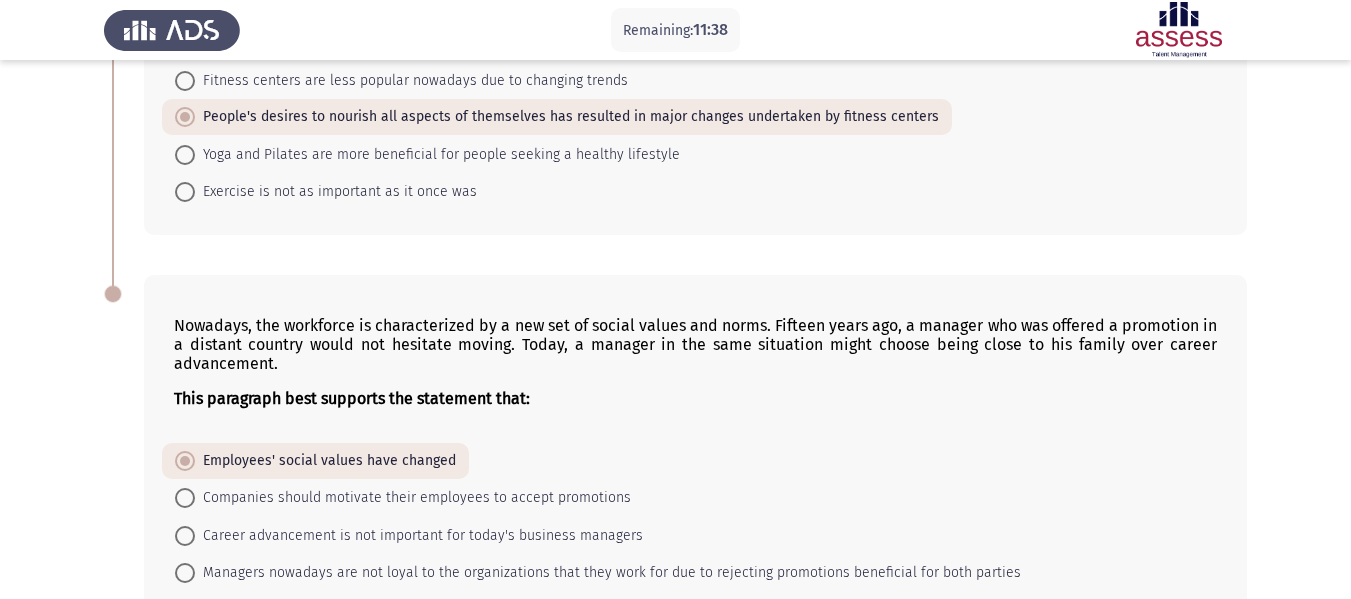 scroll, scrollTop: 1535, scrollLeft: 0, axis: vertical 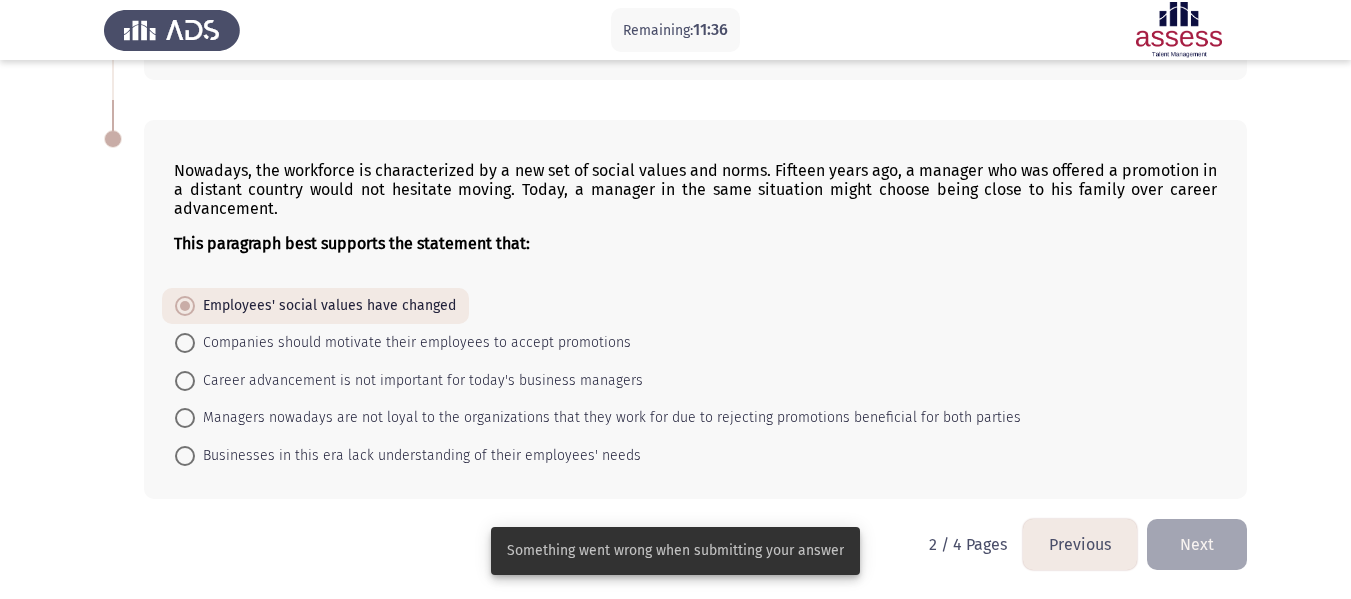 click at bounding box center [185, 343] 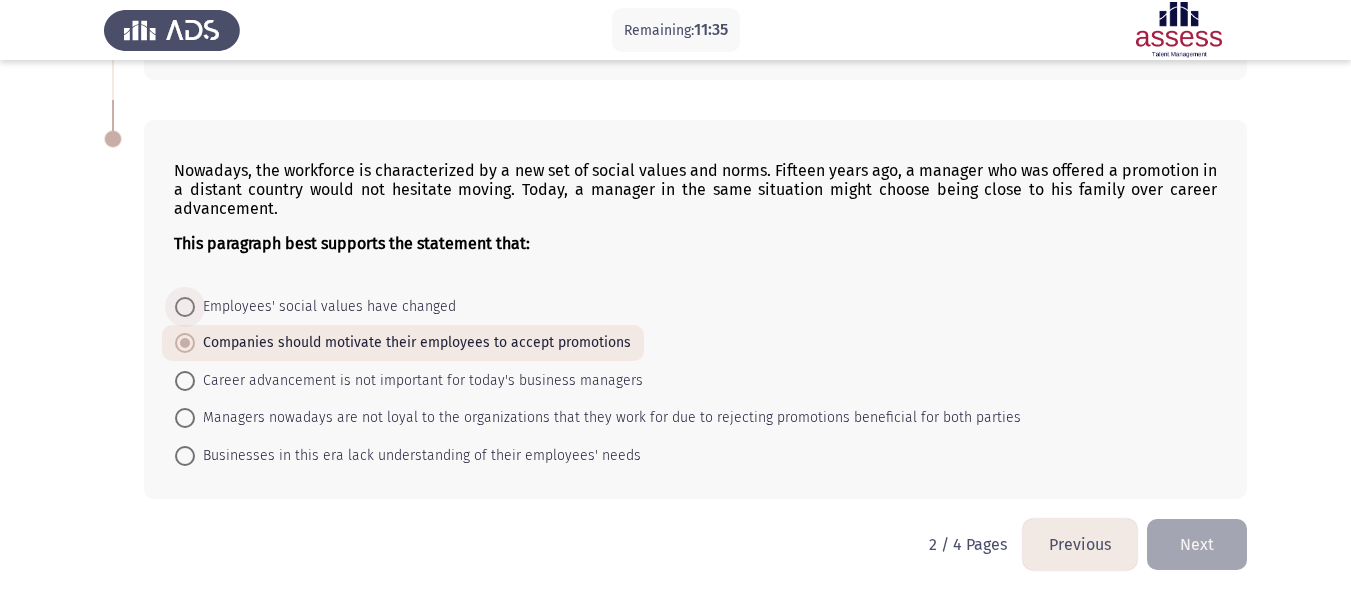 click at bounding box center (185, 307) 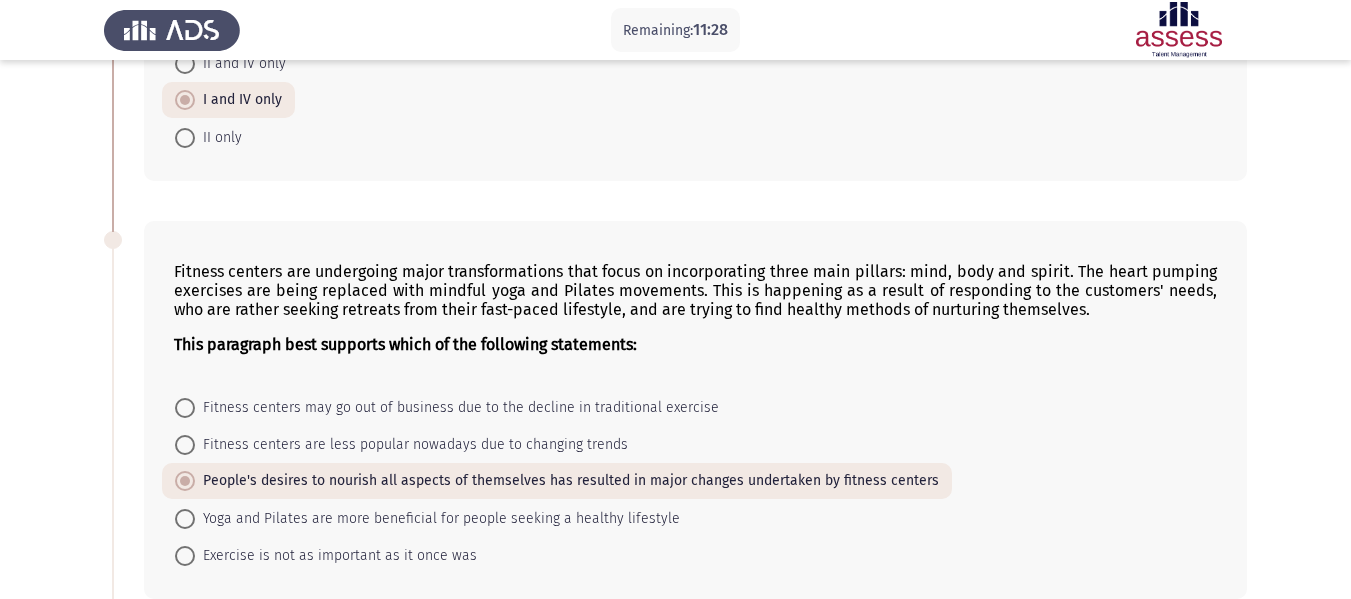 scroll, scrollTop: 1535, scrollLeft: 0, axis: vertical 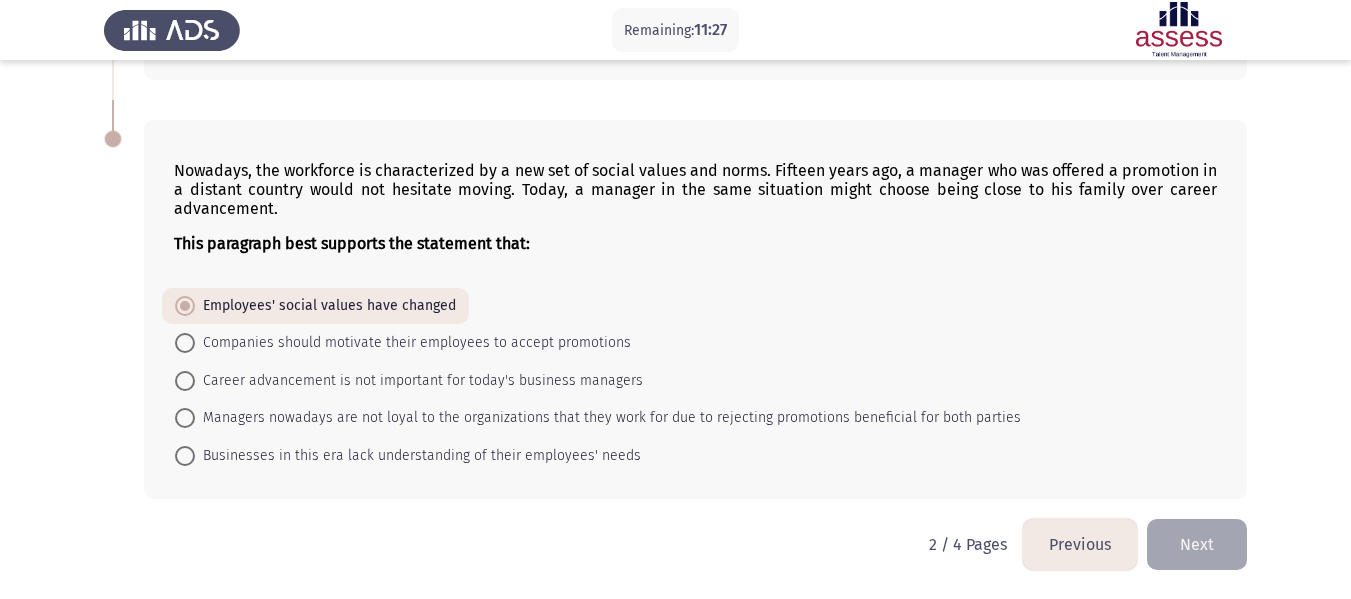 click on "Next" 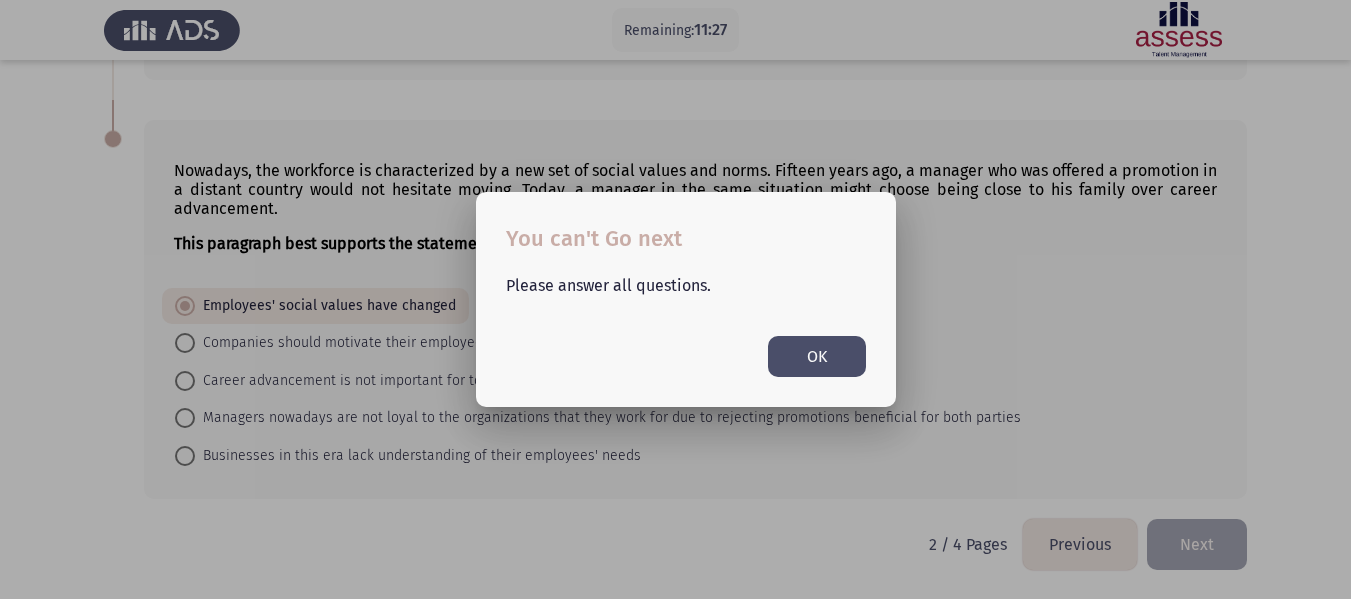 scroll, scrollTop: 0, scrollLeft: 0, axis: both 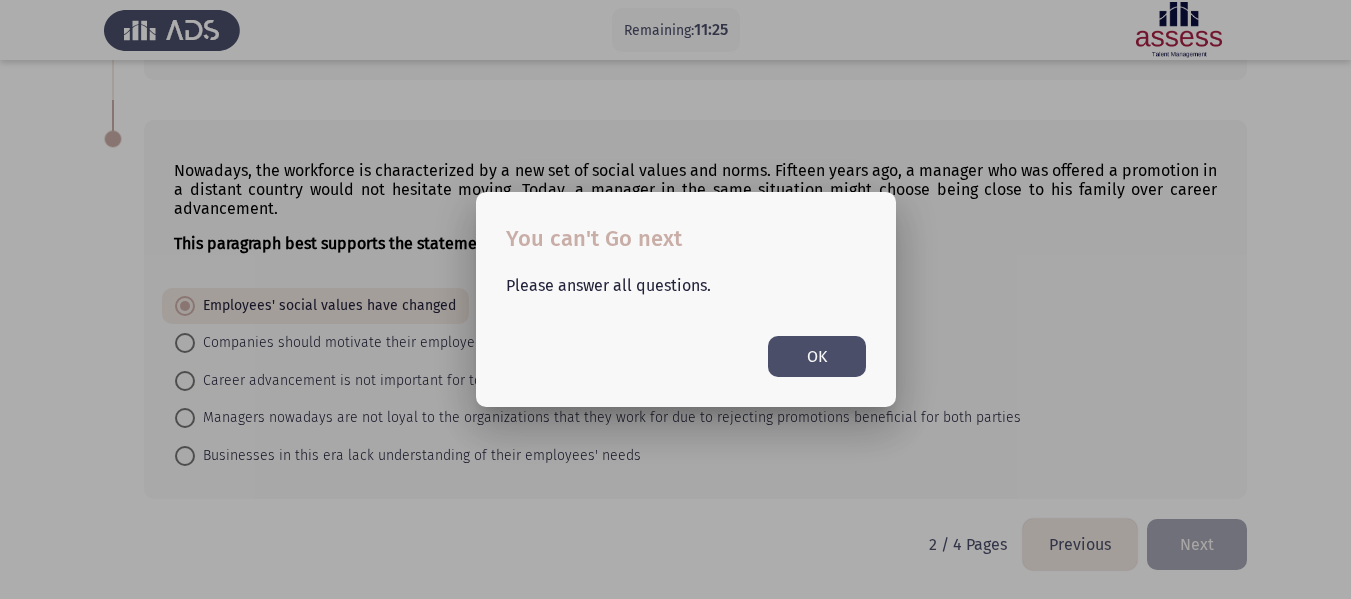 click on "OK" at bounding box center [817, 356] 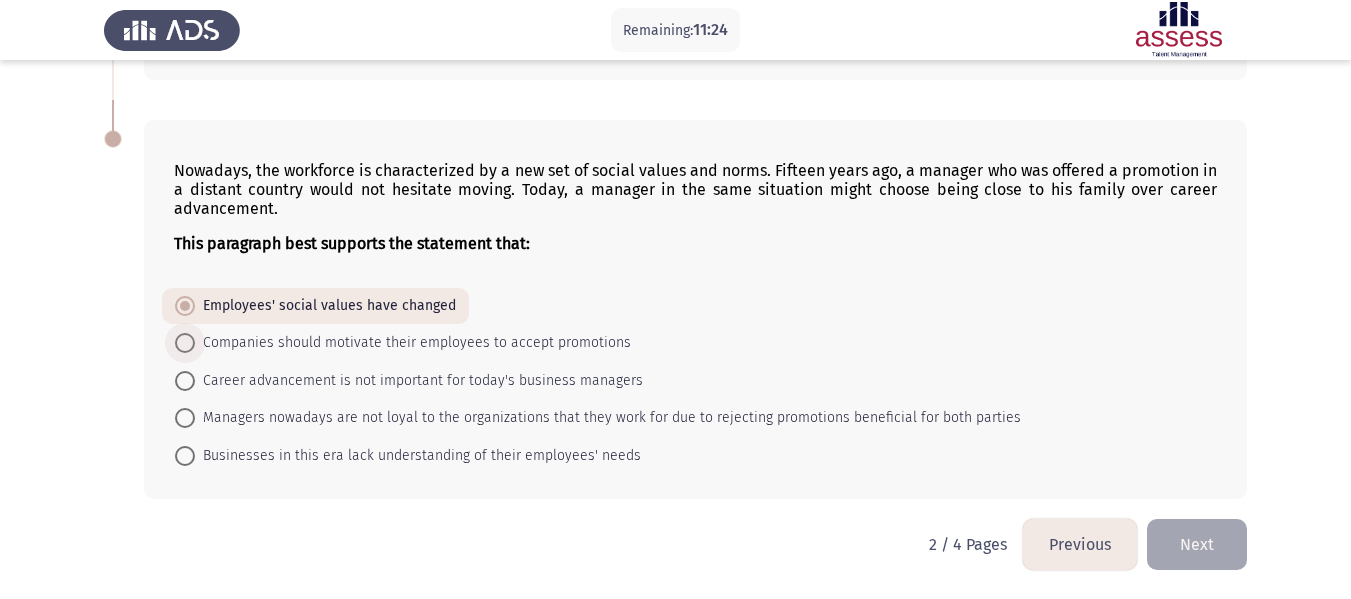 click at bounding box center (185, 343) 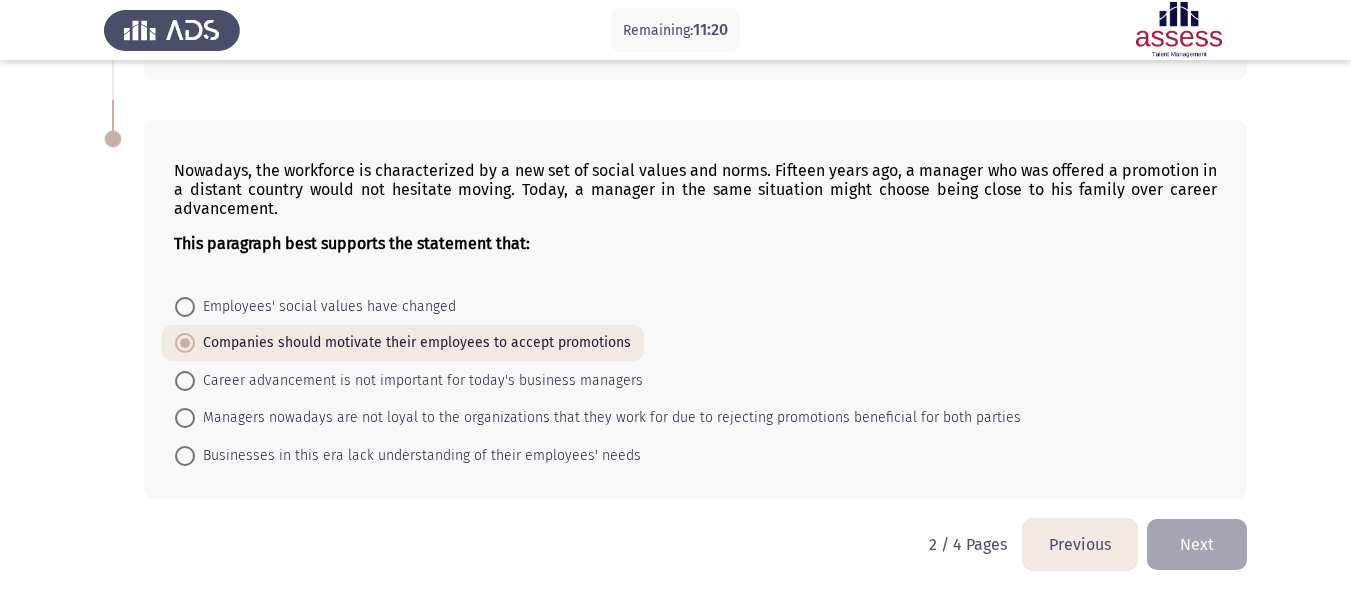 click at bounding box center (185, 307) 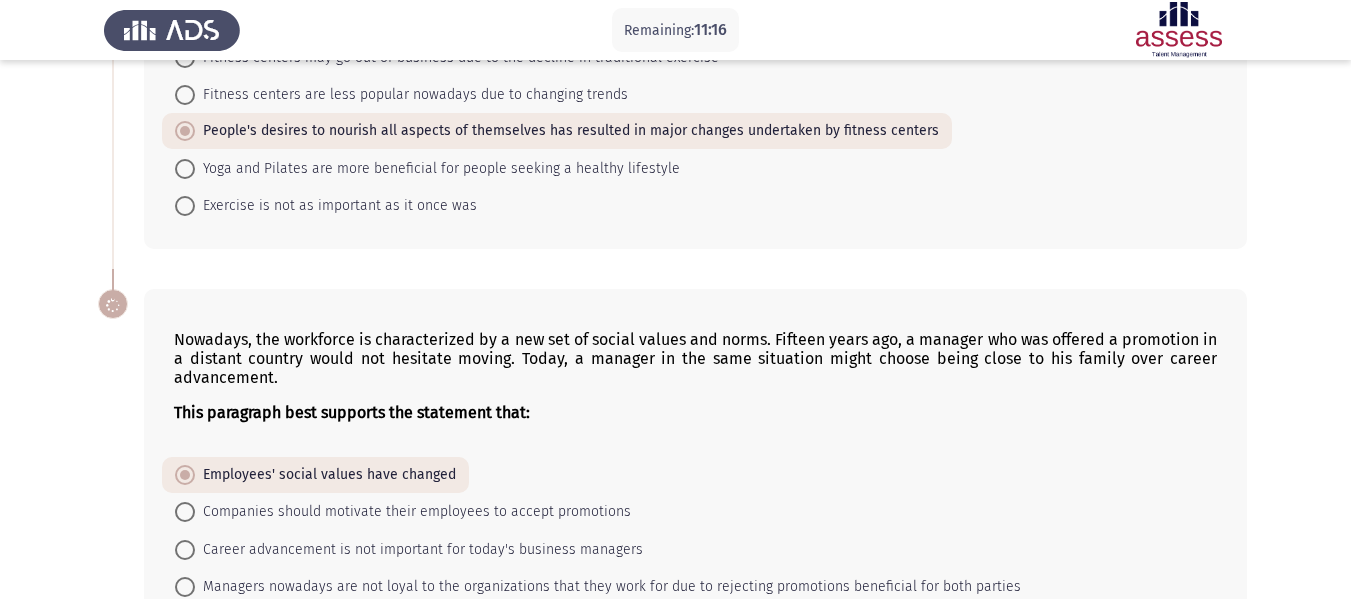 scroll, scrollTop: 1345, scrollLeft: 0, axis: vertical 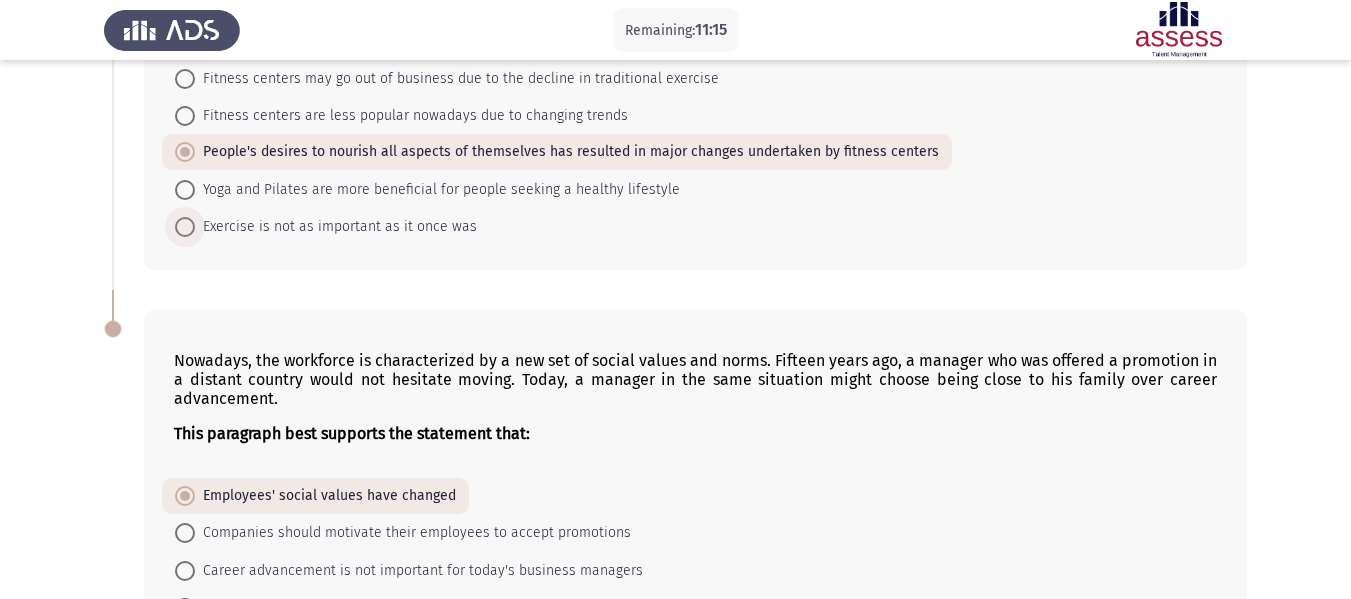 click at bounding box center (185, 227) 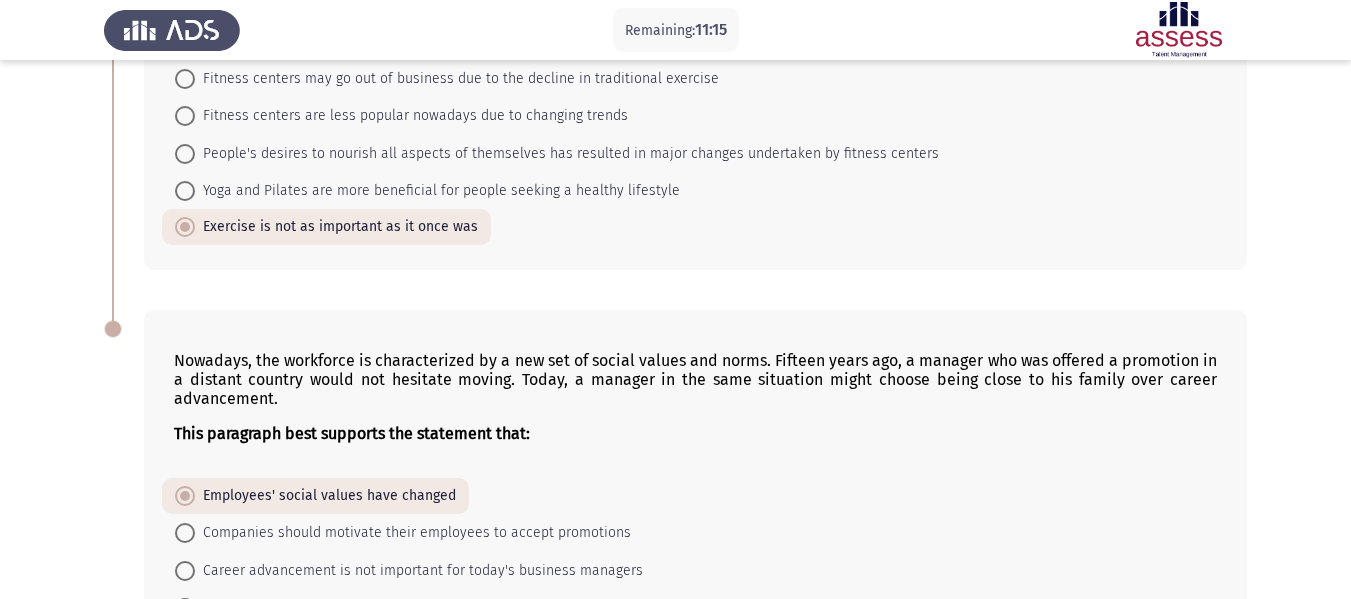 click at bounding box center [185, 154] 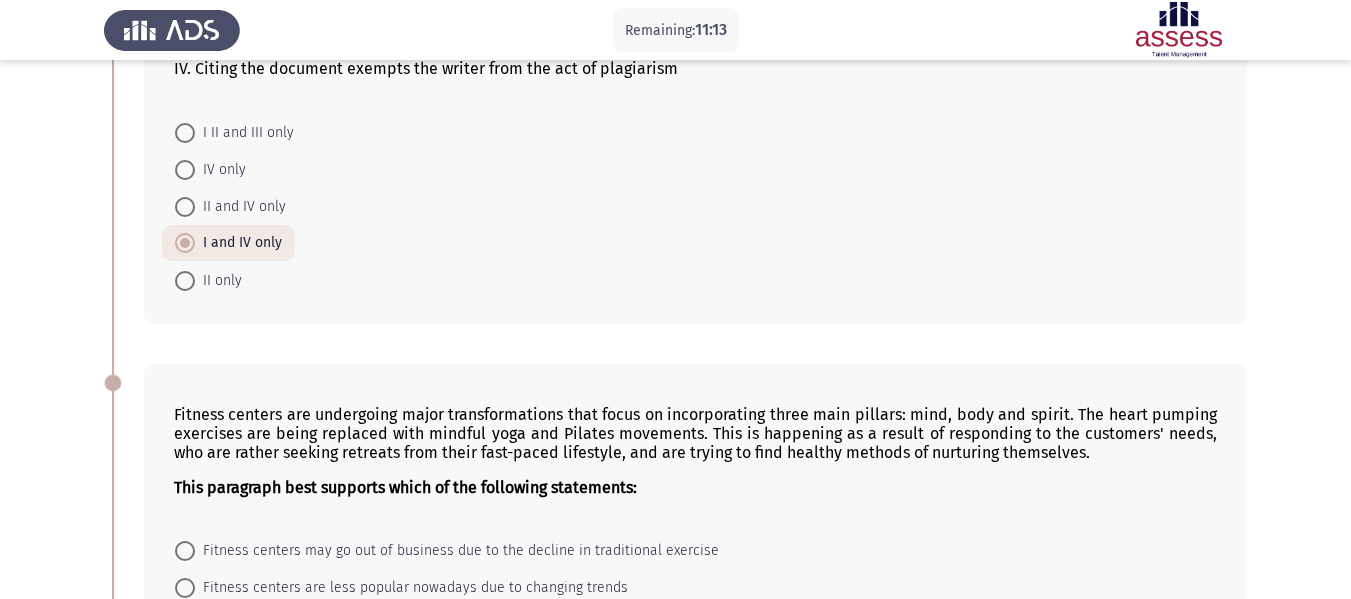 scroll, scrollTop: 832, scrollLeft: 0, axis: vertical 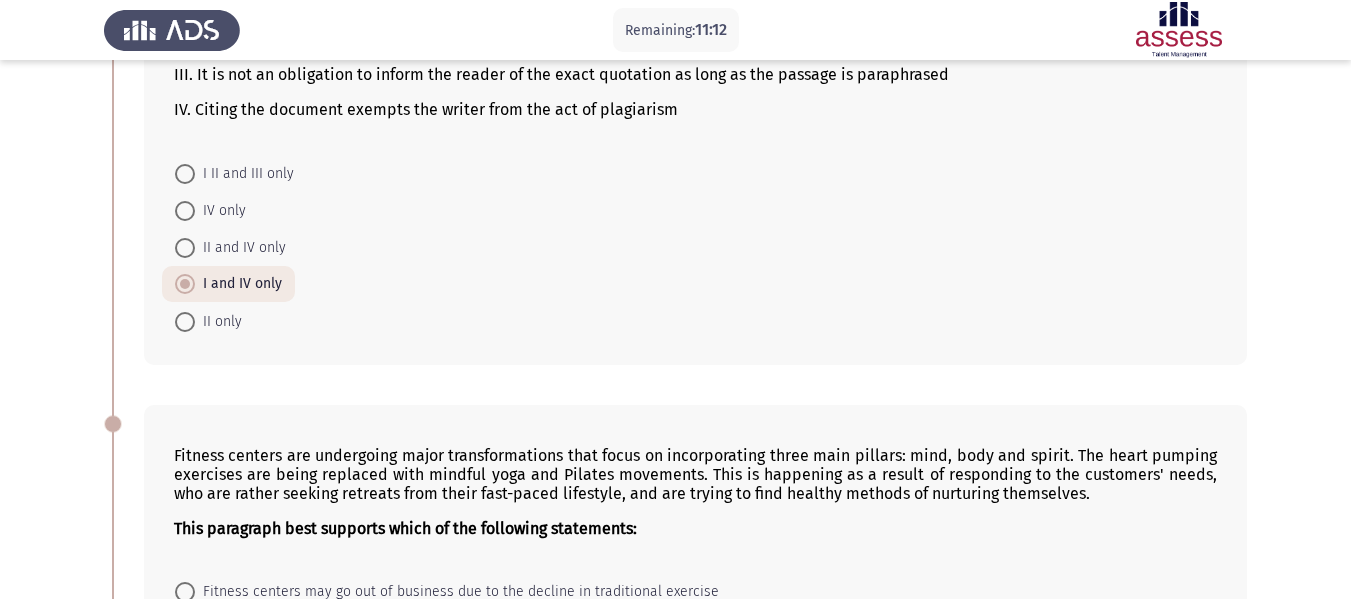 click at bounding box center (185, 322) 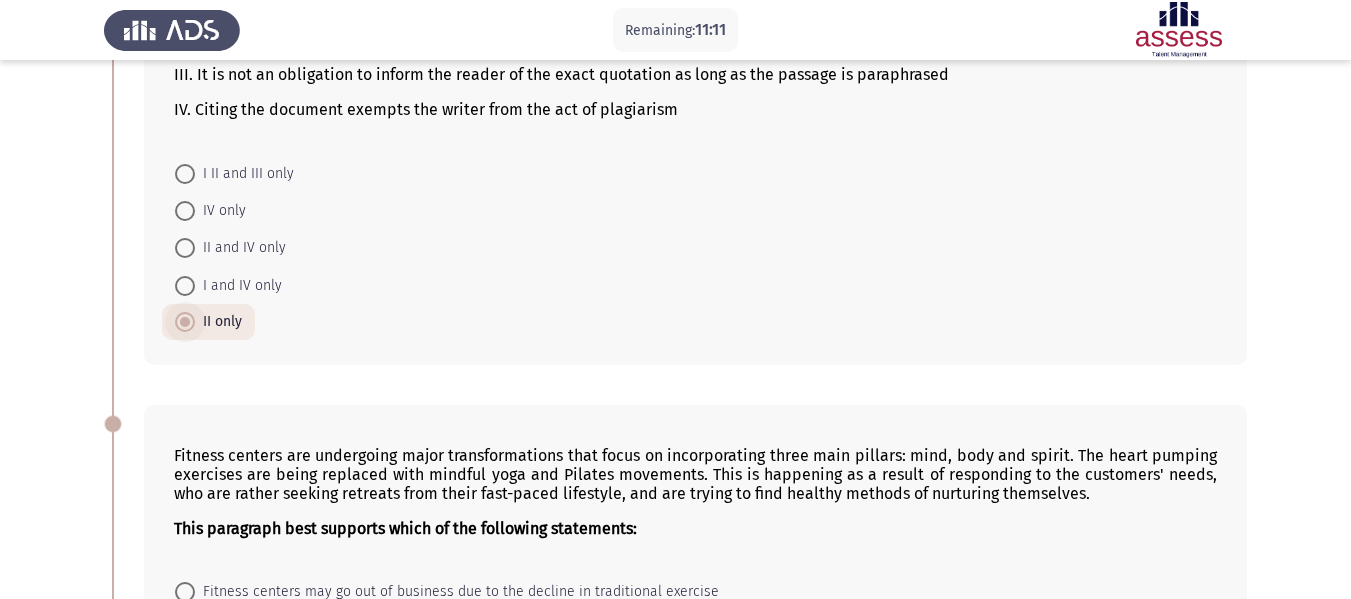 click at bounding box center [185, 286] 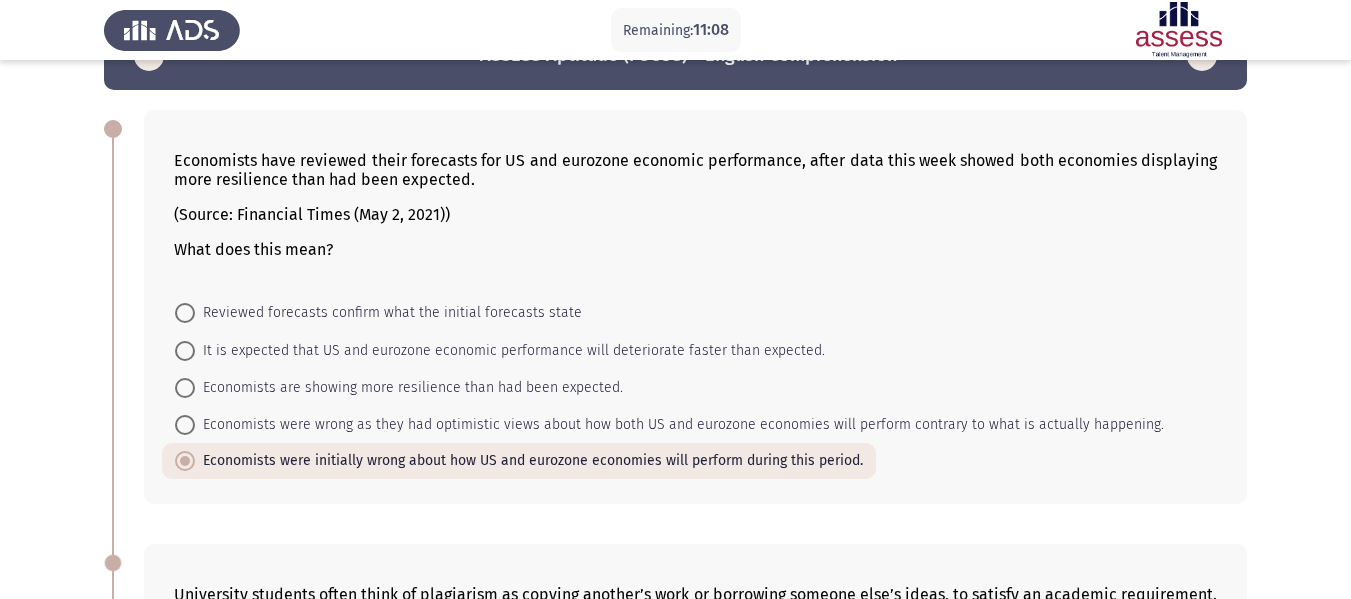scroll, scrollTop: 59, scrollLeft: 0, axis: vertical 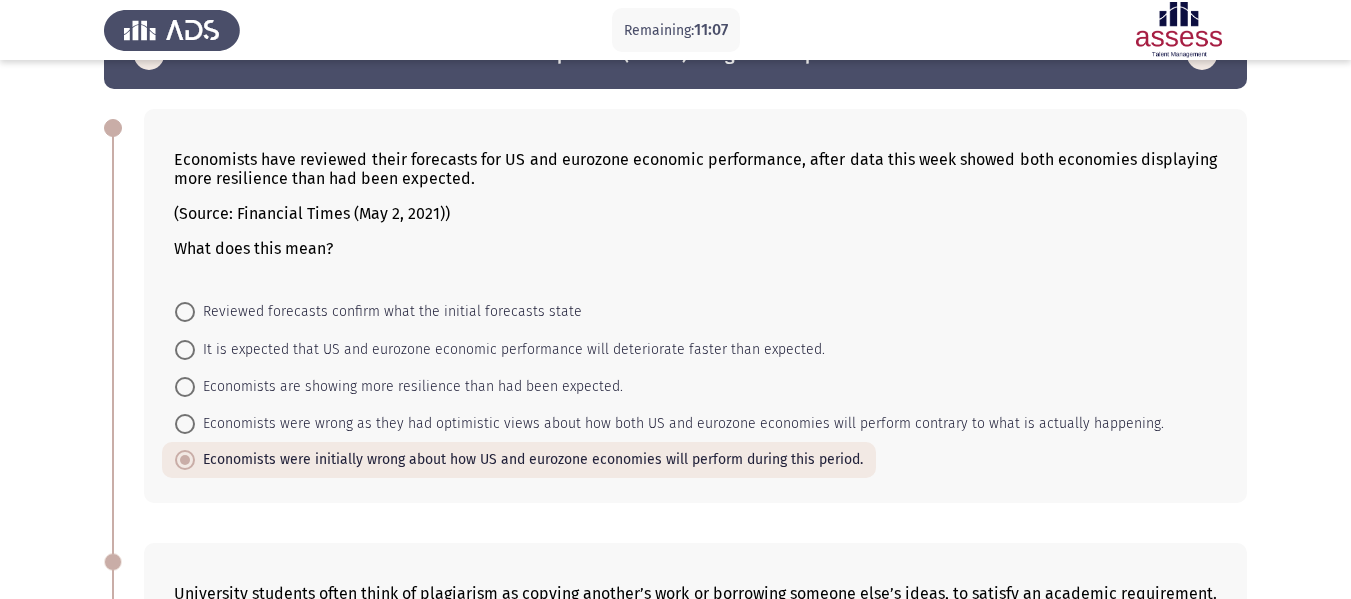 click at bounding box center [185, 424] 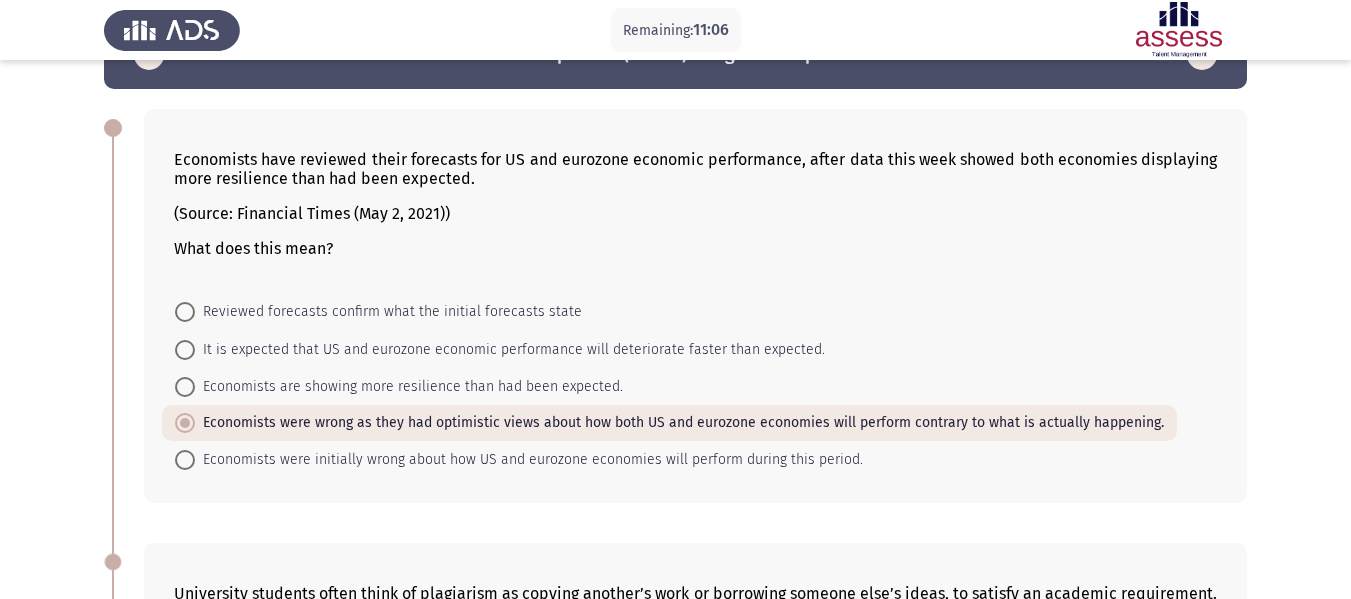 click at bounding box center (185, 460) 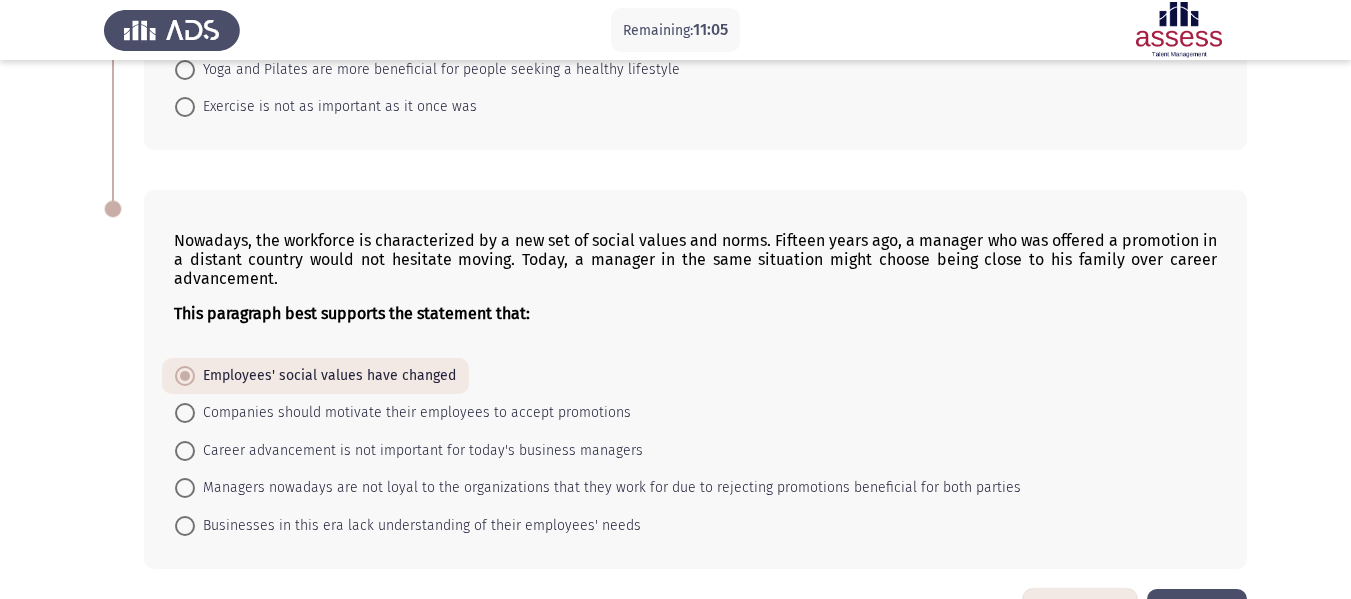 scroll, scrollTop: 1535, scrollLeft: 0, axis: vertical 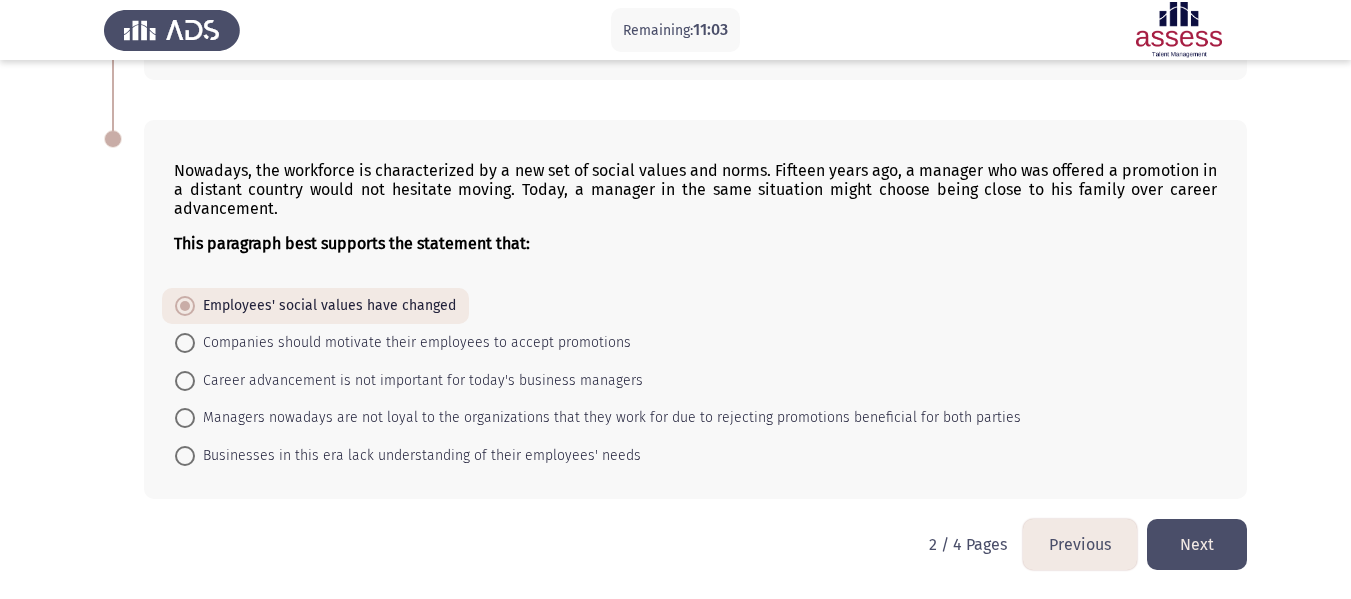 click on "Next" 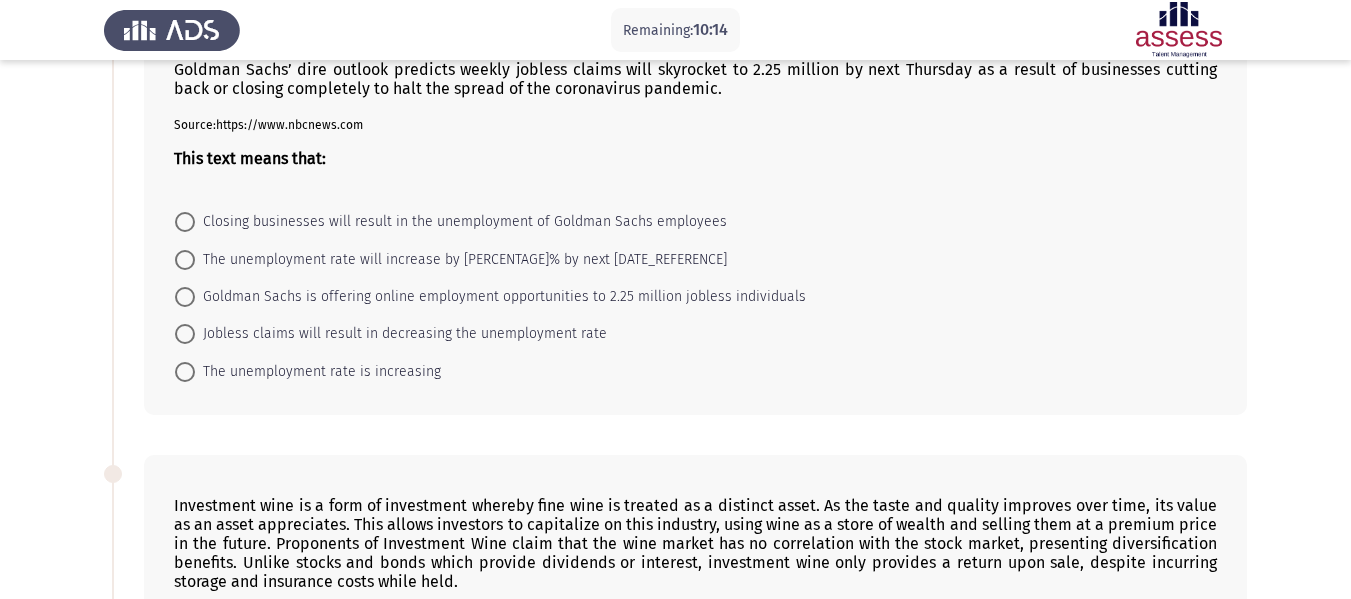 scroll, scrollTop: 153, scrollLeft: 0, axis: vertical 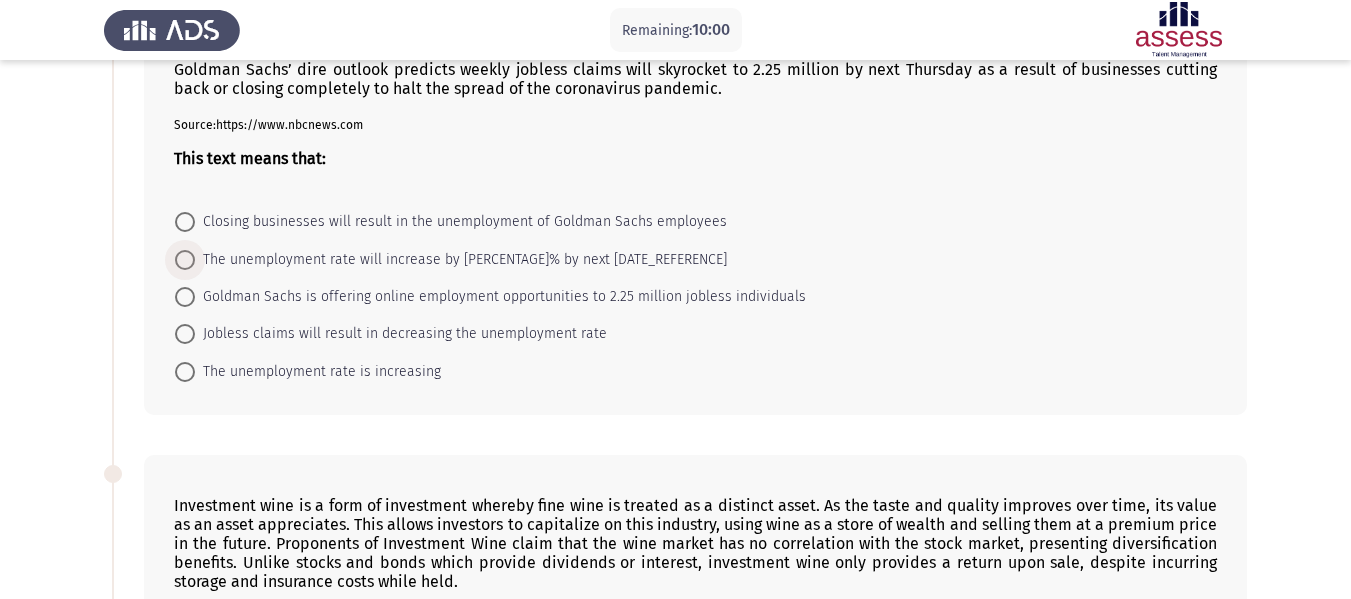 click at bounding box center [185, 260] 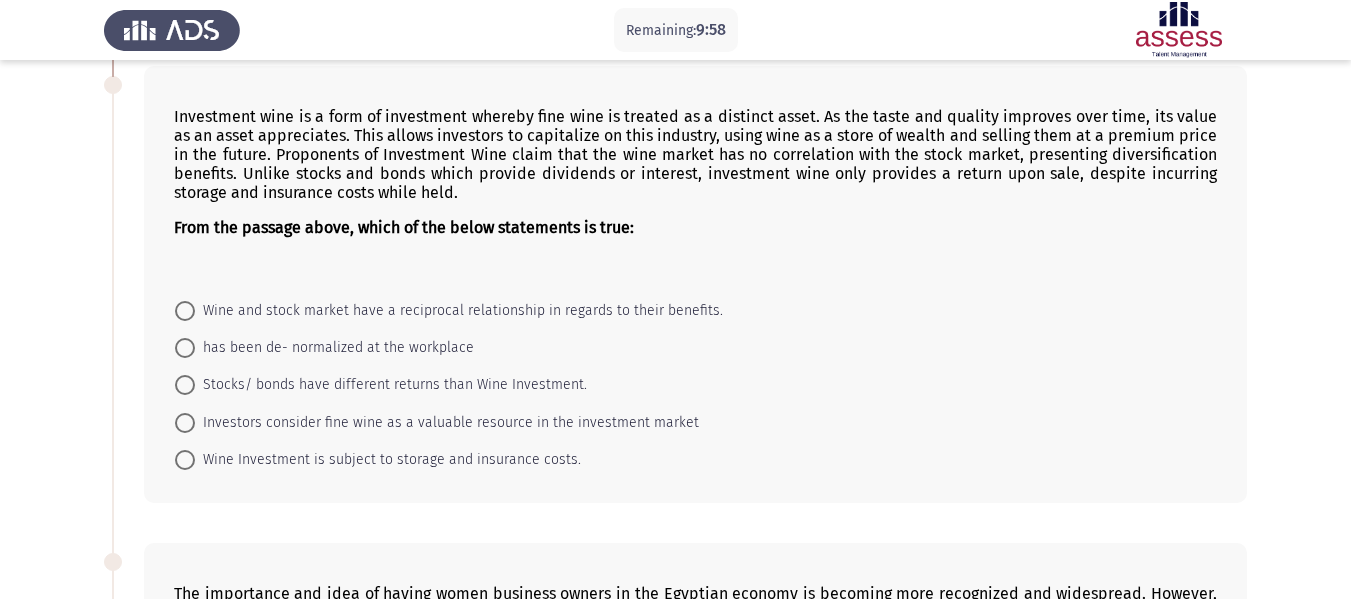 scroll, scrollTop: 550, scrollLeft: 0, axis: vertical 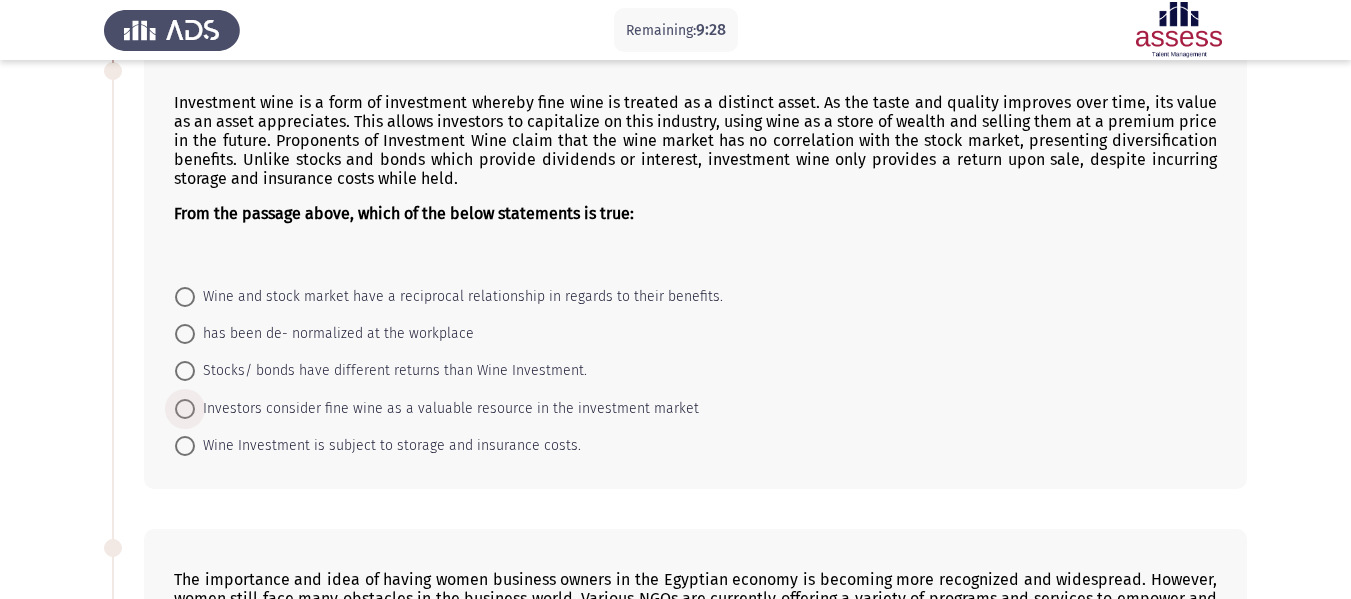 click on "Investors consider fine wine as a valuable resource in the investment market" at bounding box center (447, 409) 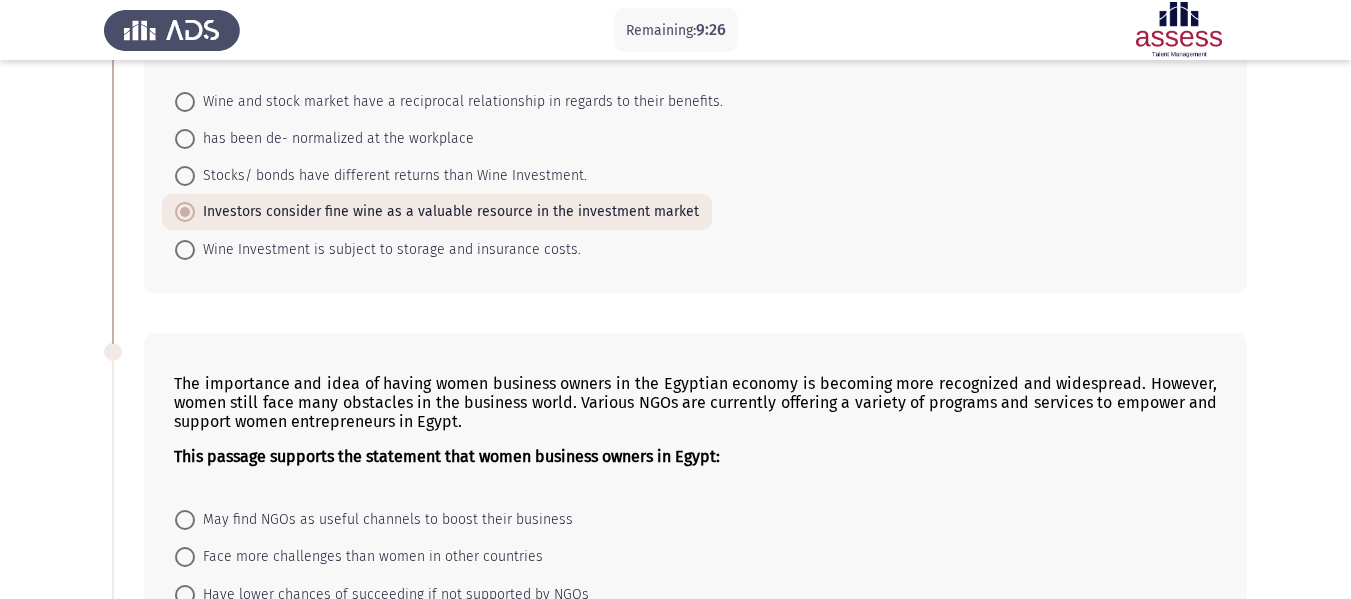 scroll, scrollTop: 948, scrollLeft: 0, axis: vertical 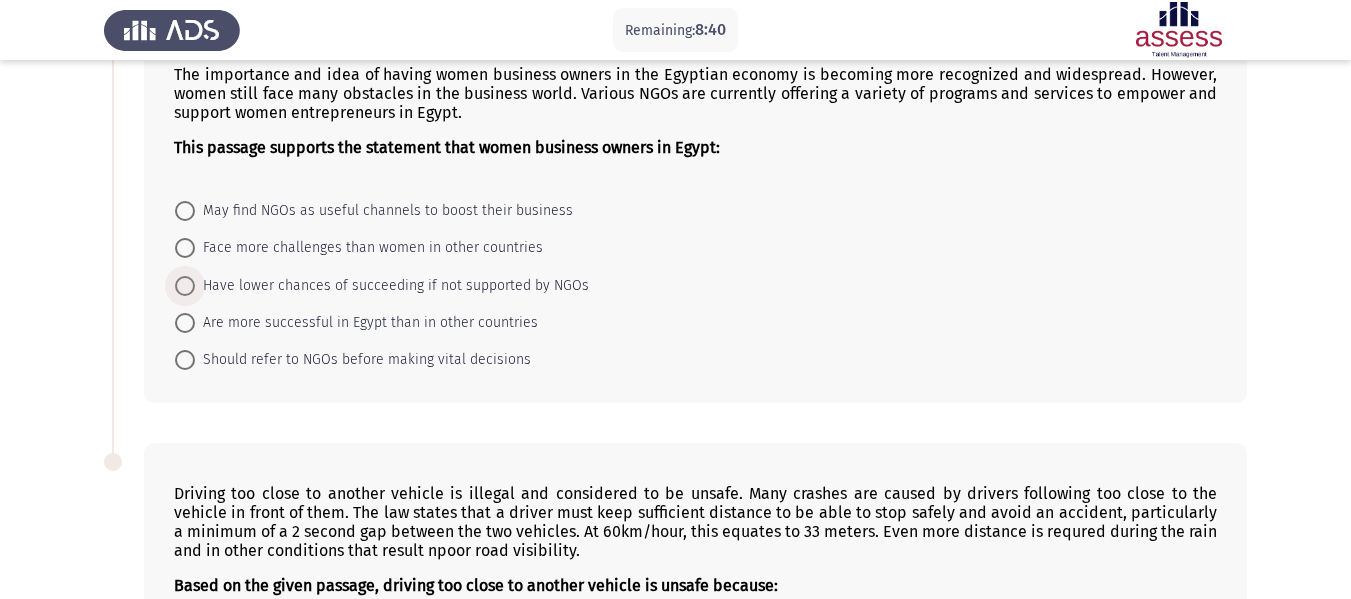 click at bounding box center (185, 286) 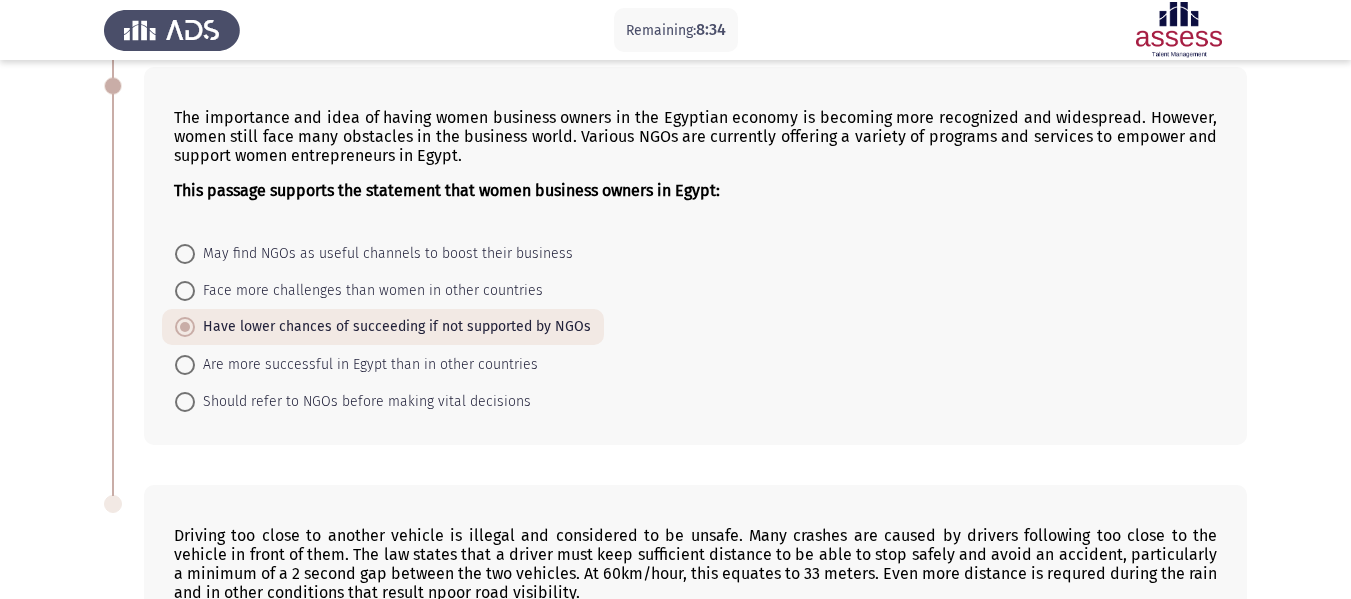scroll, scrollTop: 990, scrollLeft: 0, axis: vertical 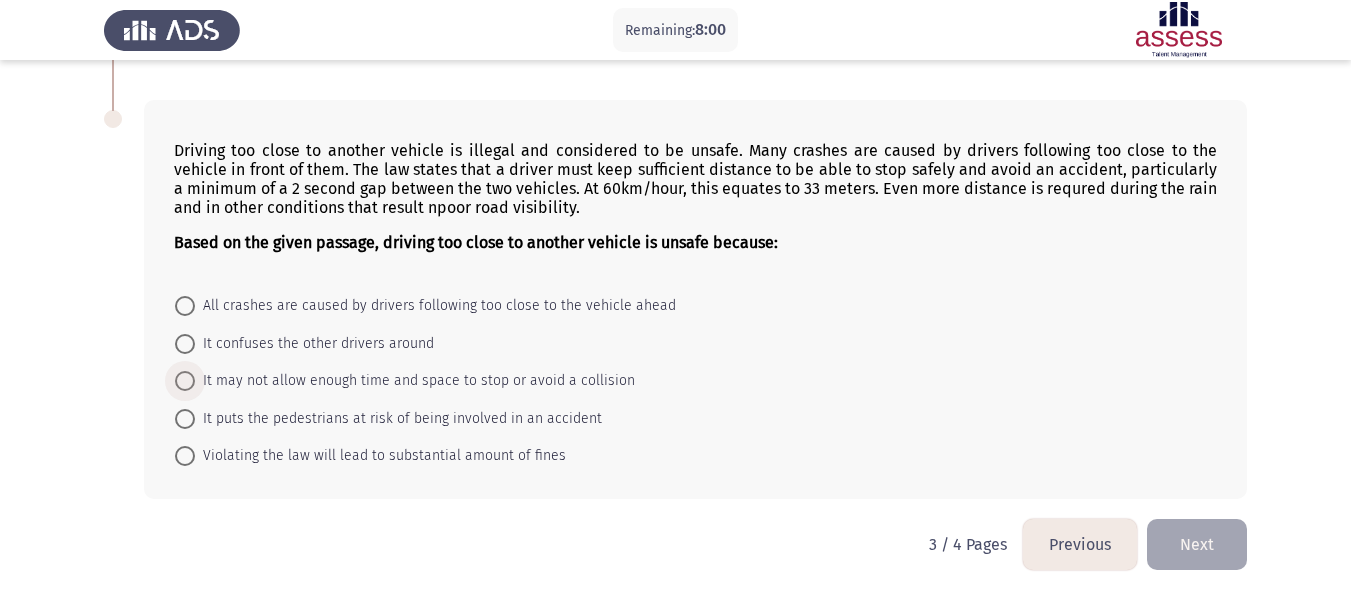 click at bounding box center (185, 381) 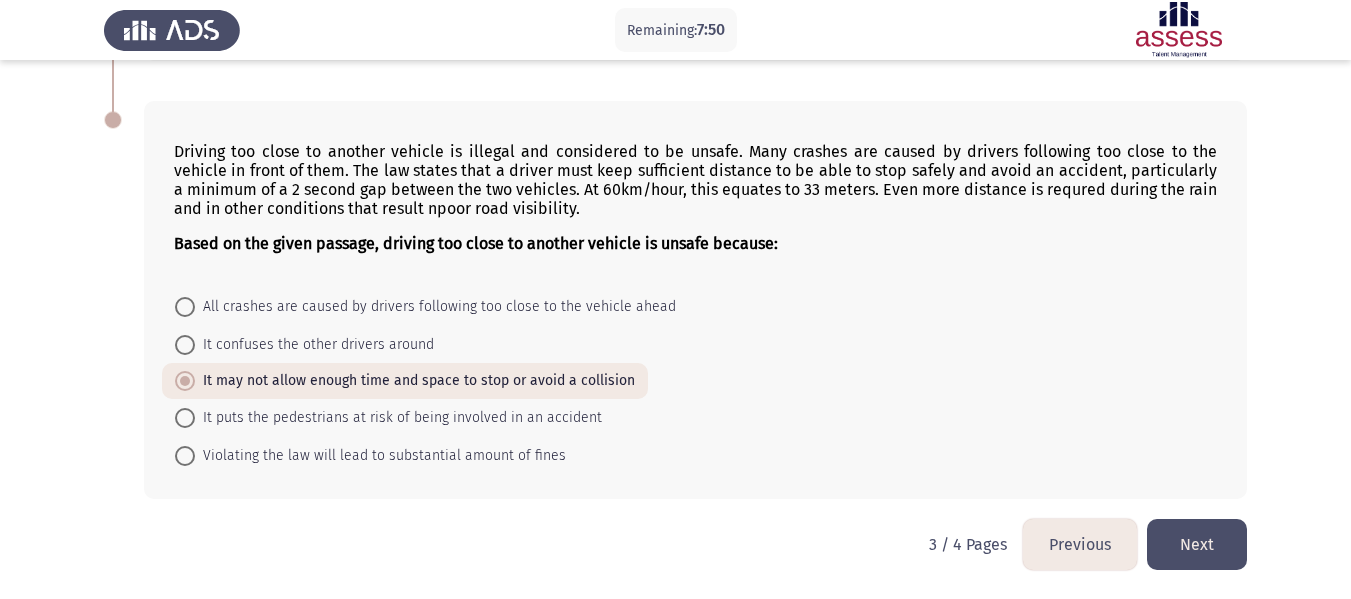 click on "Next" 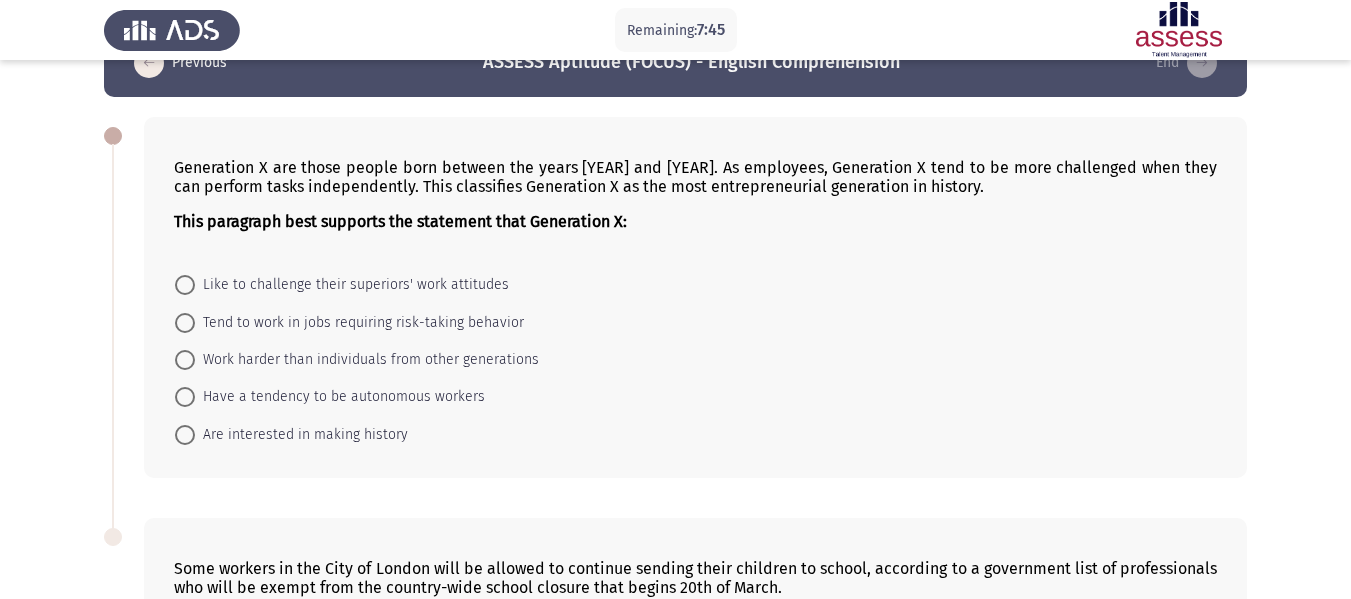 scroll, scrollTop: 0, scrollLeft: 0, axis: both 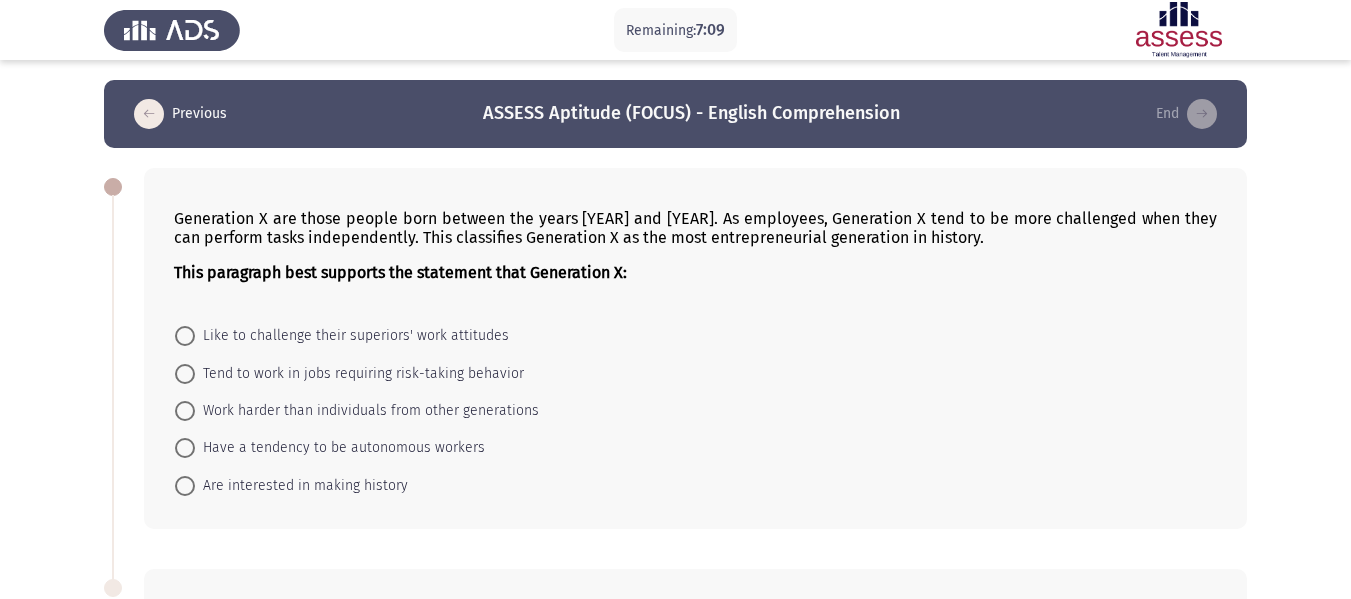 click at bounding box center (185, 374) 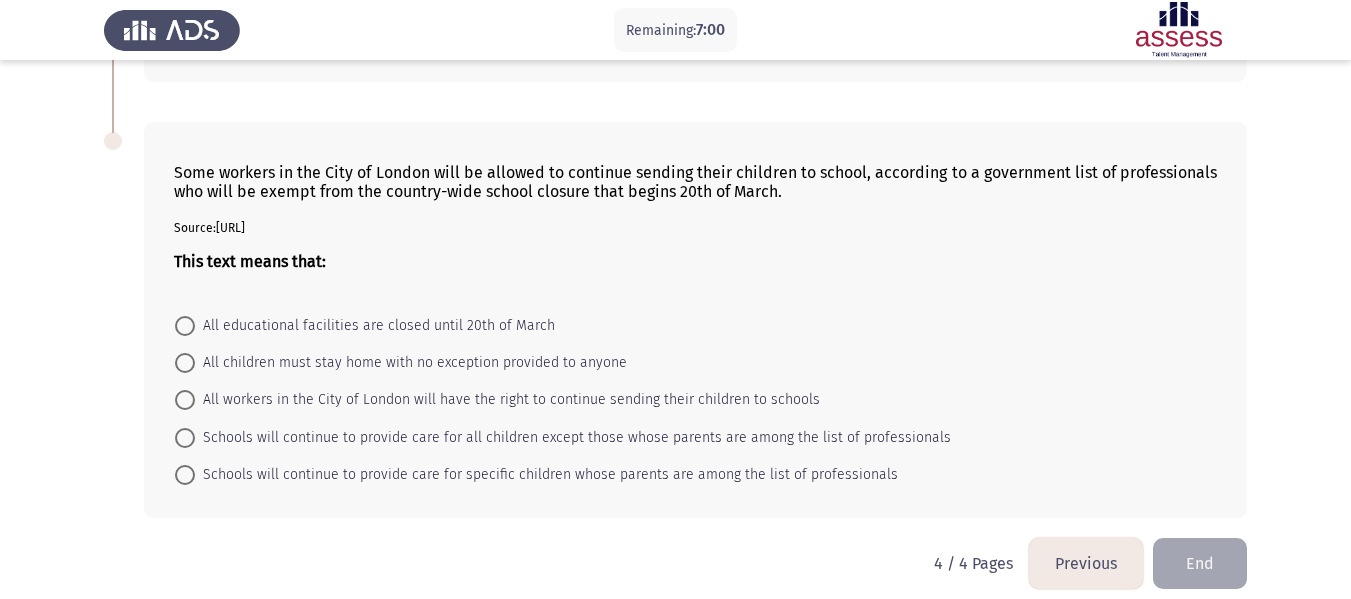 scroll, scrollTop: 464, scrollLeft: 0, axis: vertical 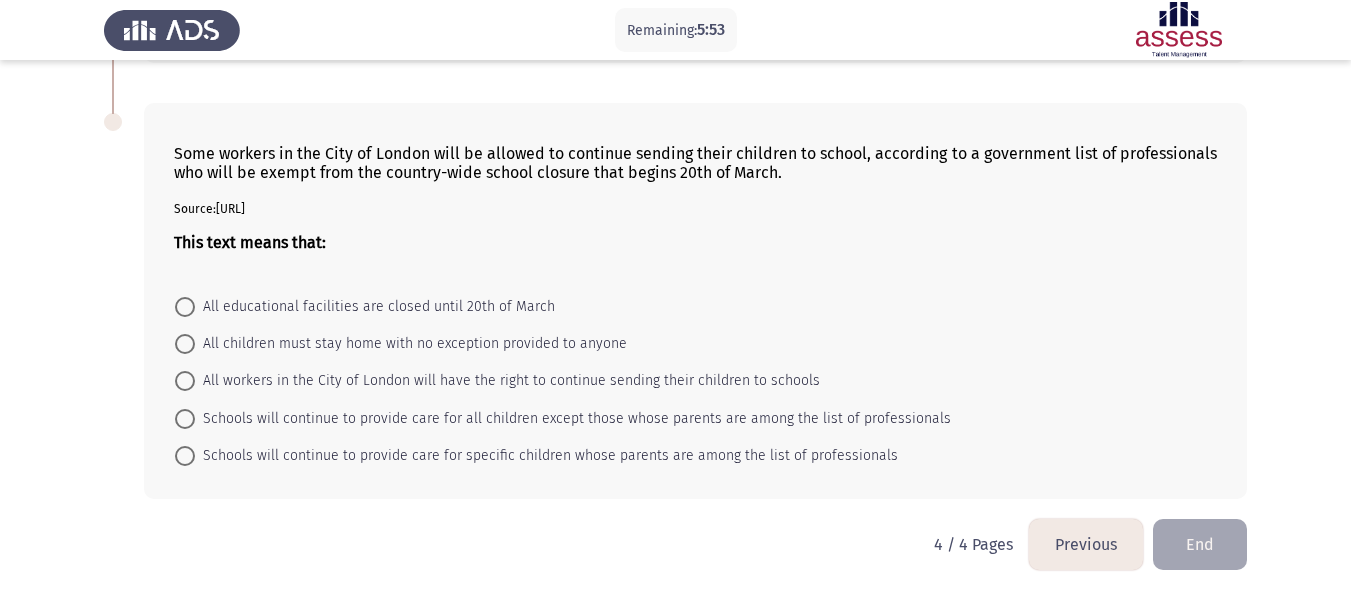 click at bounding box center [185, 419] 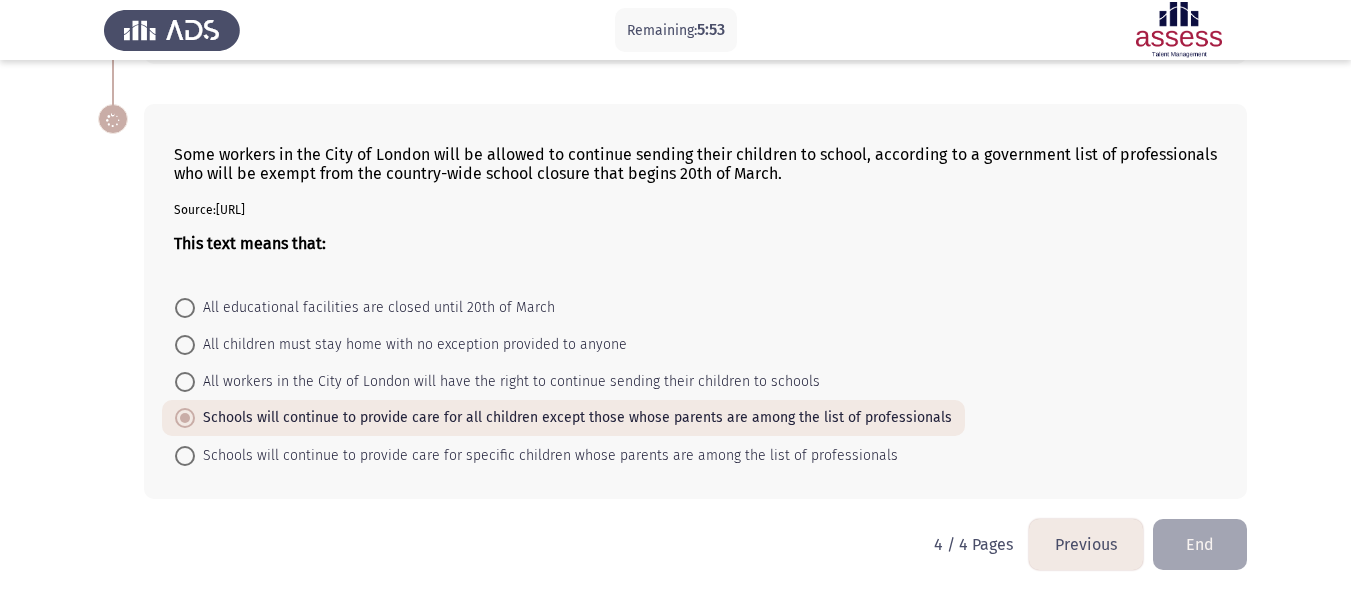 scroll, scrollTop: 463, scrollLeft: 0, axis: vertical 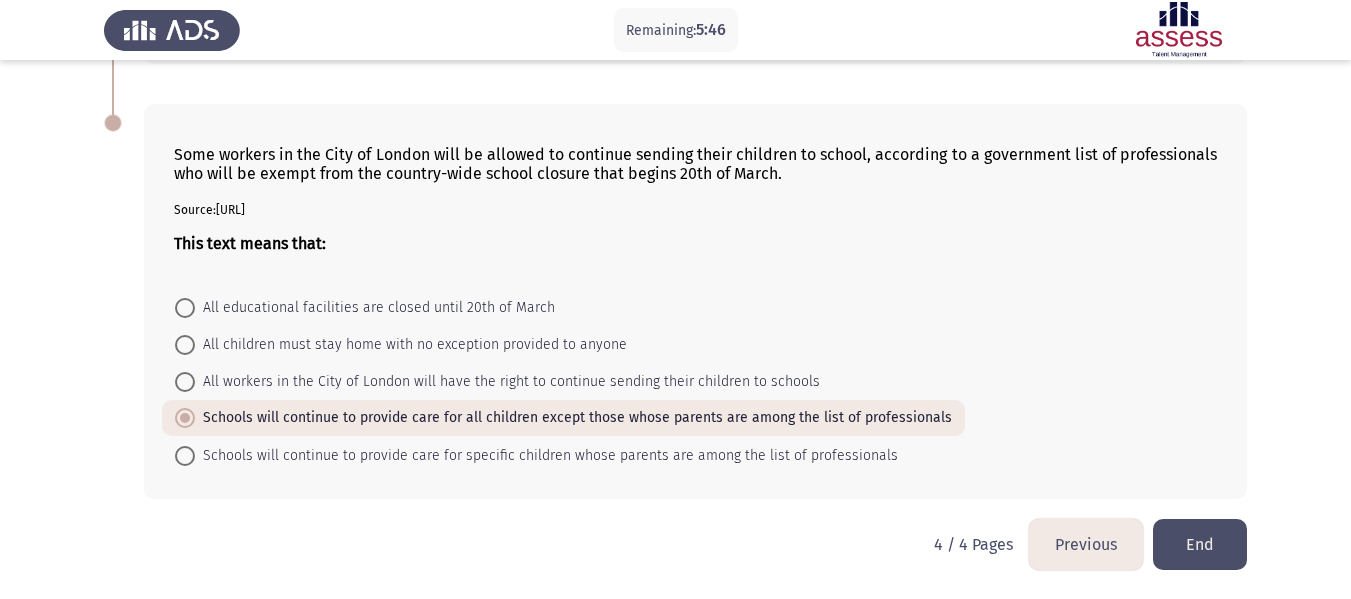 click at bounding box center (185, 456) 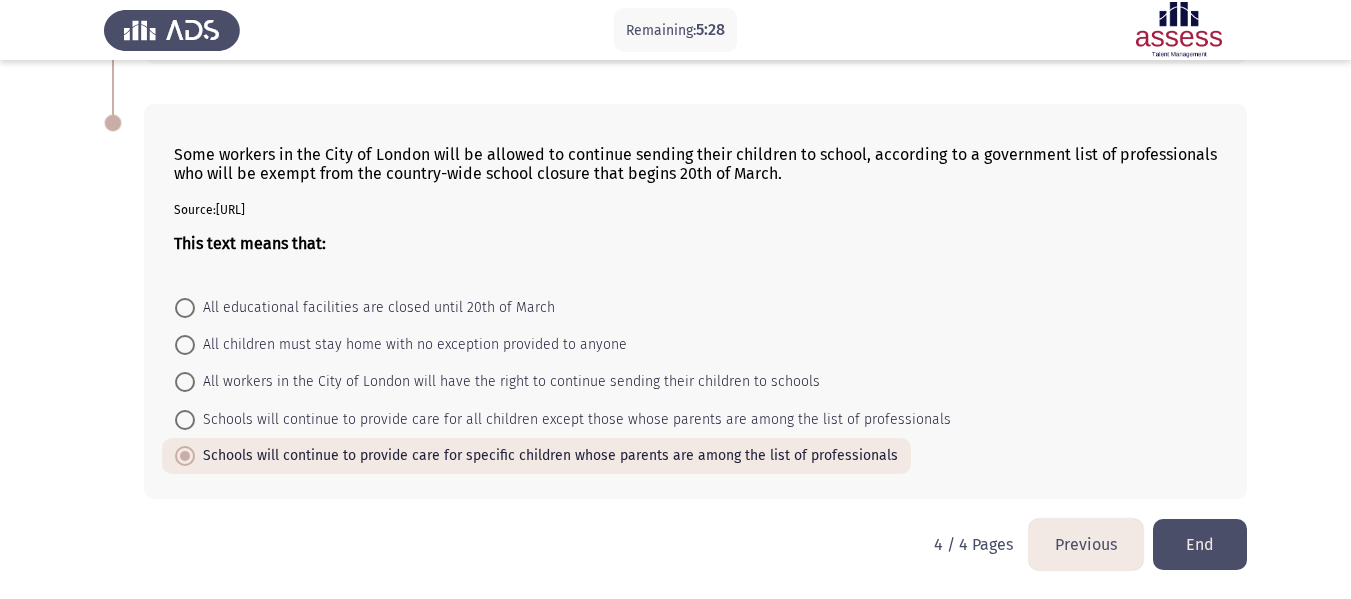 click on "End" 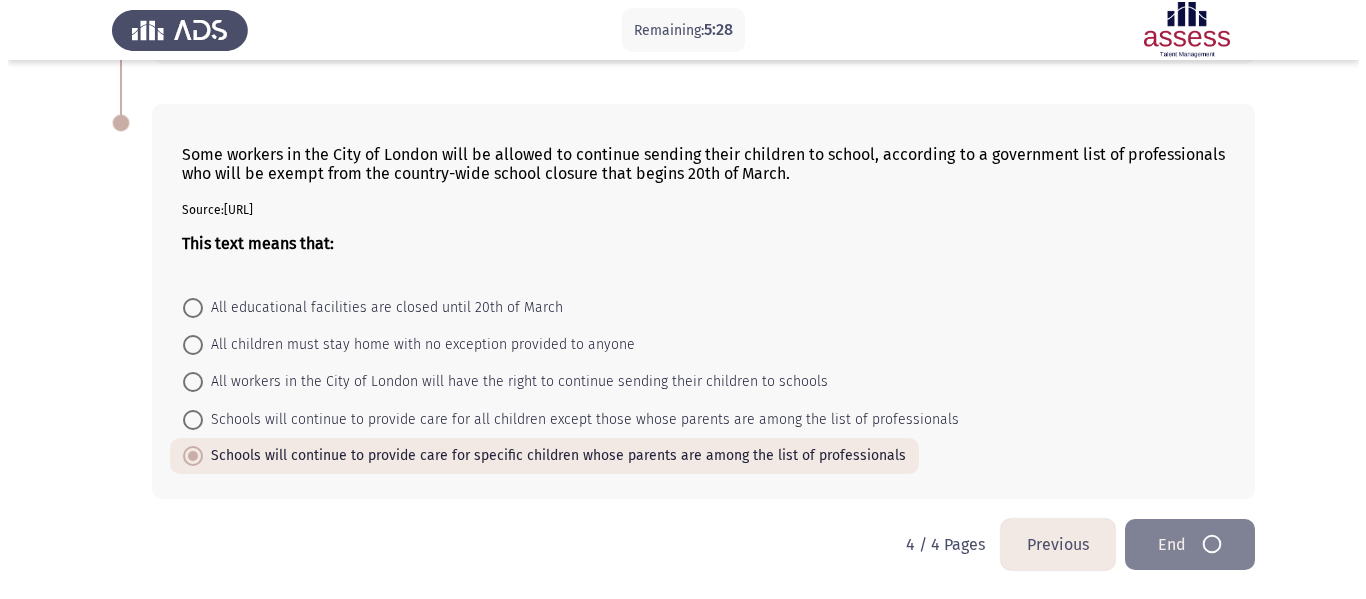 scroll, scrollTop: 0, scrollLeft: 0, axis: both 